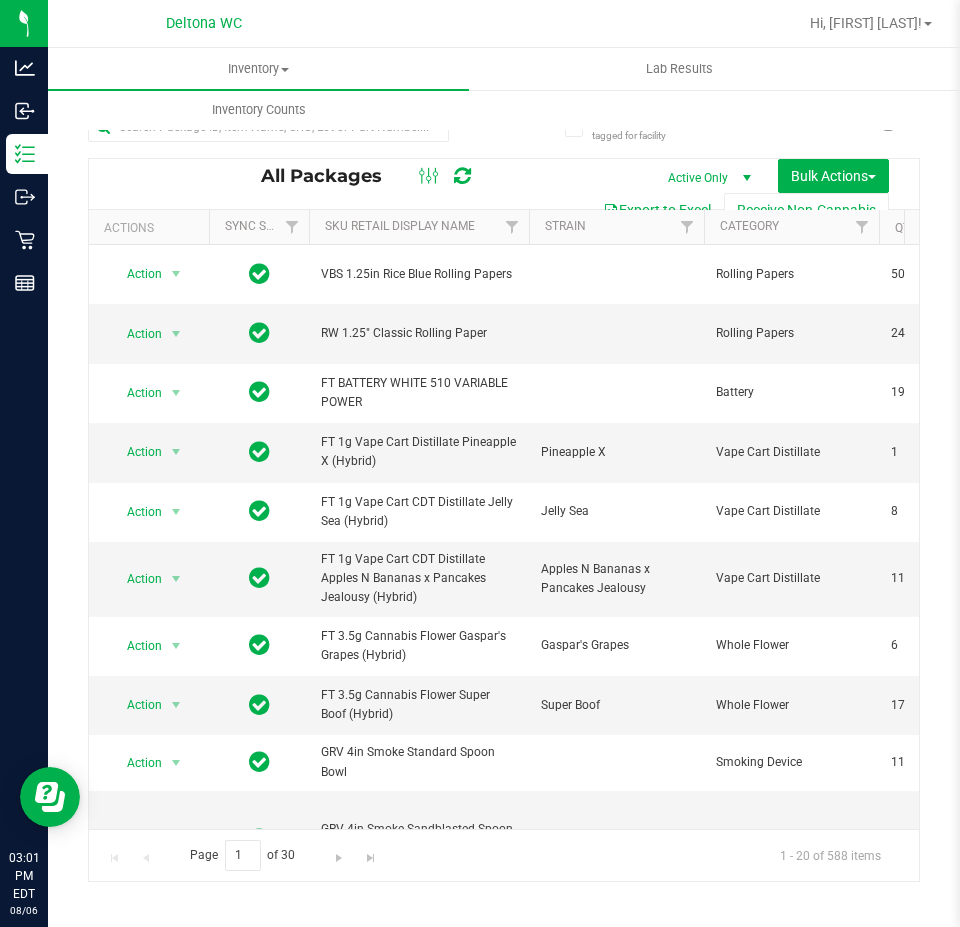 scroll, scrollTop: 0, scrollLeft: 0, axis: both 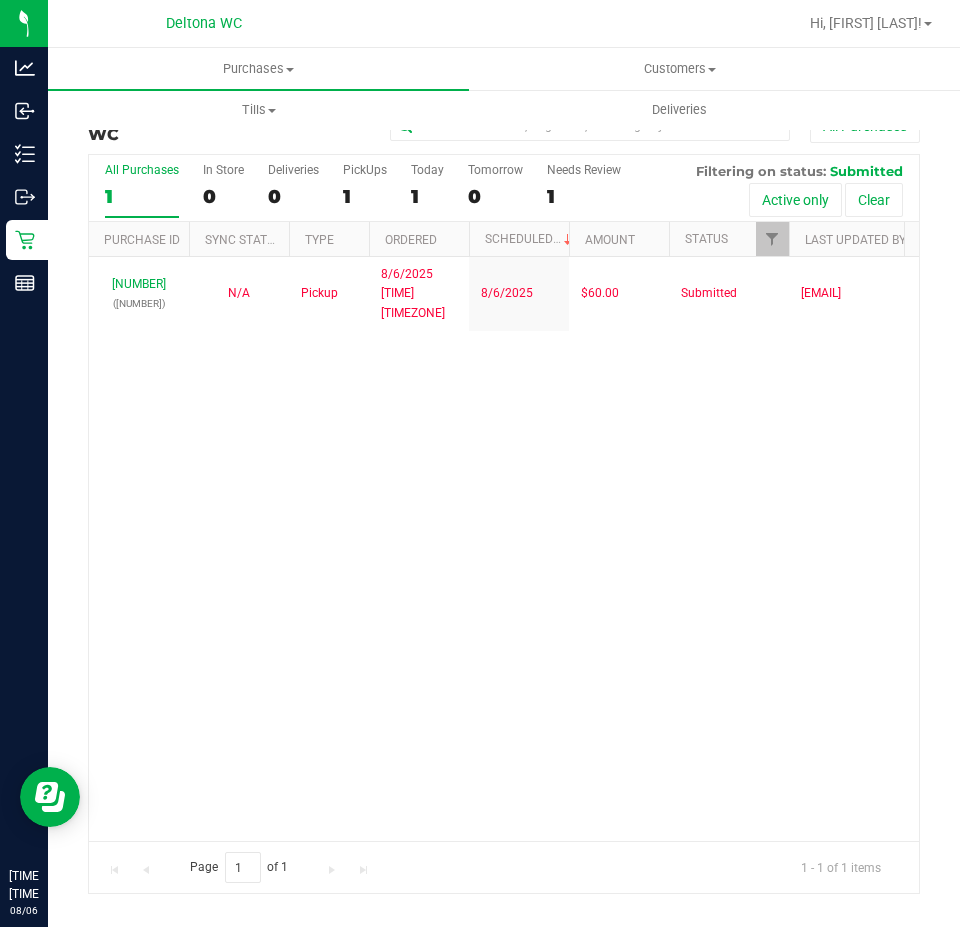 click on "11745289
(313425822)
N/A
Pickup 8/6/2025 10:14 AM EDT 8/6/2025
$60.00
Submitted kberrios@liveparallel.com" at bounding box center (504, 549) 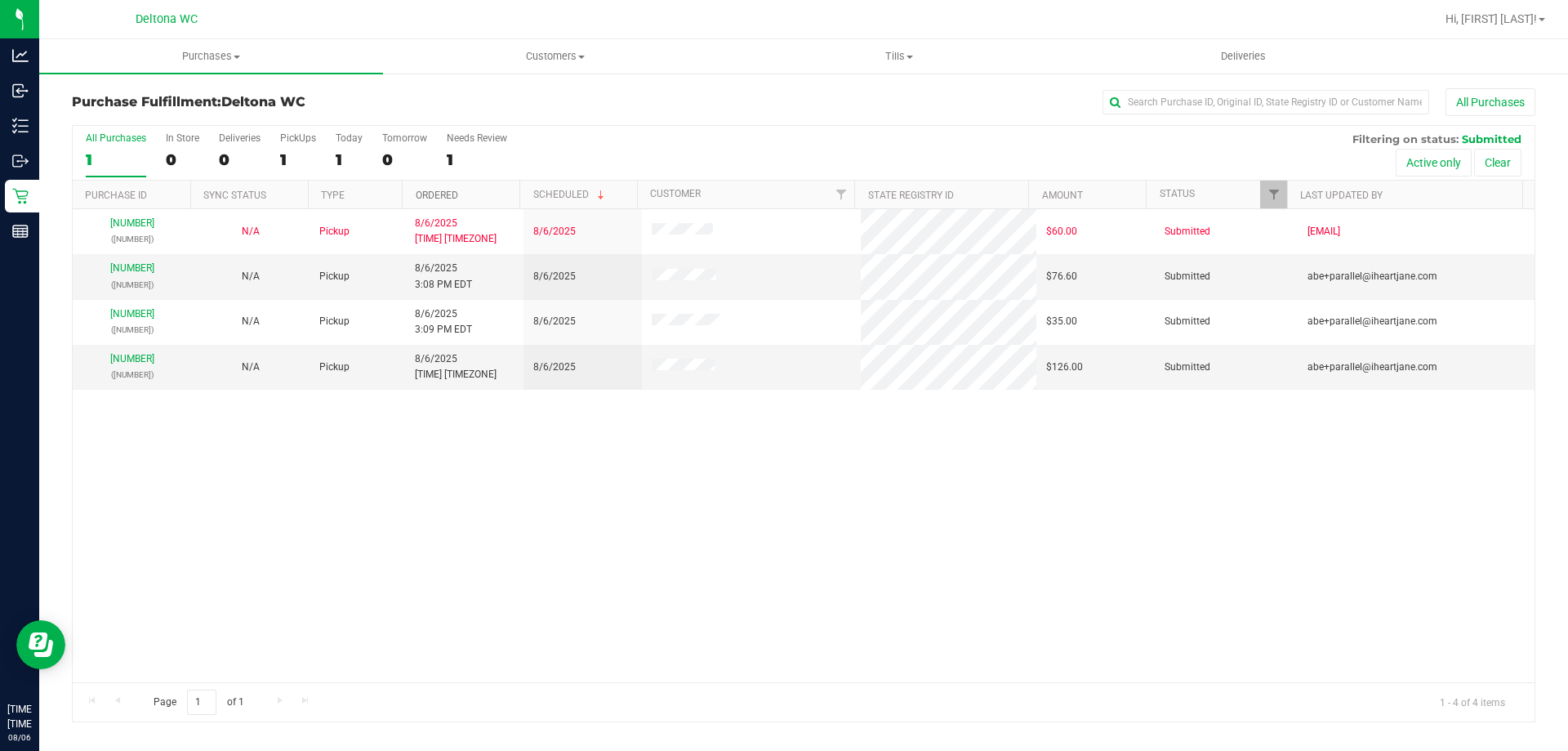 click on "Ordered" at bounding box center [437, 195] 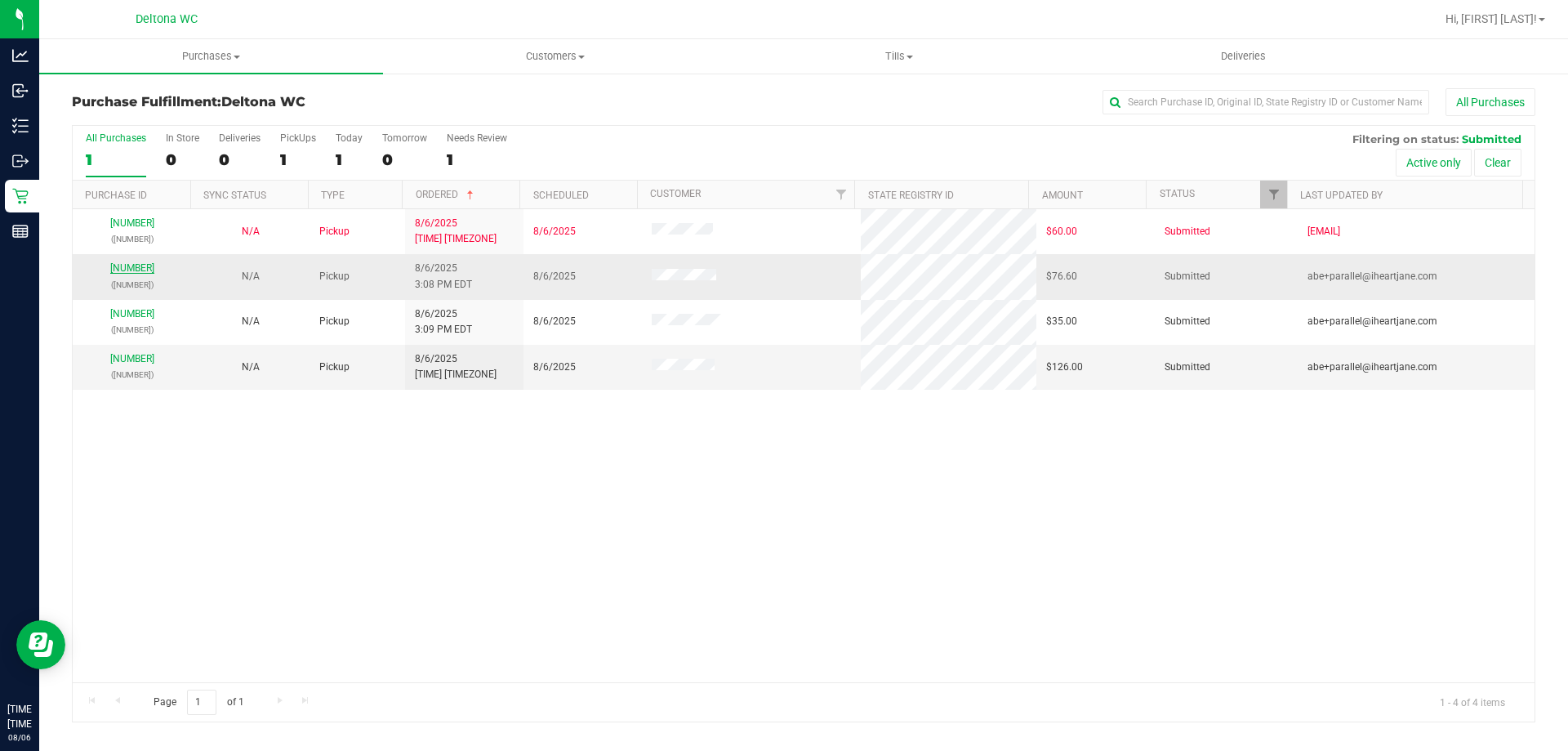 click on "[NUMBER]" at bounding box center [132, 268] 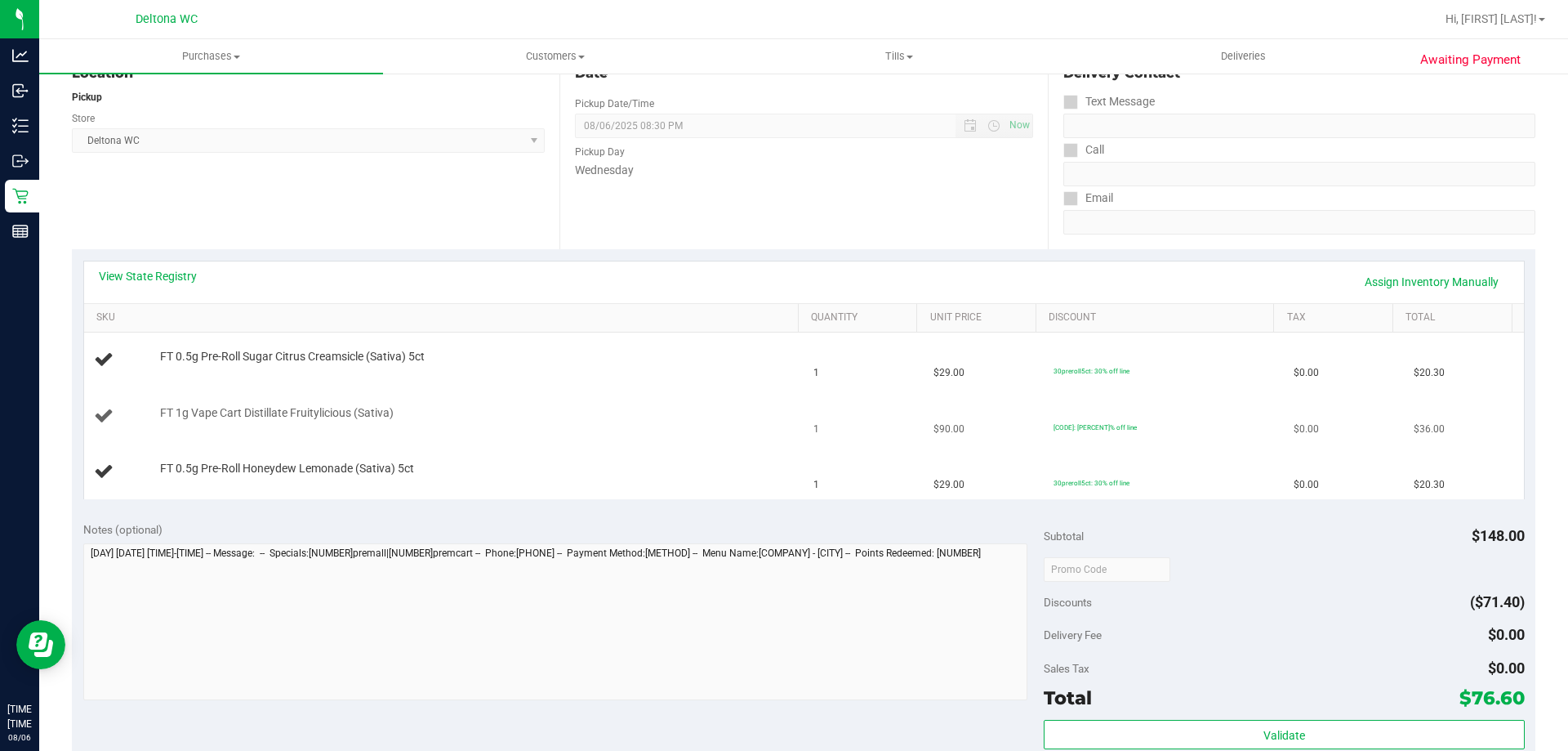 scroll, scrollTop: 245, scrollLeft: 0, axis: vertical 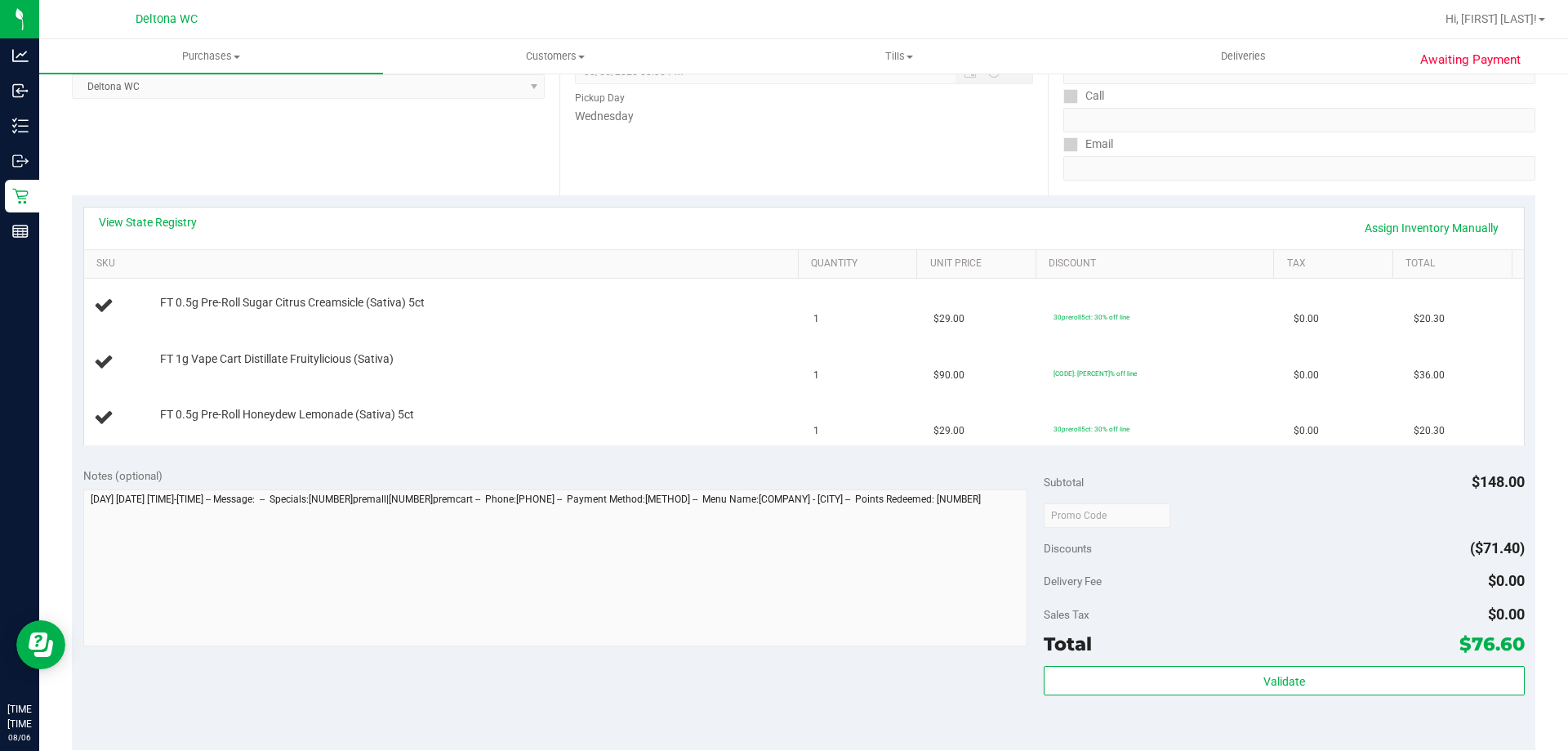 click on "View State Registry
Assign Inventory Manually" at bounding box center [804, 228] 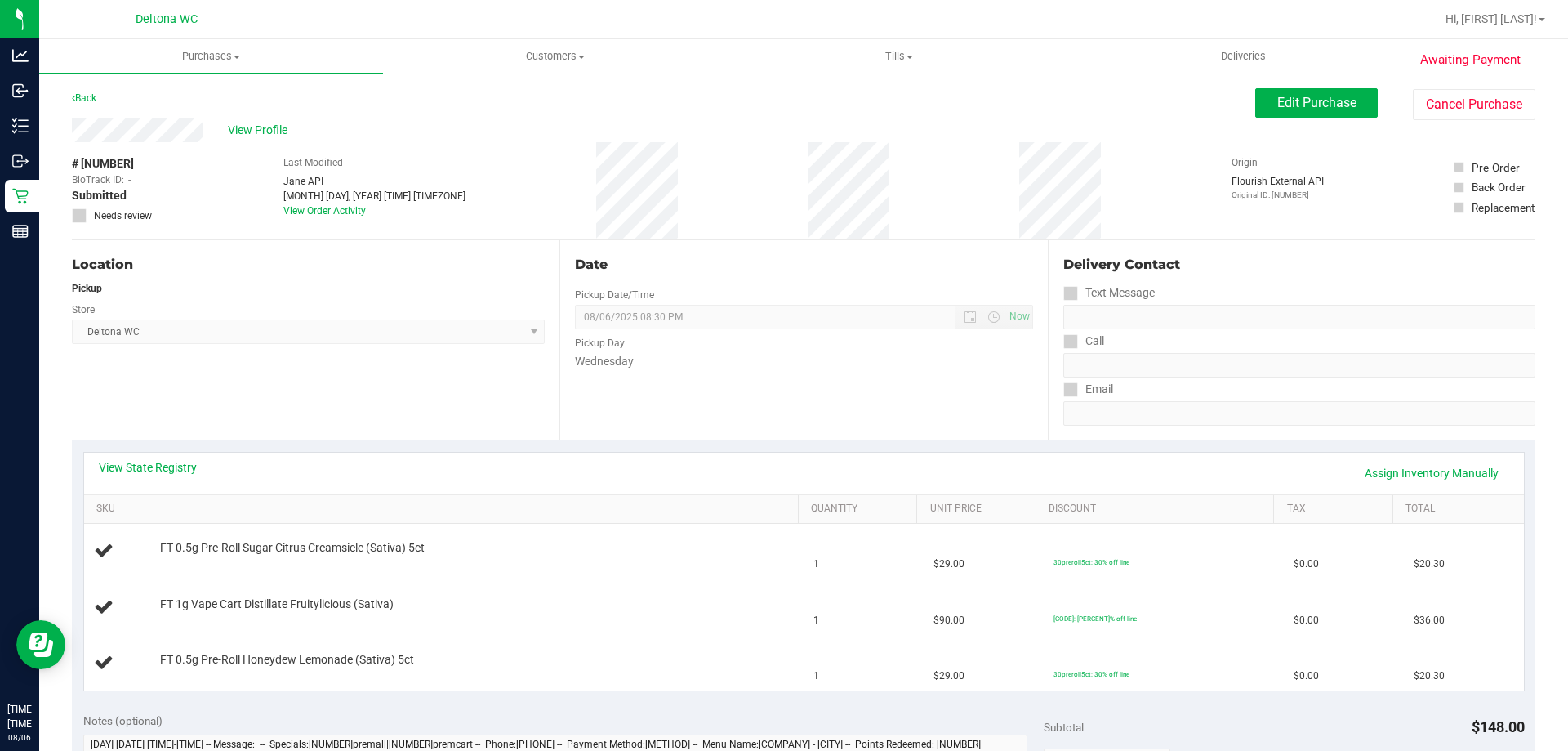 click on "Edit Purchase
Cancel Purchase" at bounding box center (1395, 104) 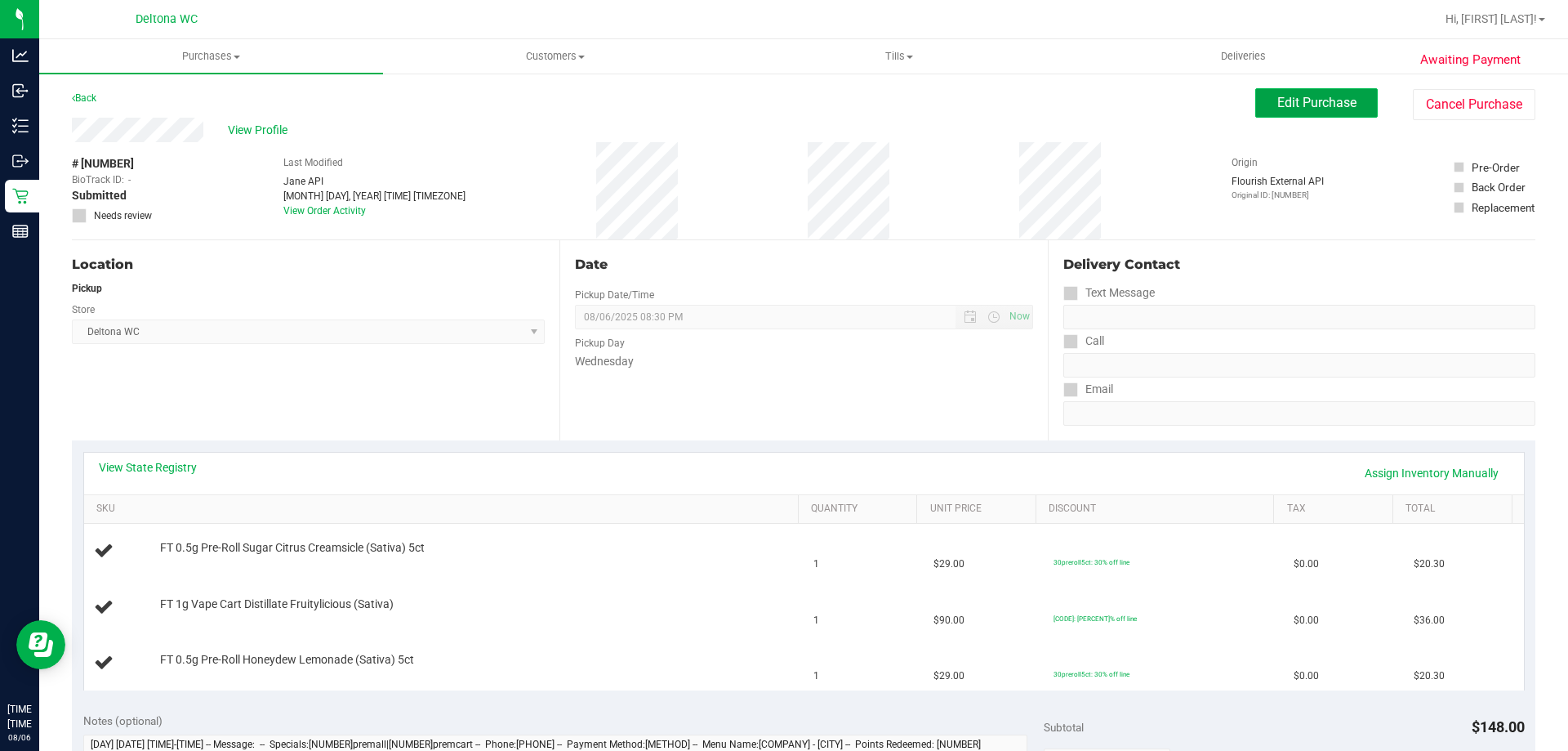 click on "Edit Purchase" at bounding box center [1316, 102] 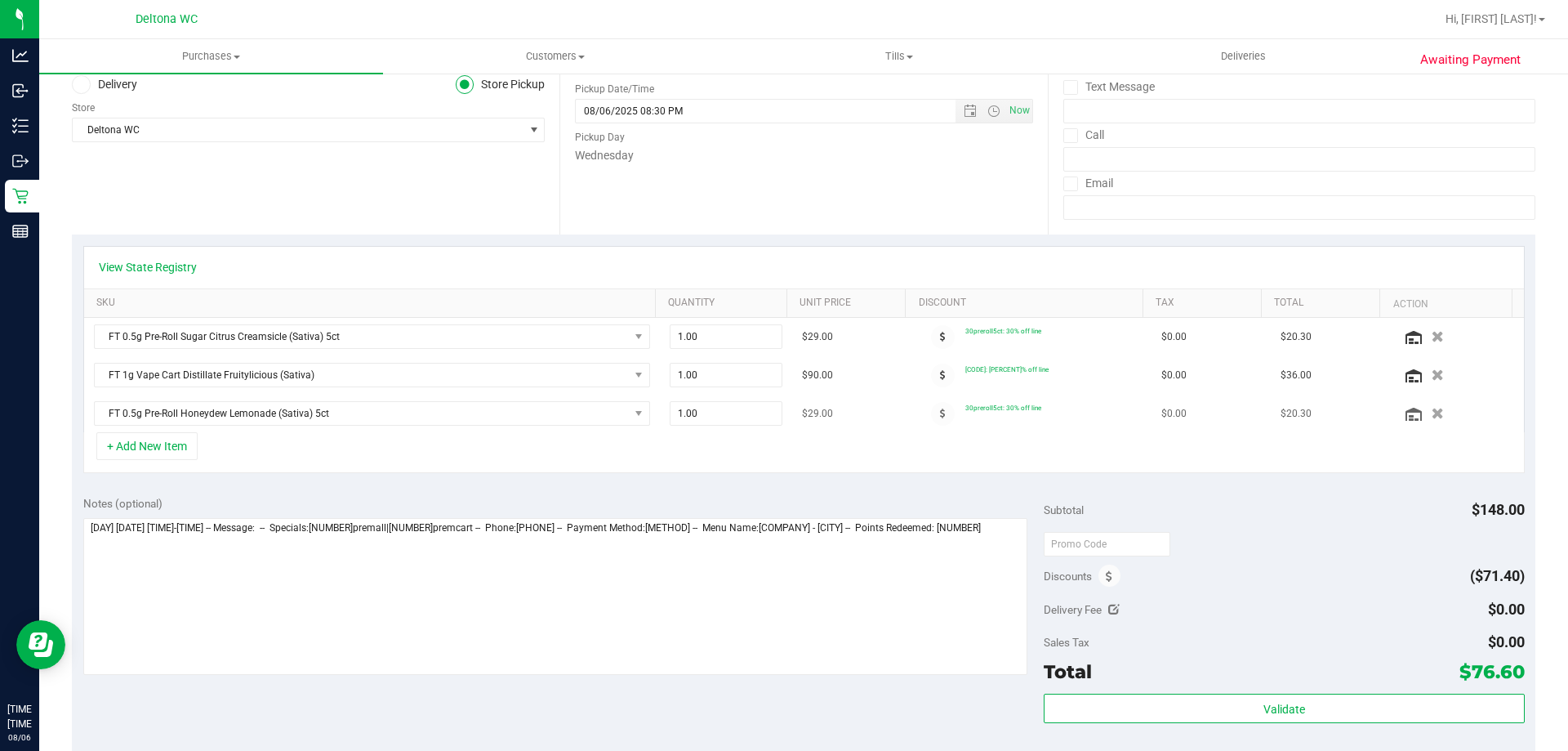 scroll, scrollTop: 245, scrollLeft: 0, axis: vertical 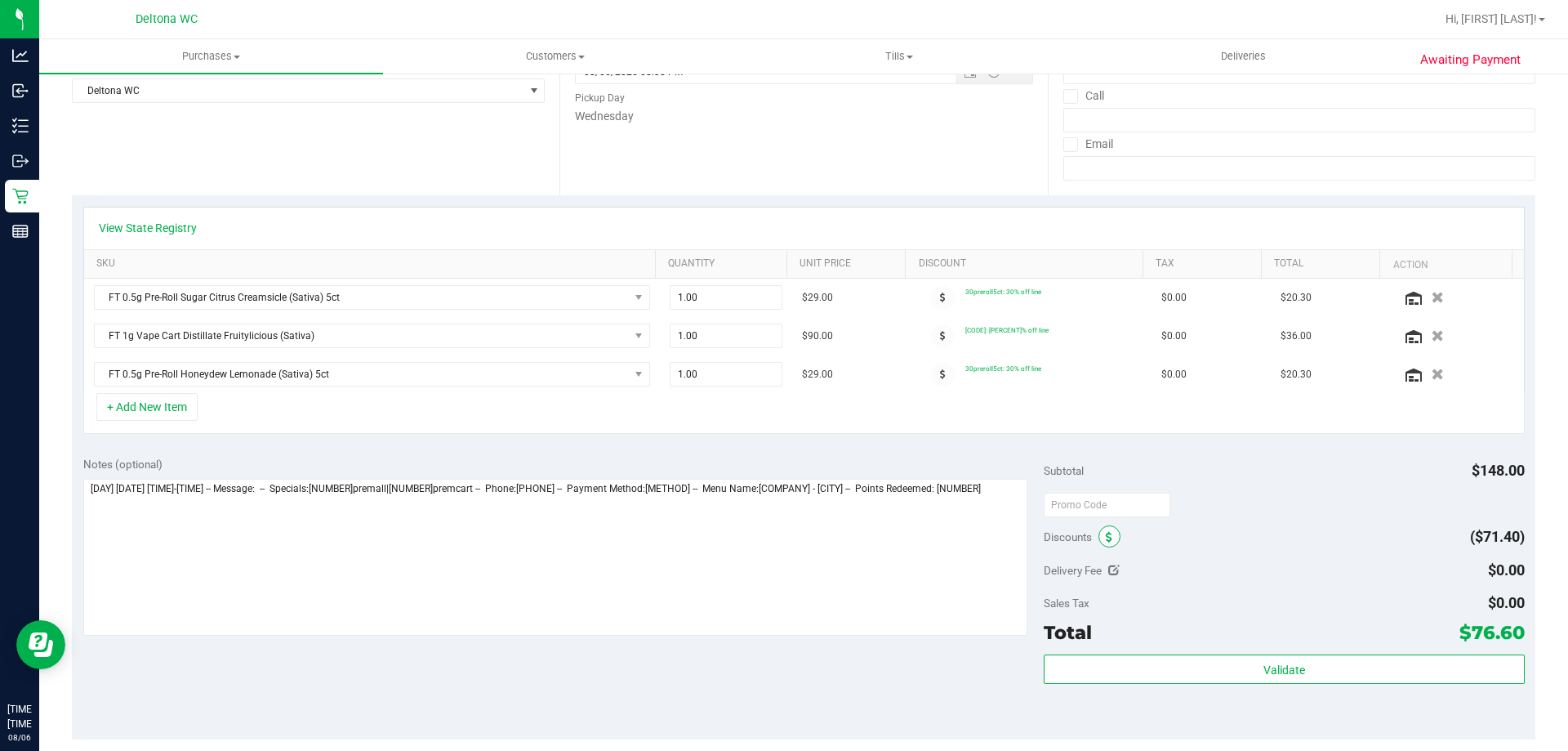 click at bounding box center [1109, 538] 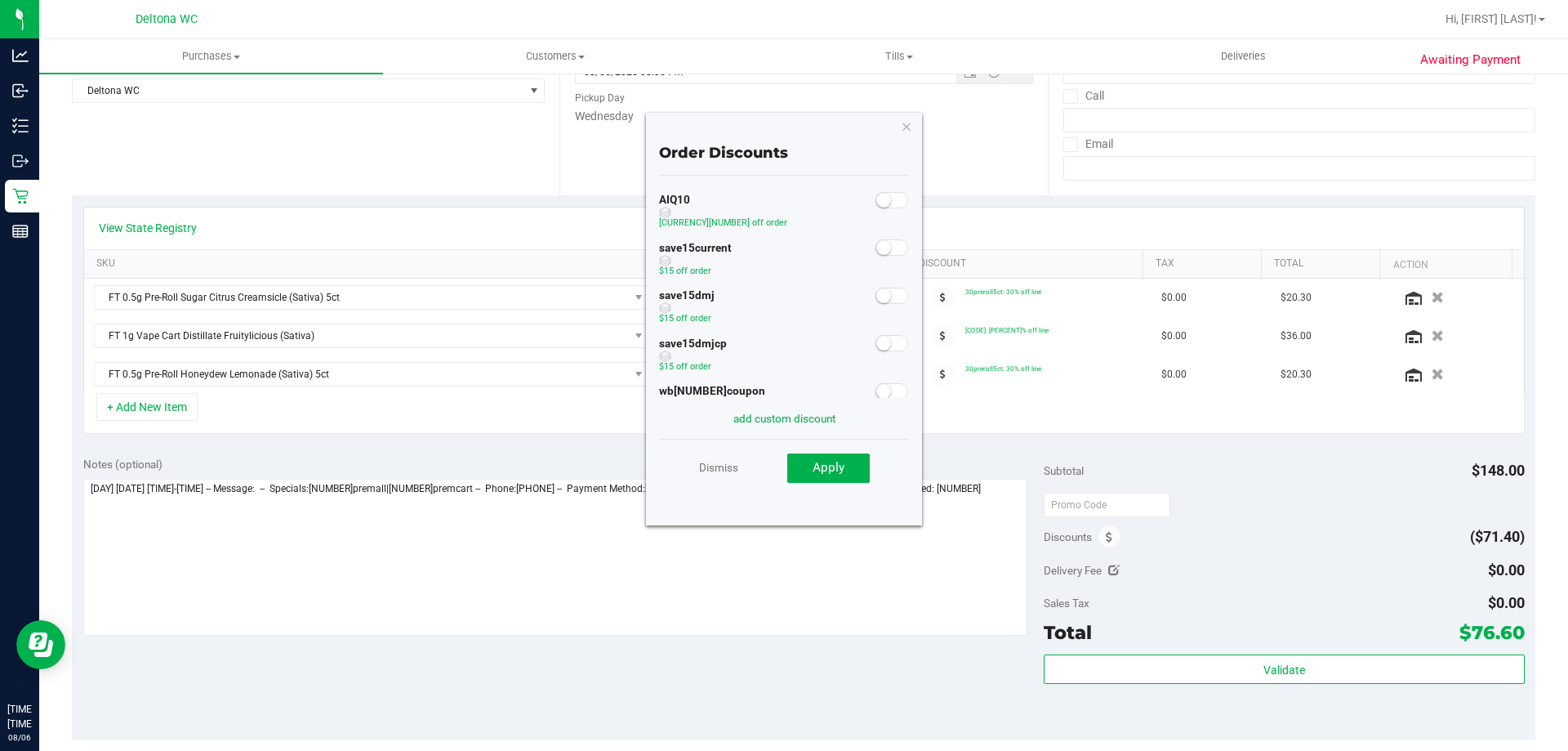 click at bounding box center [884, 200] 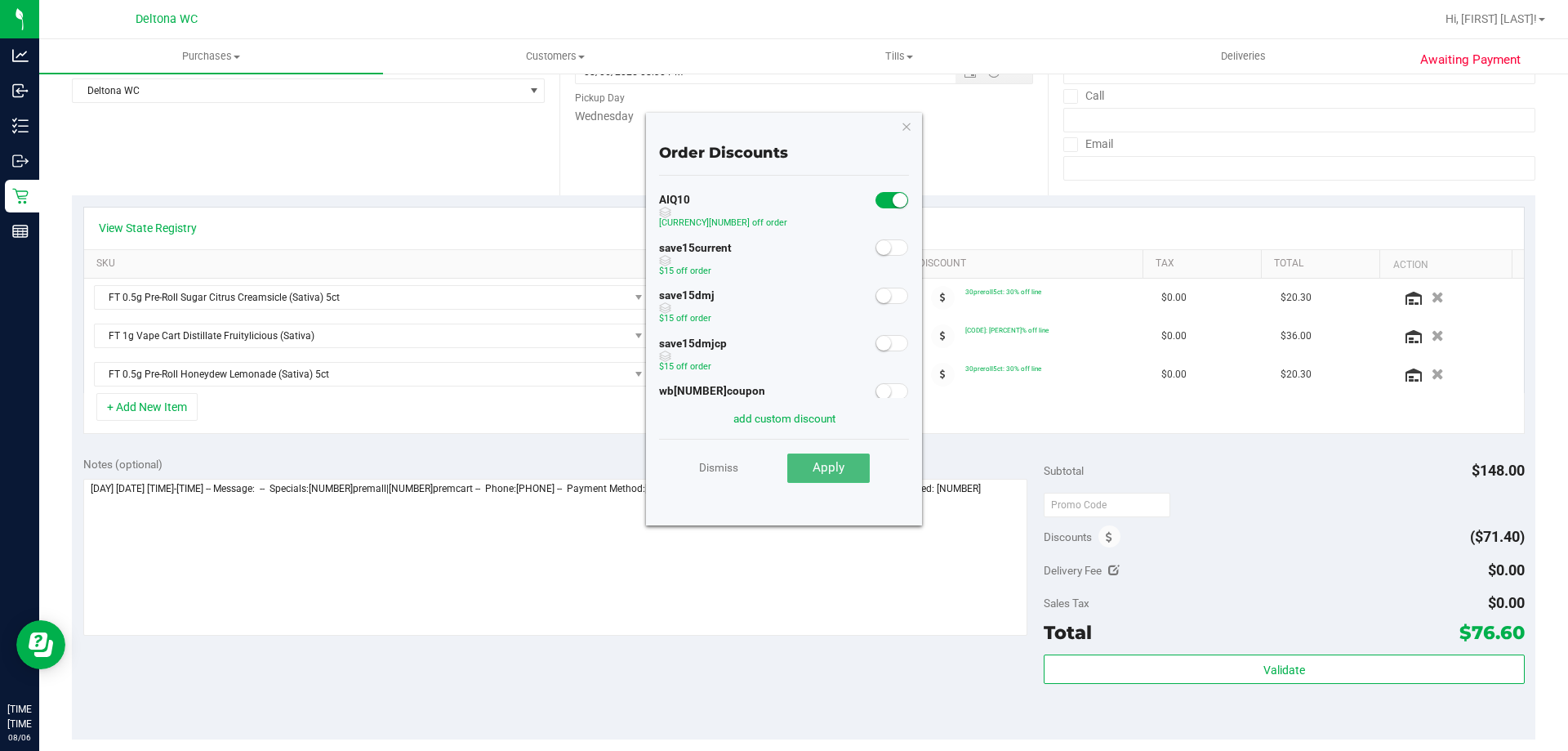 click on "Apply" at bounding box center (828, 468) 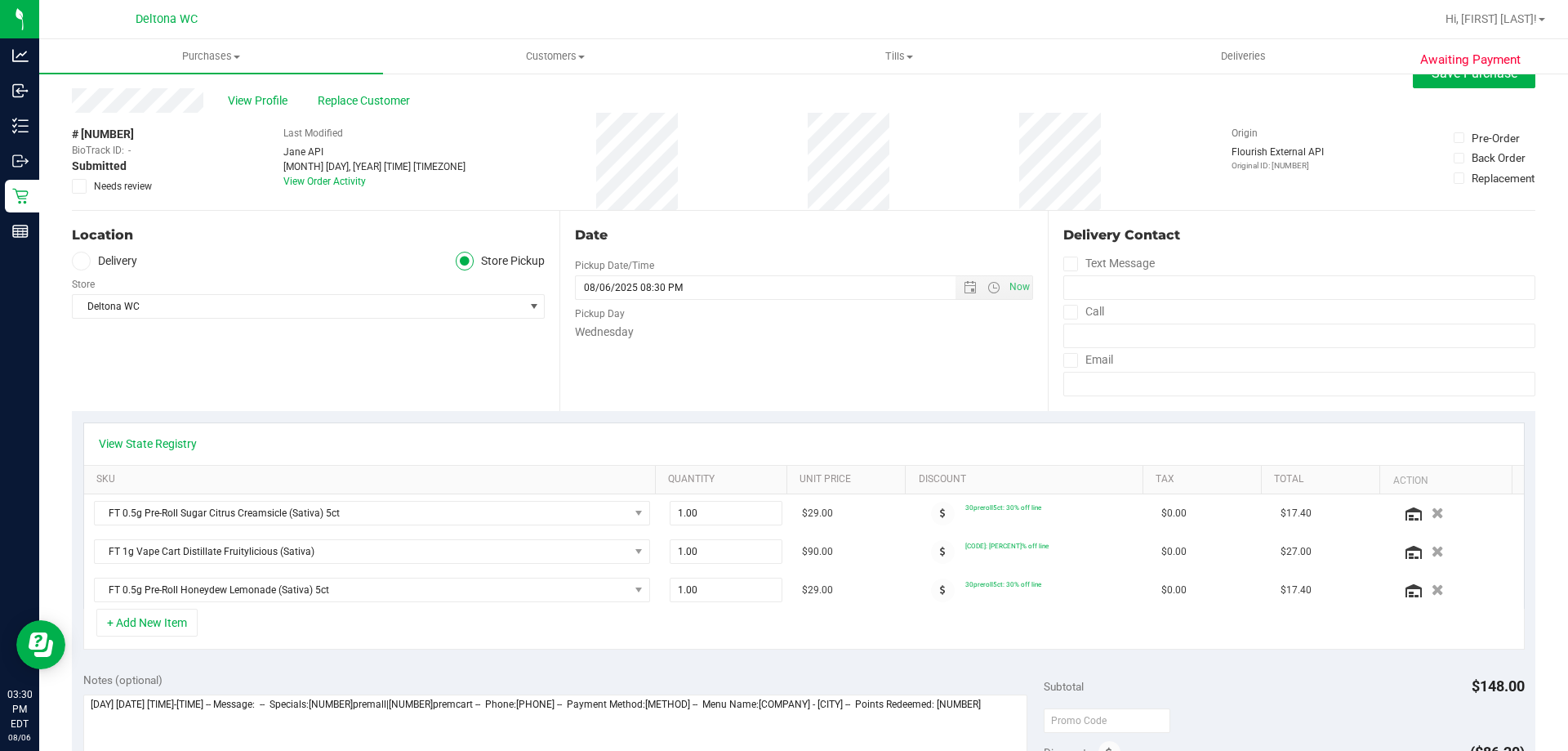 scroll, scrollTop: 0, scrollLeft: 0, axis: both 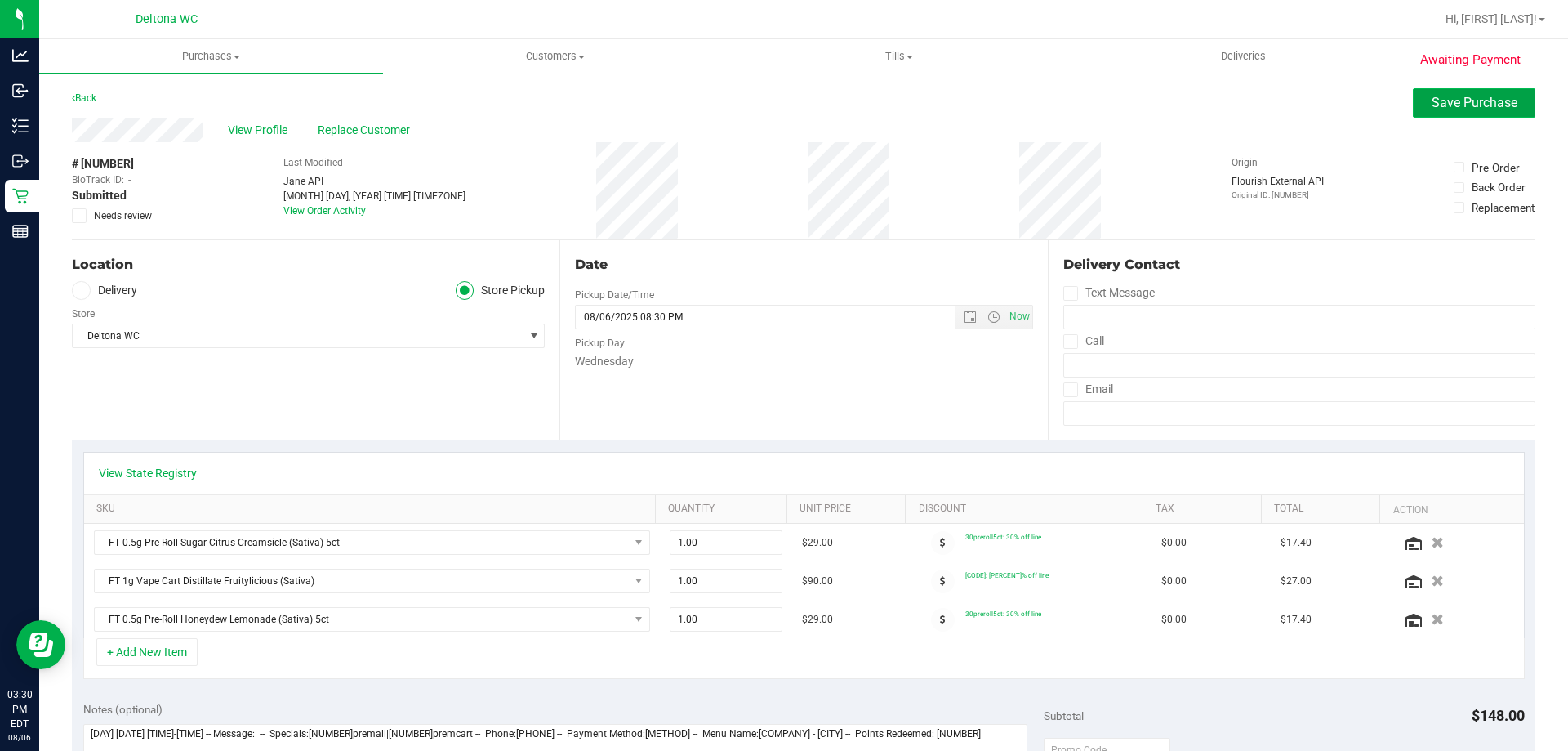 click on "Save Purchase" at bounding box center [1474, 102] 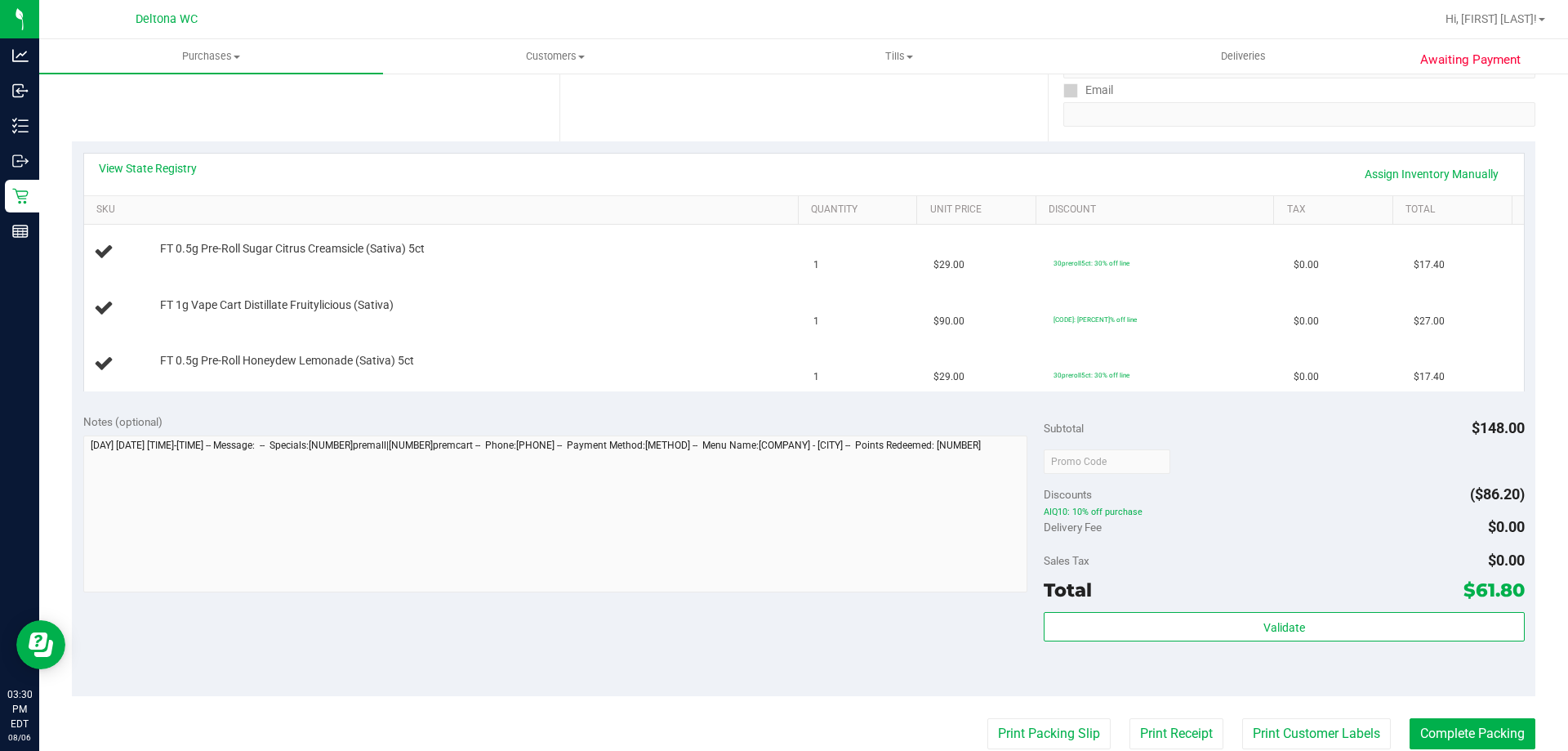 scroll, scrollTop: 327, scrollLeft: 0, axis: vertical 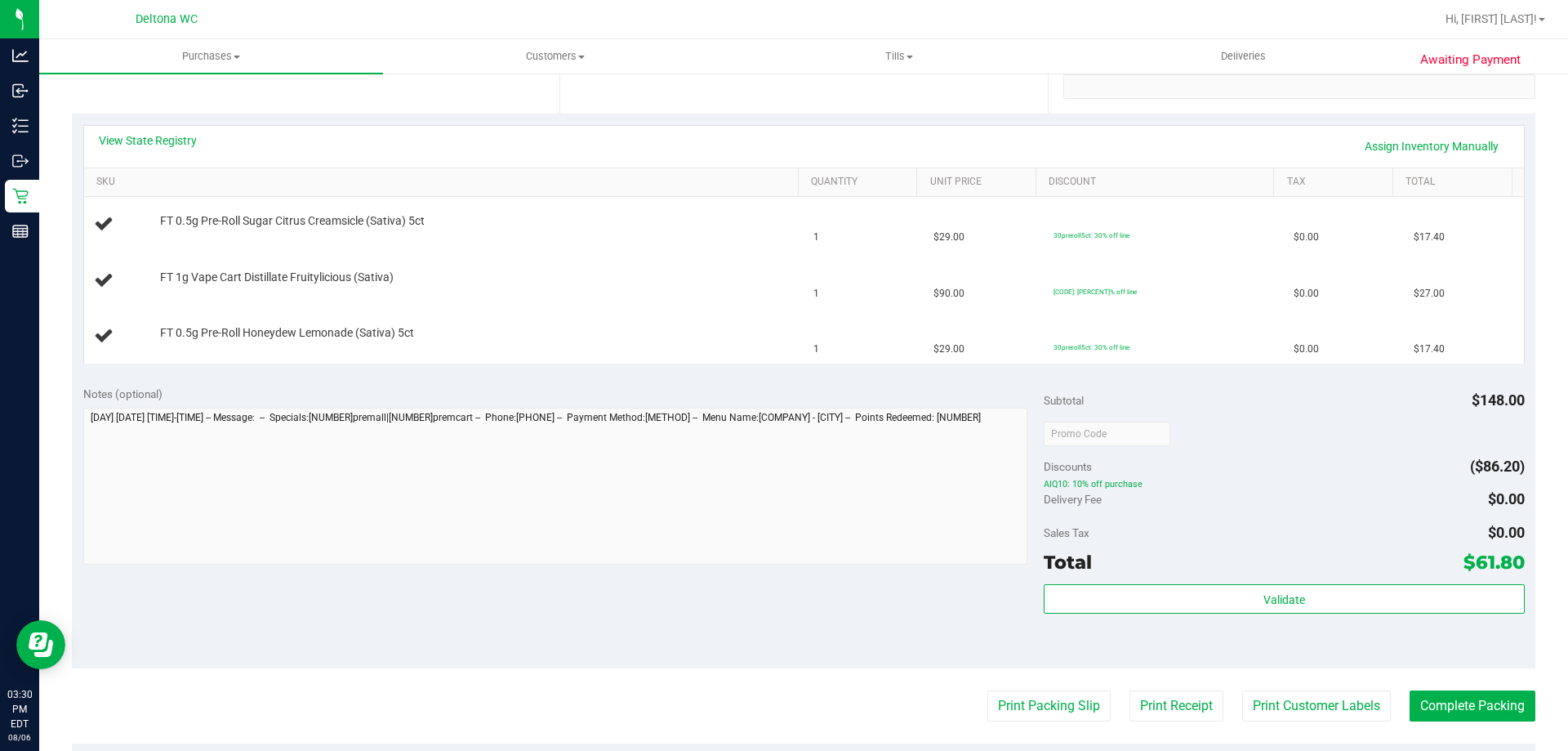 click on "Discount" at bounding box center (1154, 183) 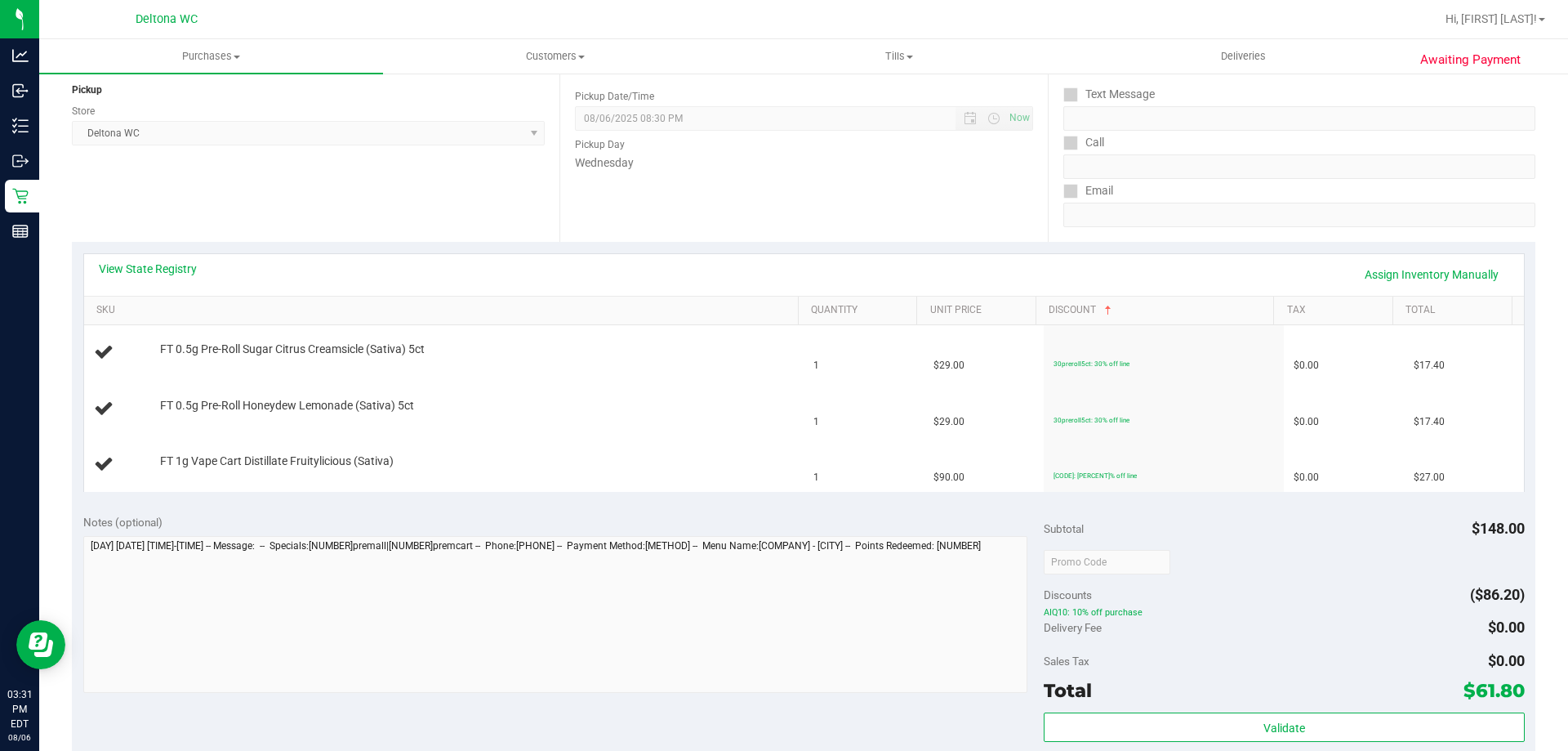 scroll, scrollTop: 163, scrollLeft: 0, axis: vertical 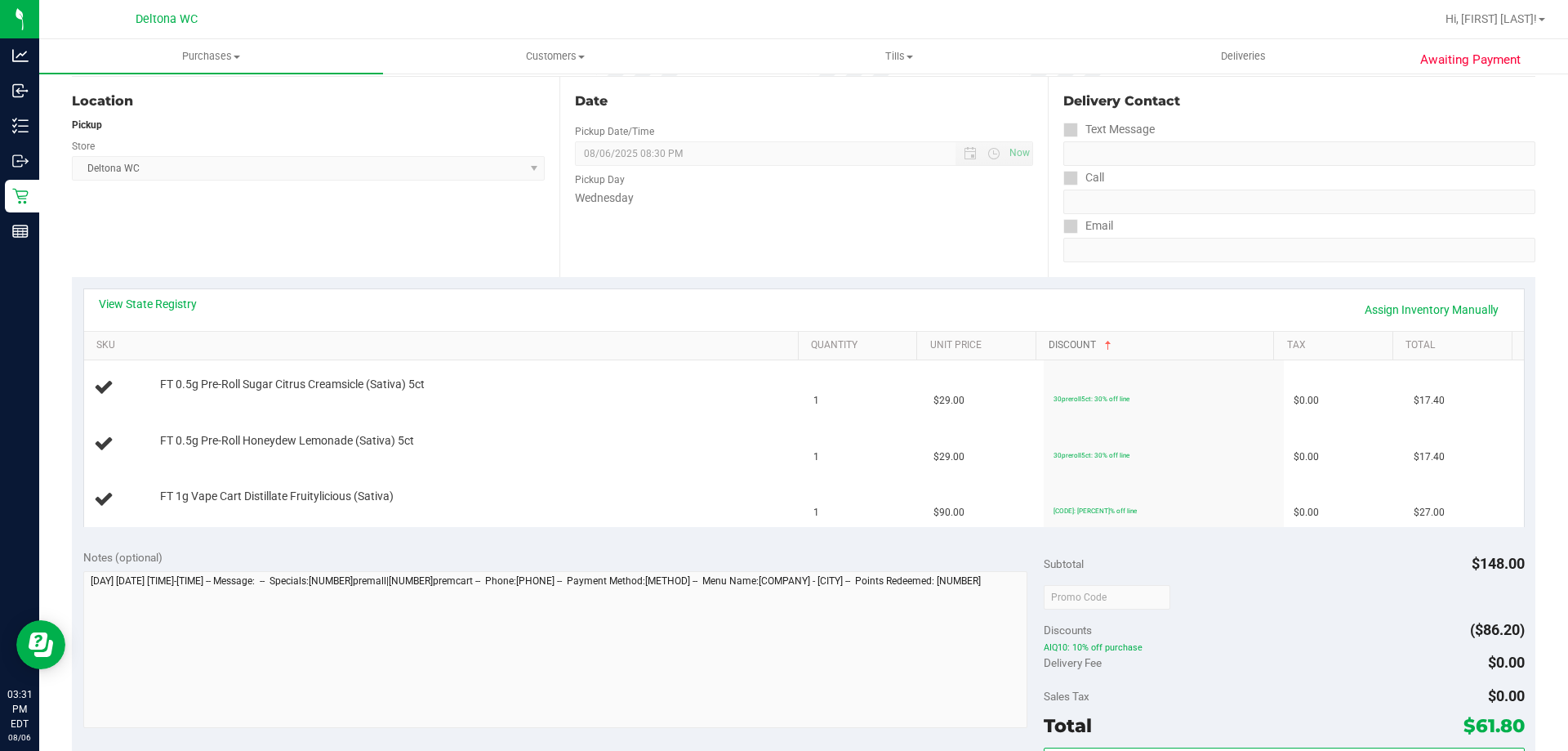 click on "Discount" at bounding box center [1158, 346] 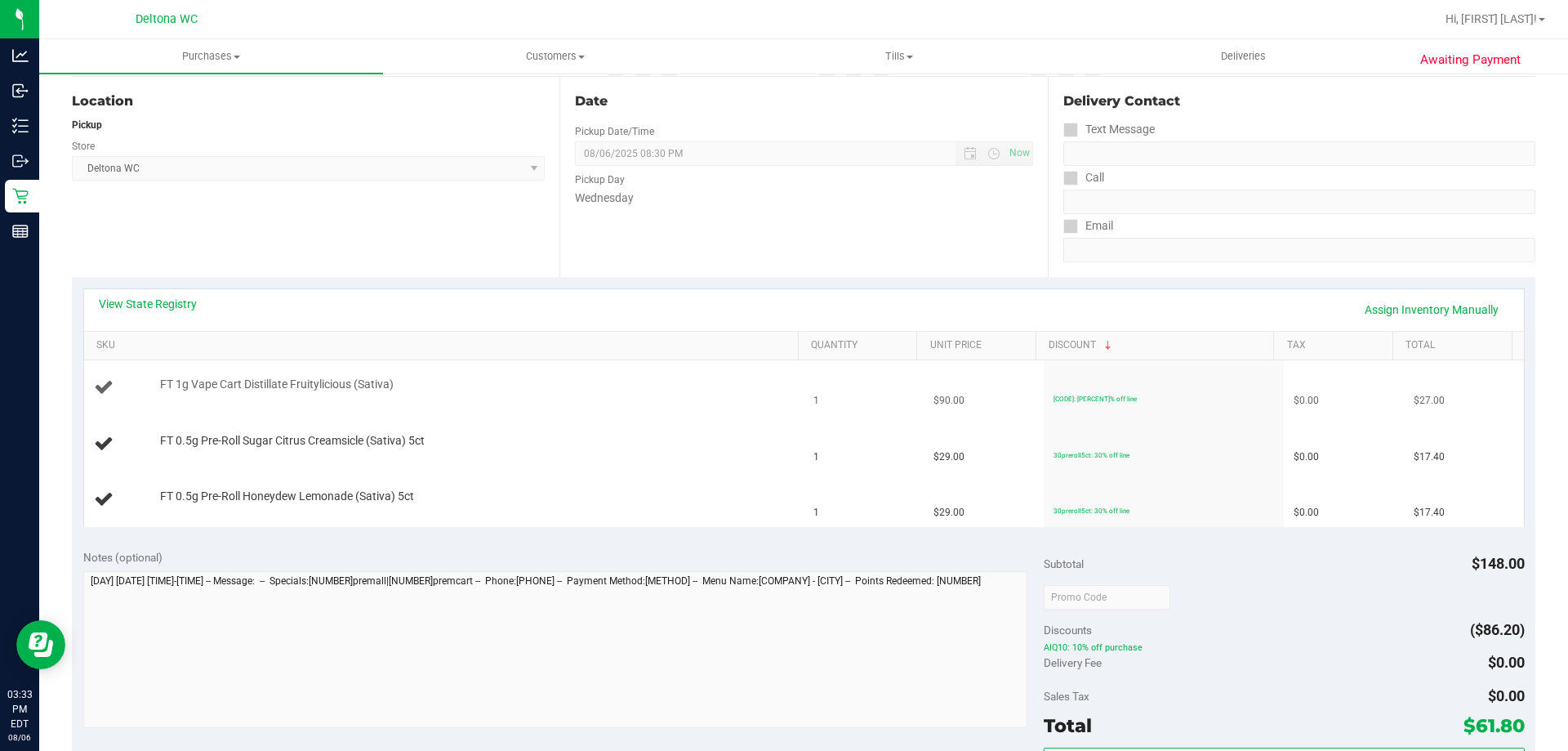 click on "1" at bounding box center [863, 388] 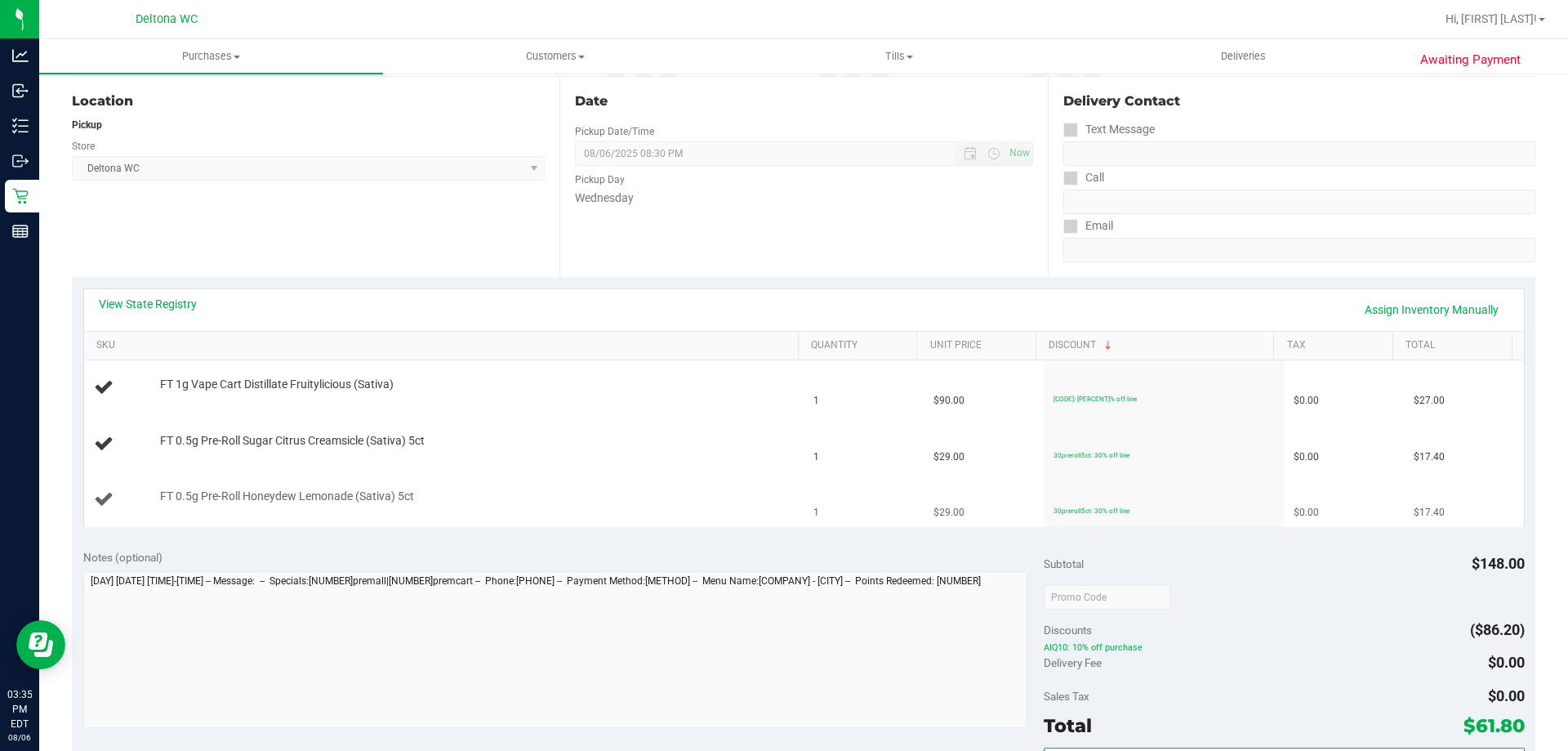 click on "FT 0.5g Pre-Roll Honeydew Lemonade (Sativa) 5ct" at bounding box center (471, 497) 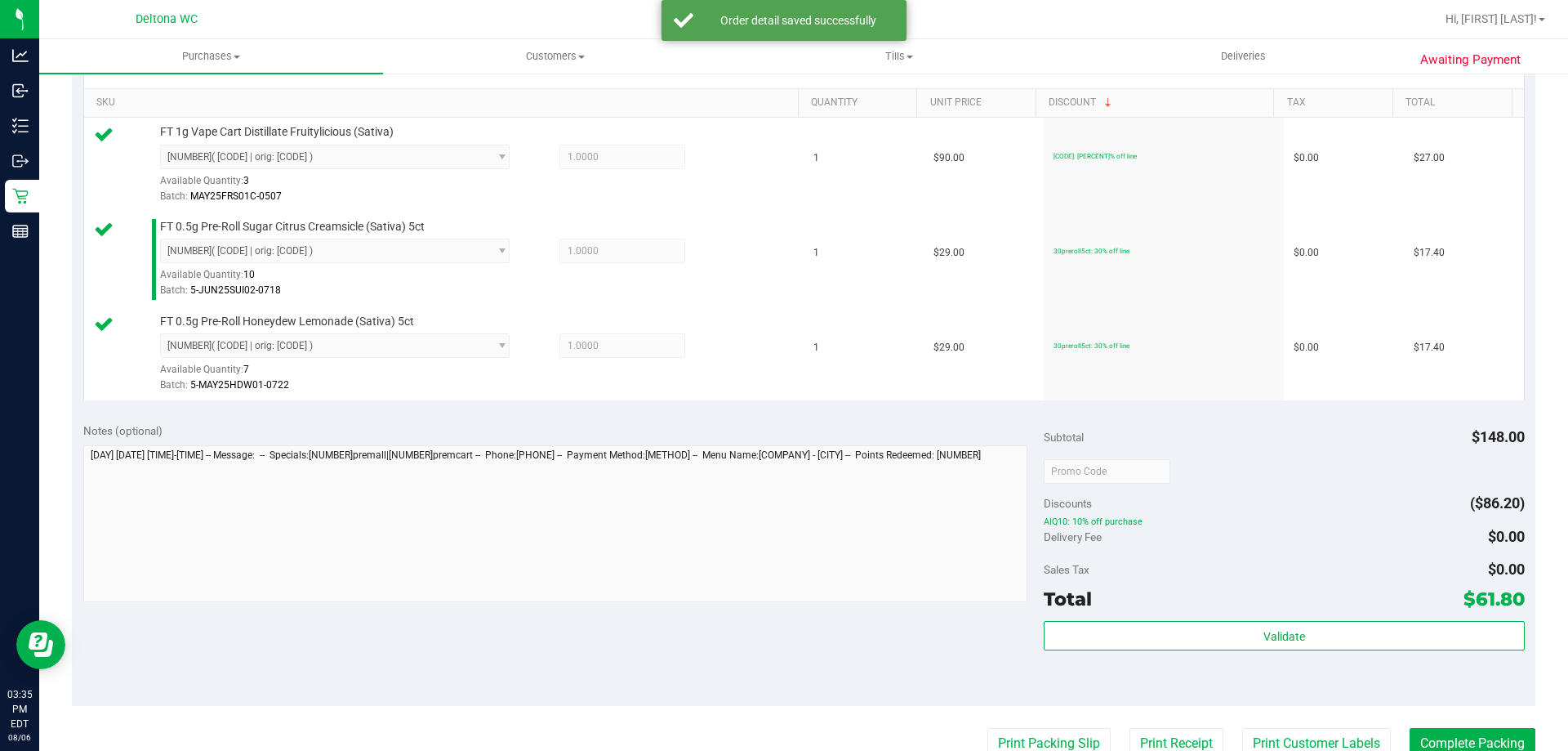 scroll, scrollTop: 572, scrollLeft: 0, axis: vertical 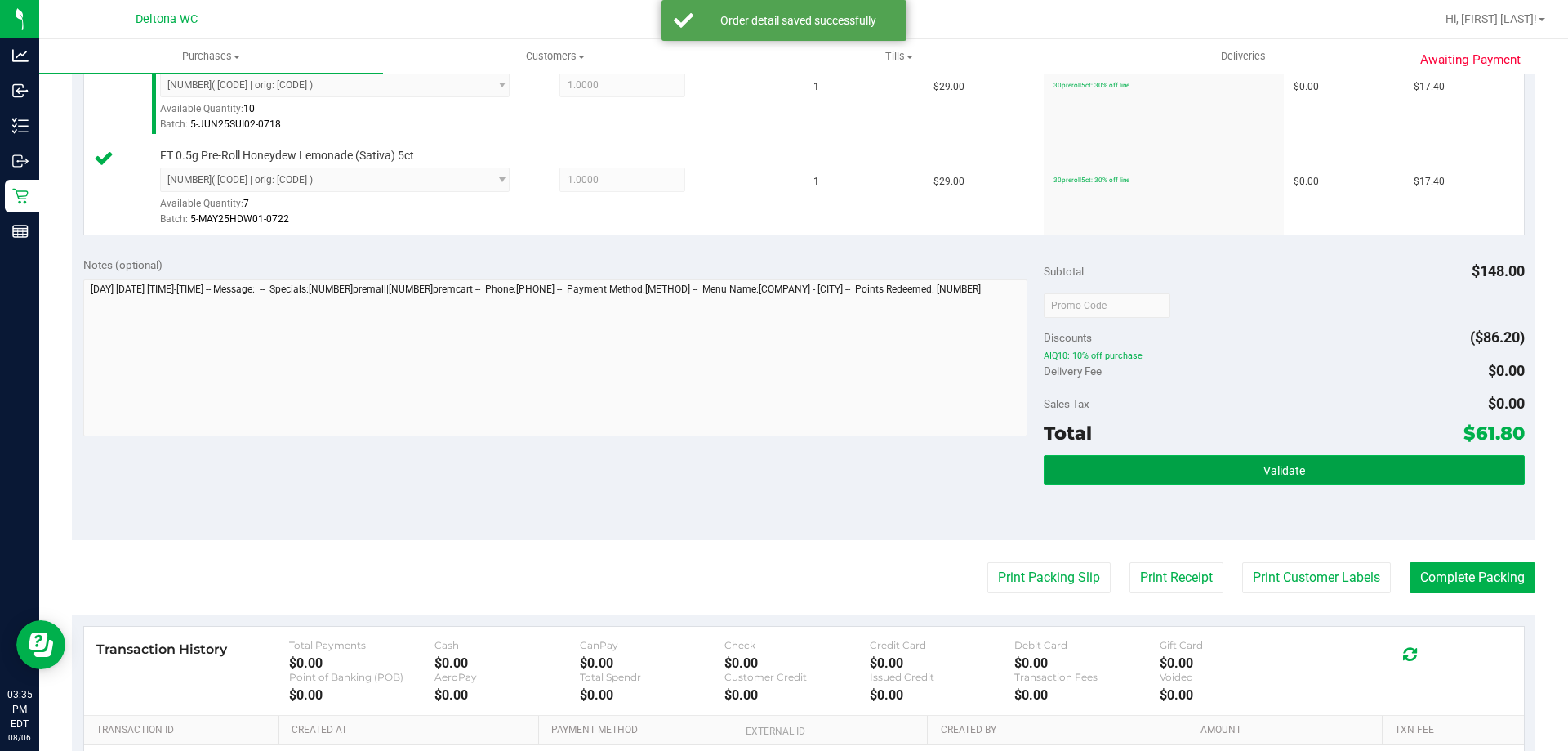 click on "Validate" at bounding box center (1284, 470) 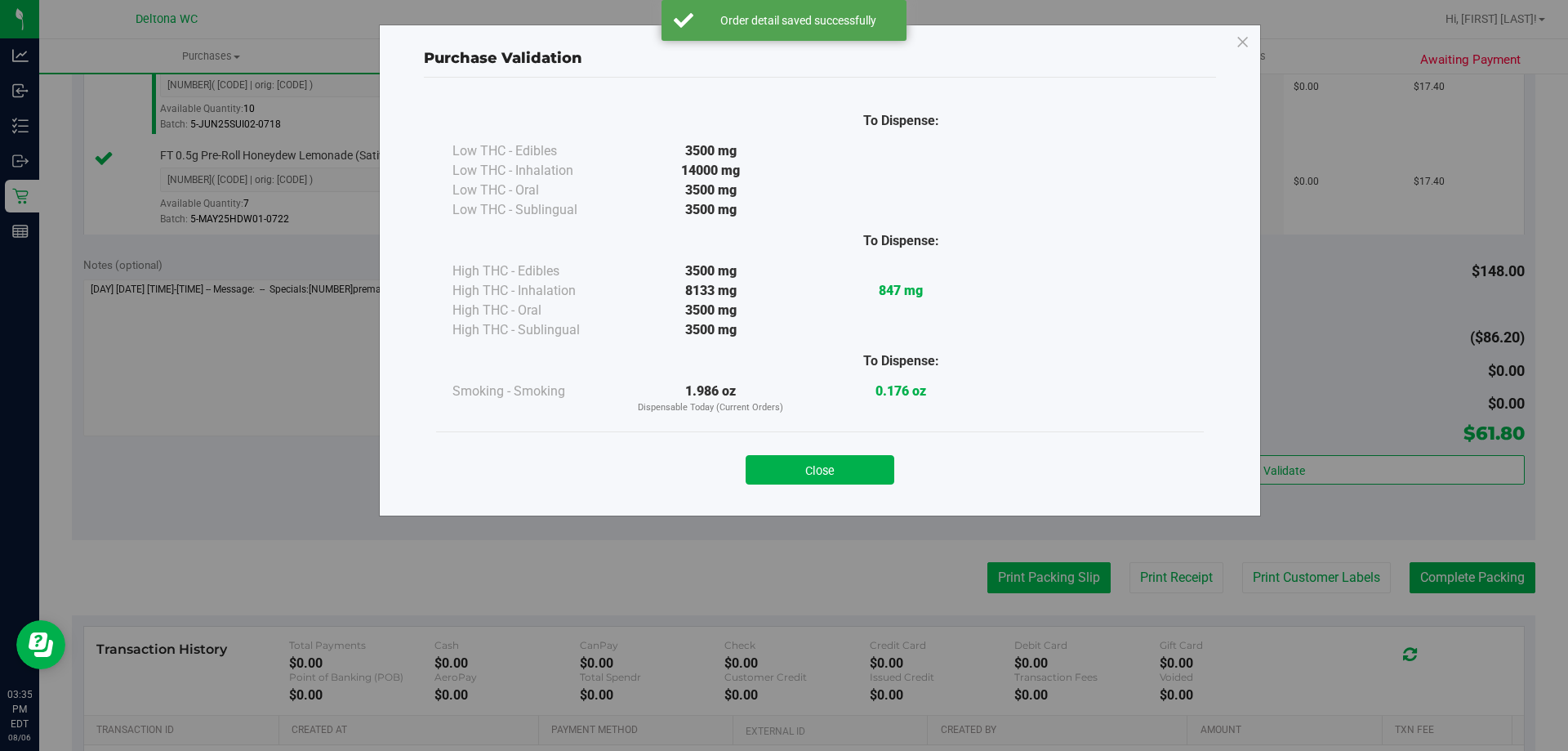 click on "Purchase Validation
To Dispense:
Low THC - Edibles
3500 mg" at bounding box center (790, 375) 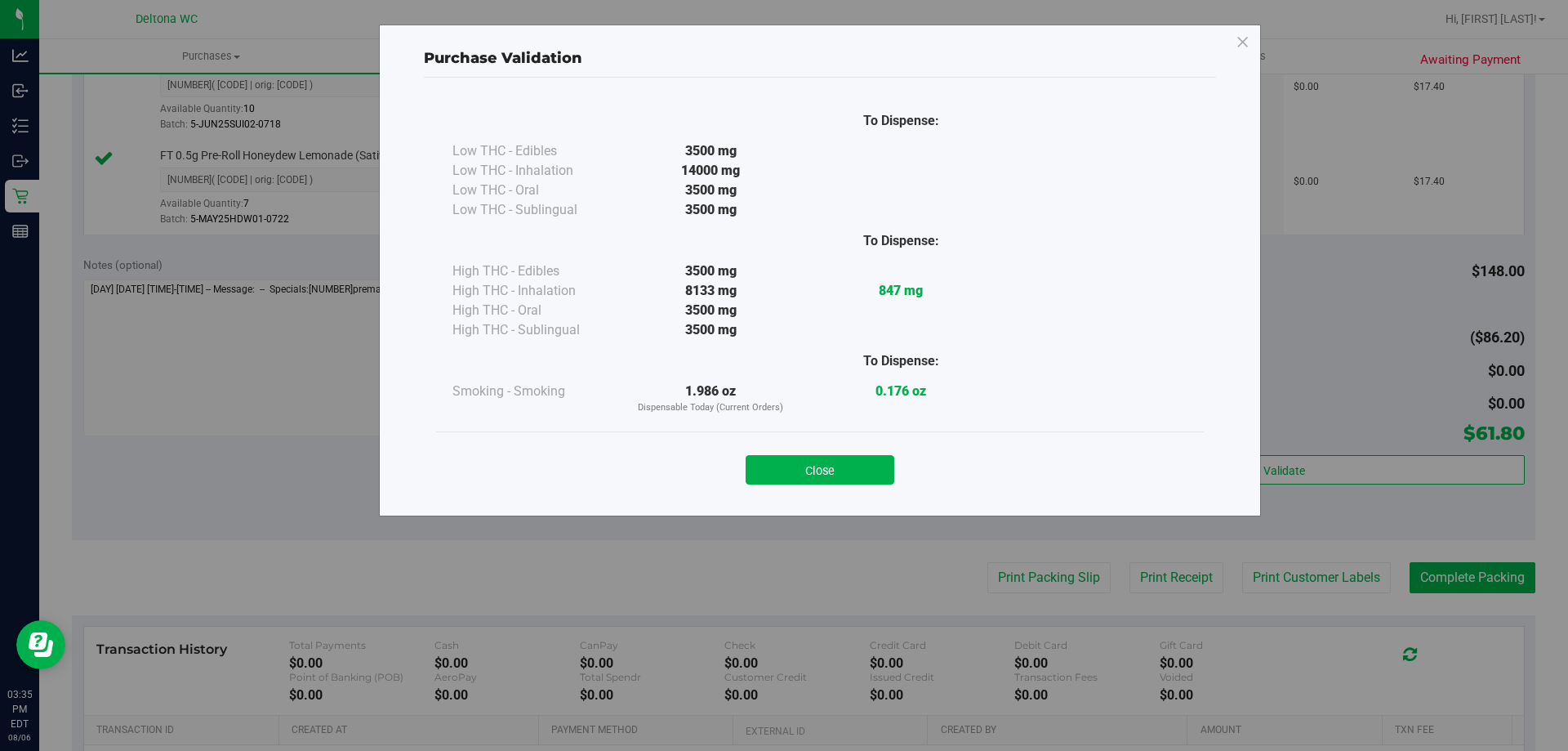 click on "Close" at bounding box center (820, 470) 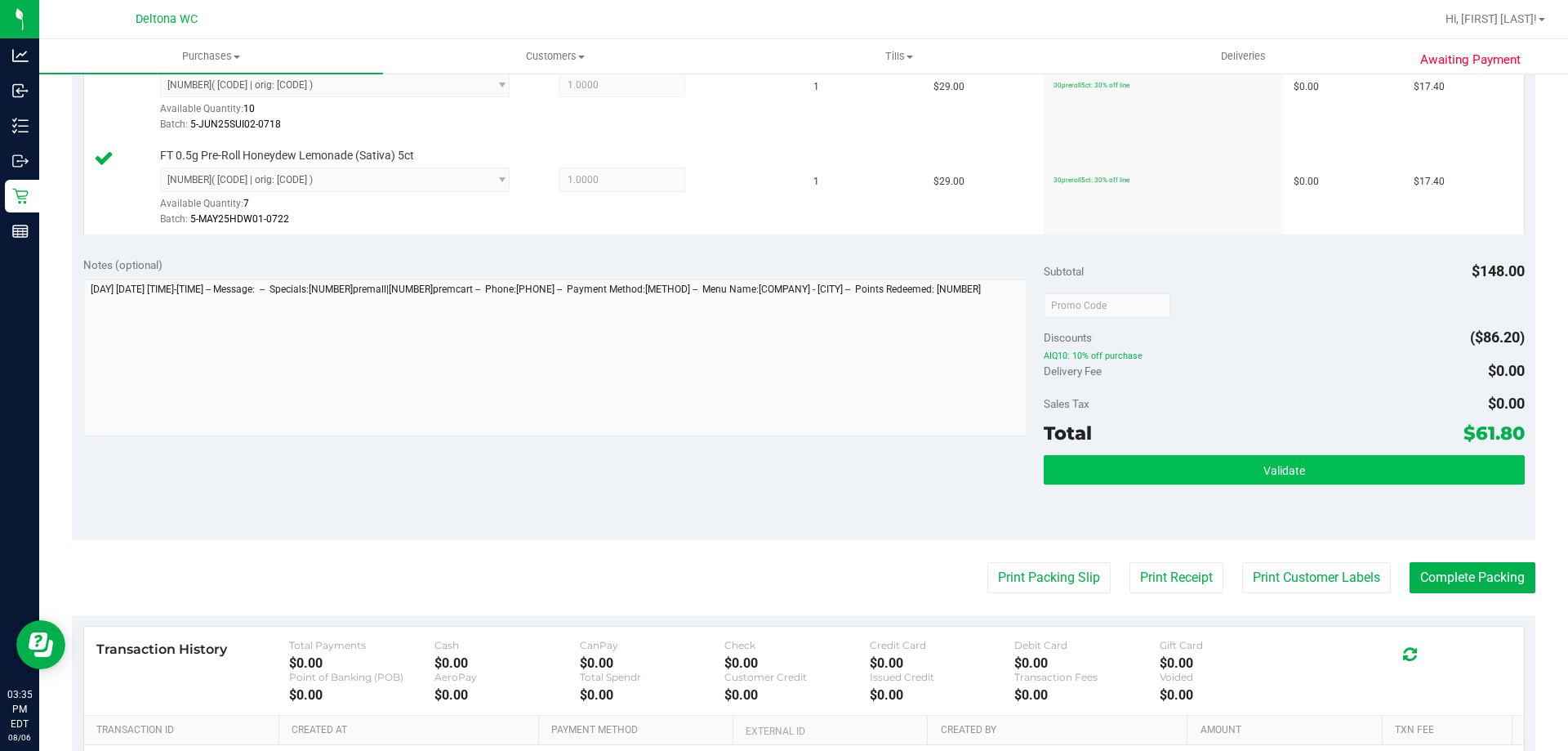 drag, startPoint x: 1176, startPoint y: 448, endPoint x: 1180, endPoint y: 463, distance: 15.524175 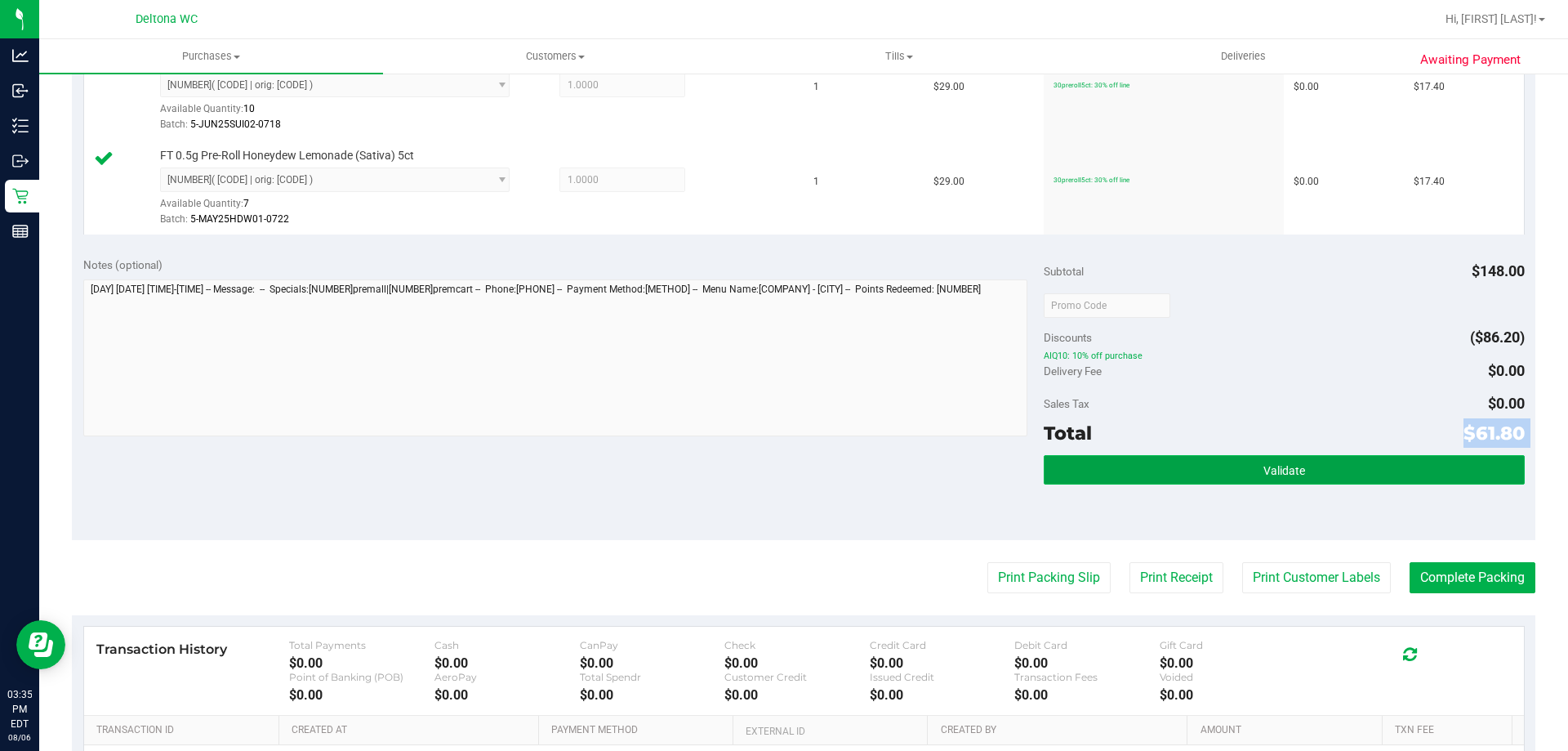 click on "Validate" at bounding box center [1284, 470] 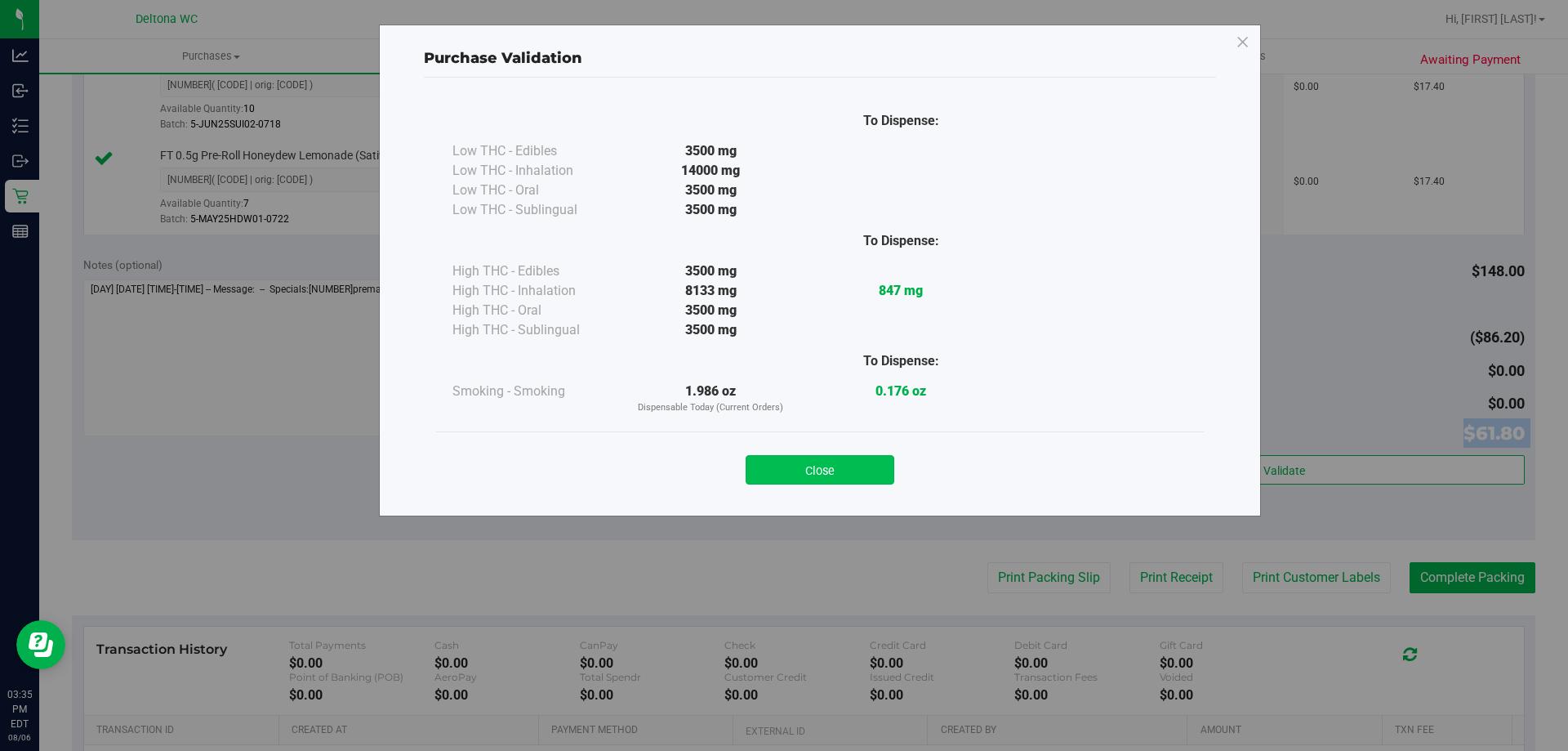 click on "Close" at bounding box center [820, 470] 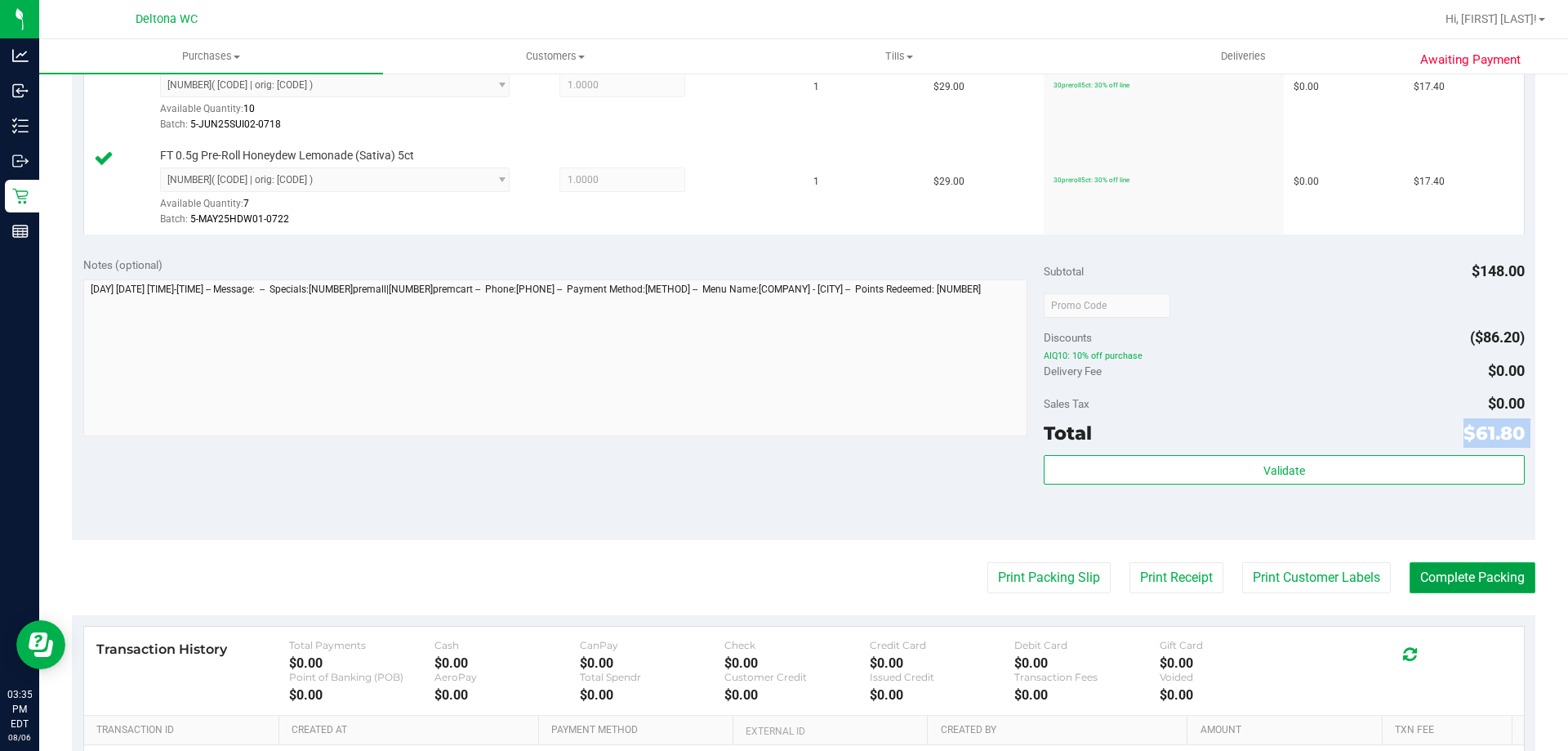 click on "Complete Packing" at bounding box center [1472, 578] 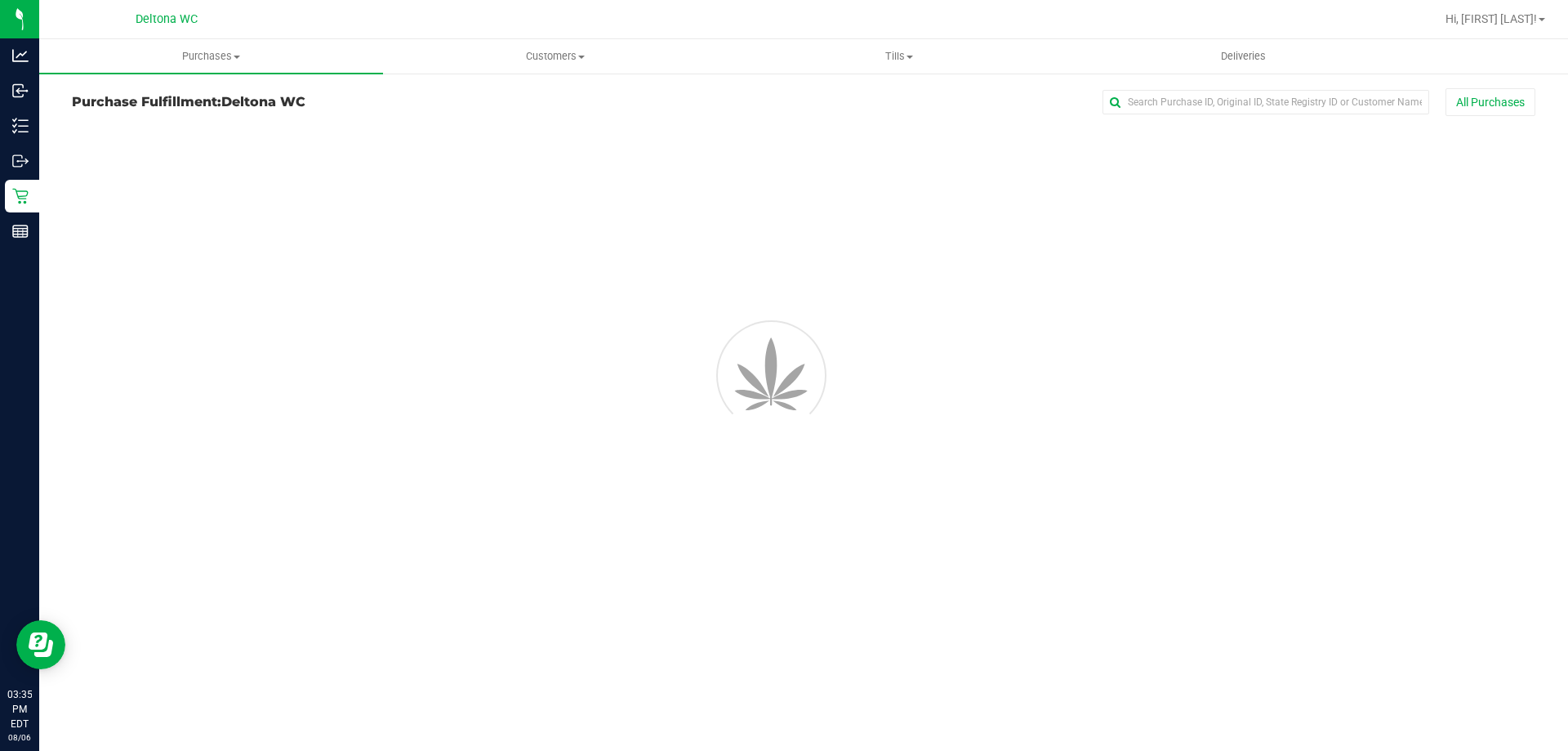scroll, scrollTop: 0, scrollLeft: 0, axis: both 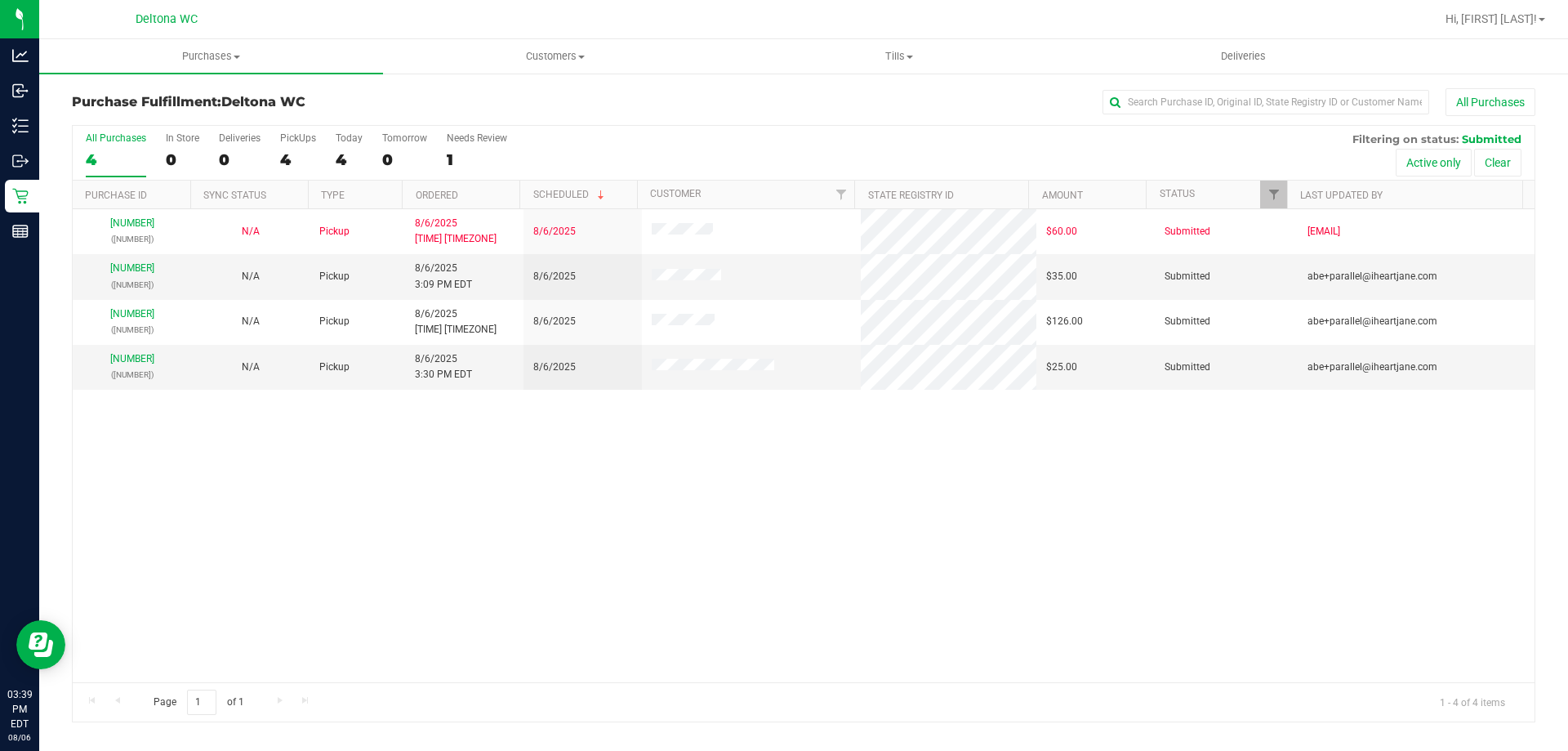 click on "Ordered" at bounding box center [461, 194] 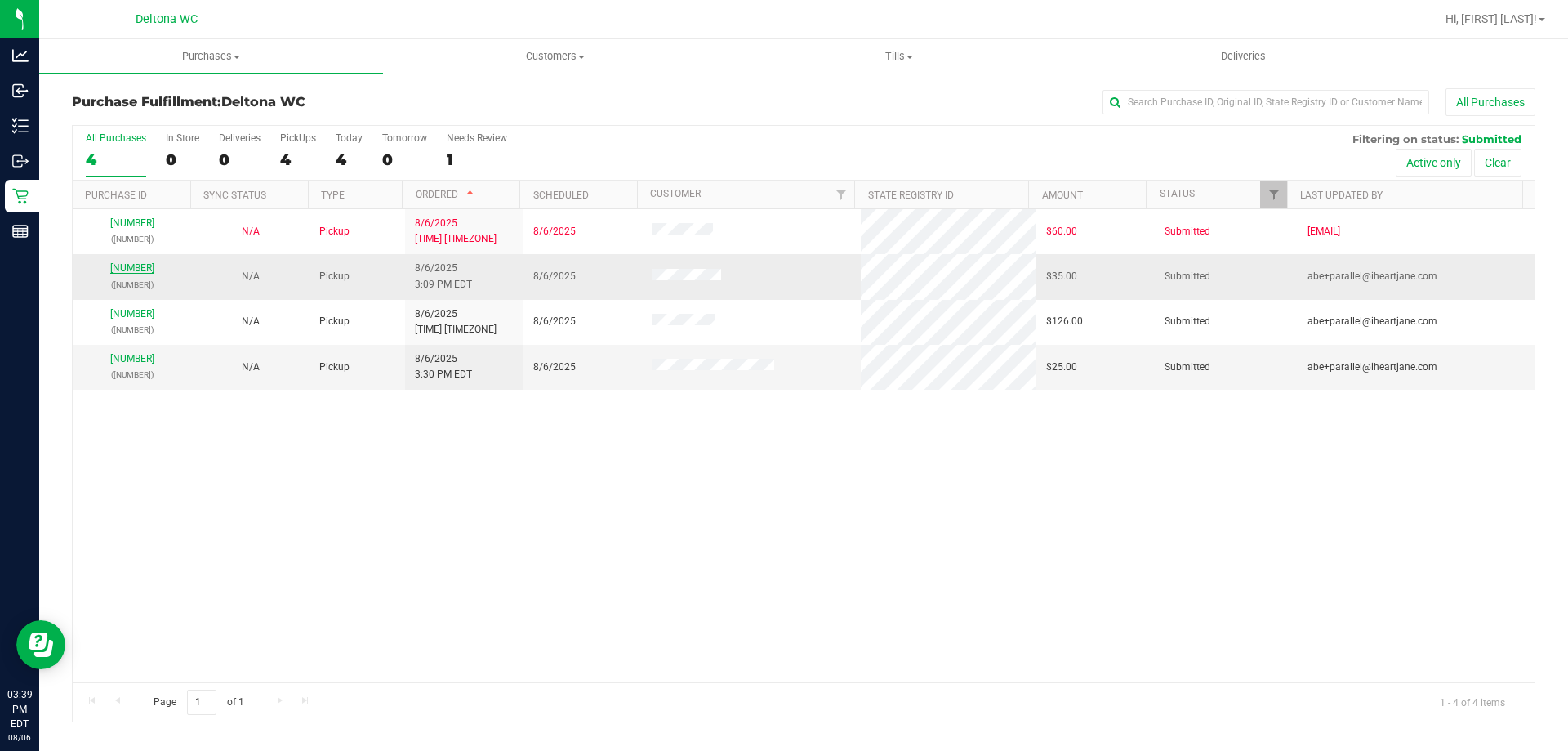 click on "[NUMBER]" at bounding box center (132, 268) 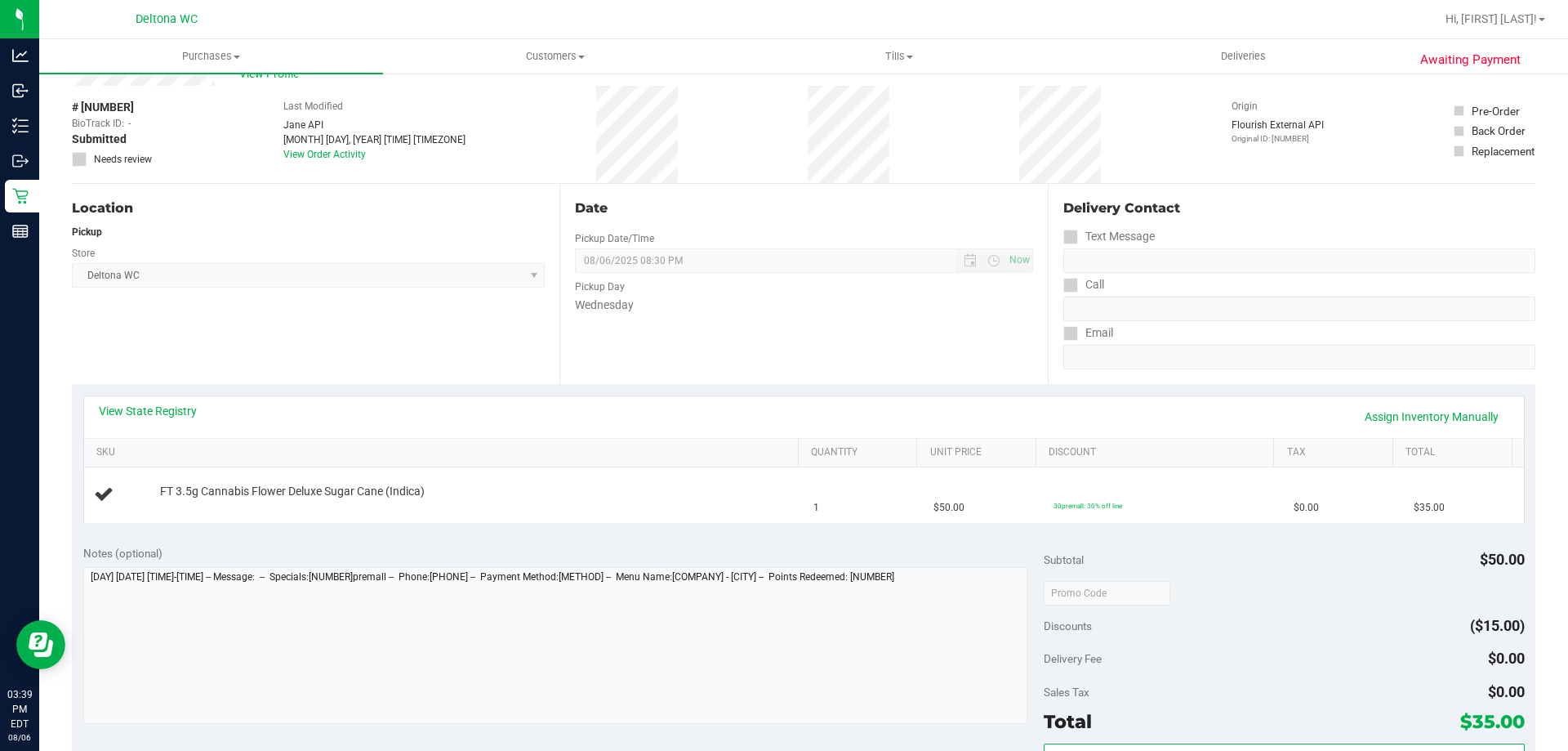 scroll, scrollTop: 82, scrollLeft: 0, axis: vertical 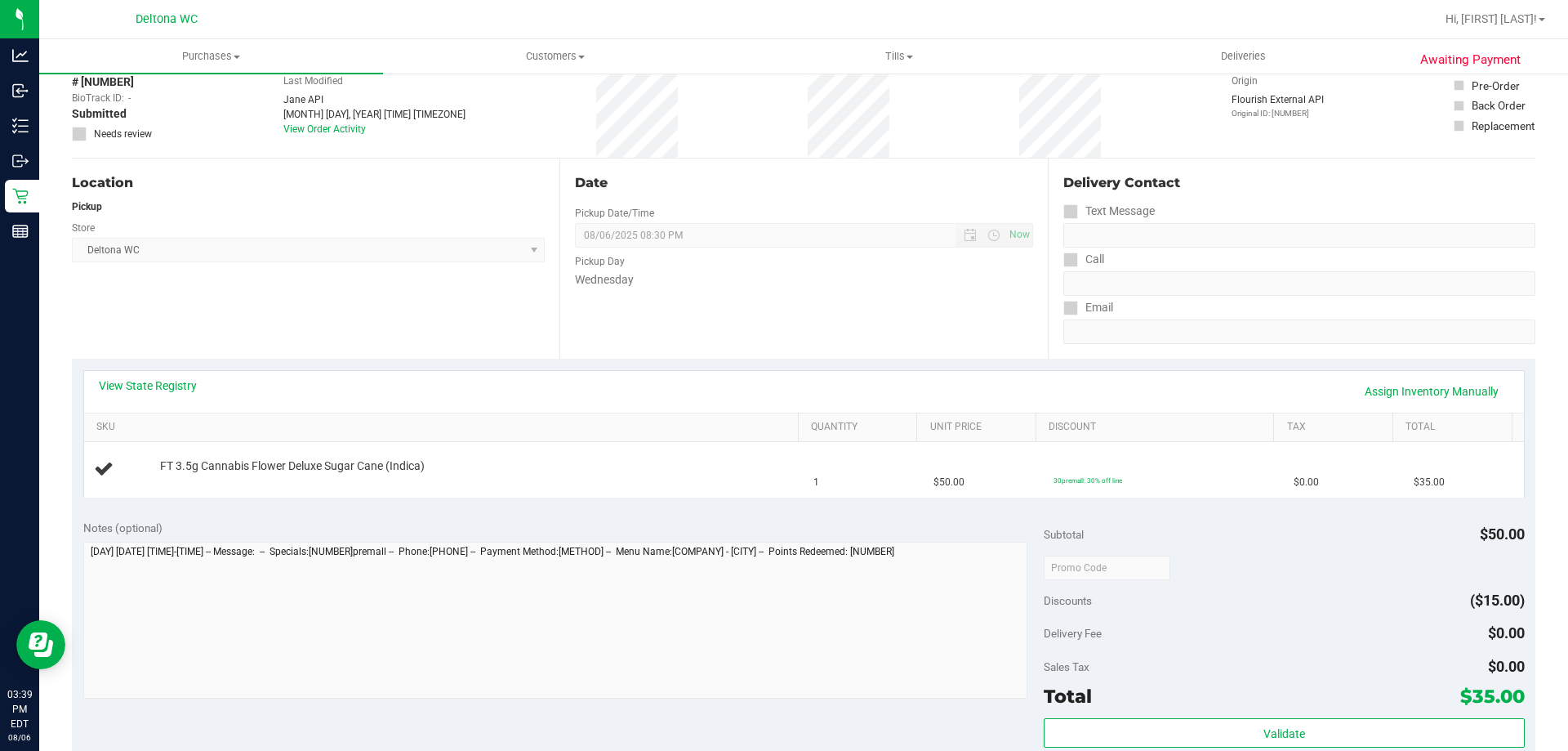 click on "Date
Pickup Date/Time
08/06/2025
Now
08/06/2025 08:30 PM
Now
Pickup Day
Wednesday" at bounding box center (803, 258) 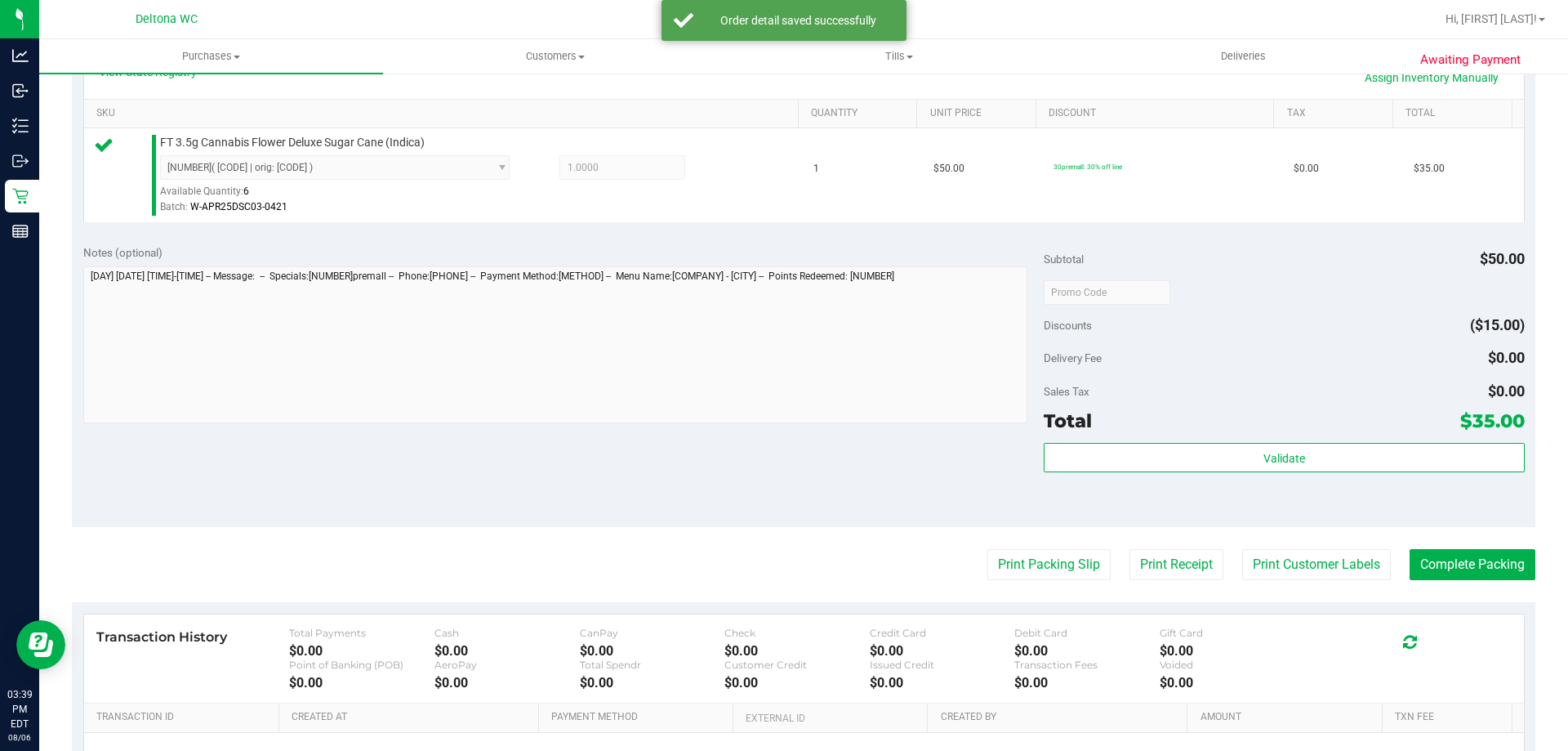 scroll, scrollTop: 409, scrollLeft: 0, axis: vertical 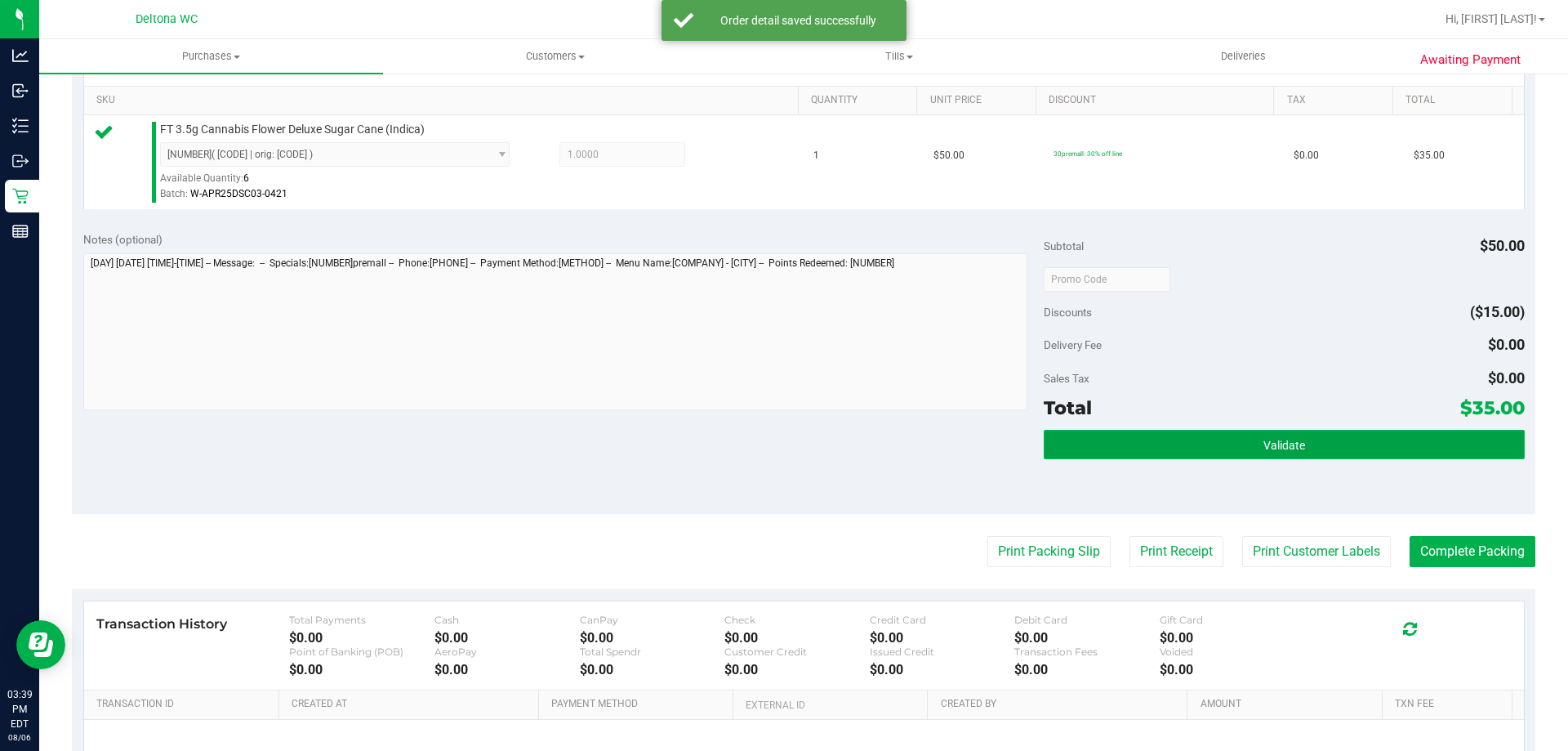 click on "Validate" at bounding box center (1284, 445) 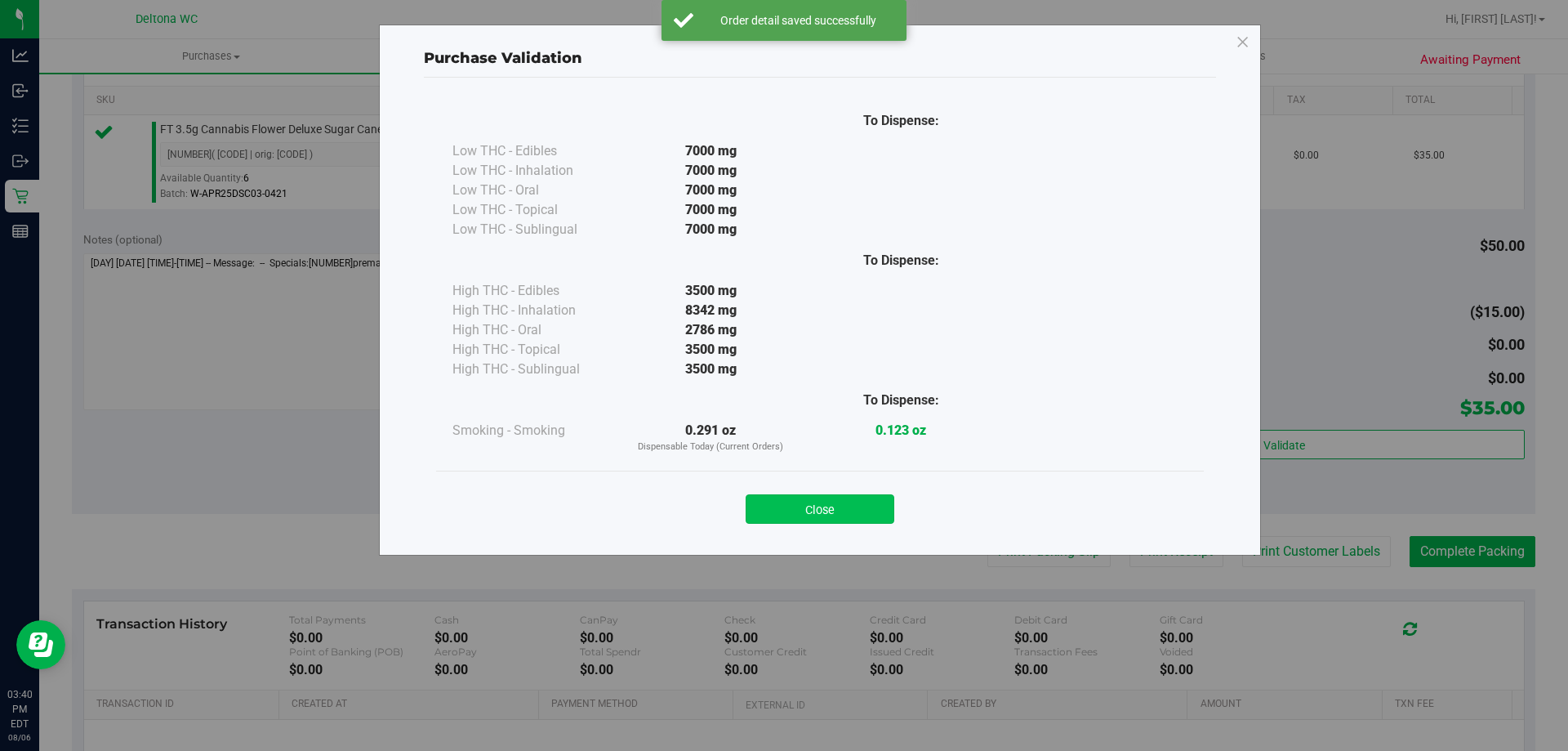 click on "Close" at bounding box center (820, 509) 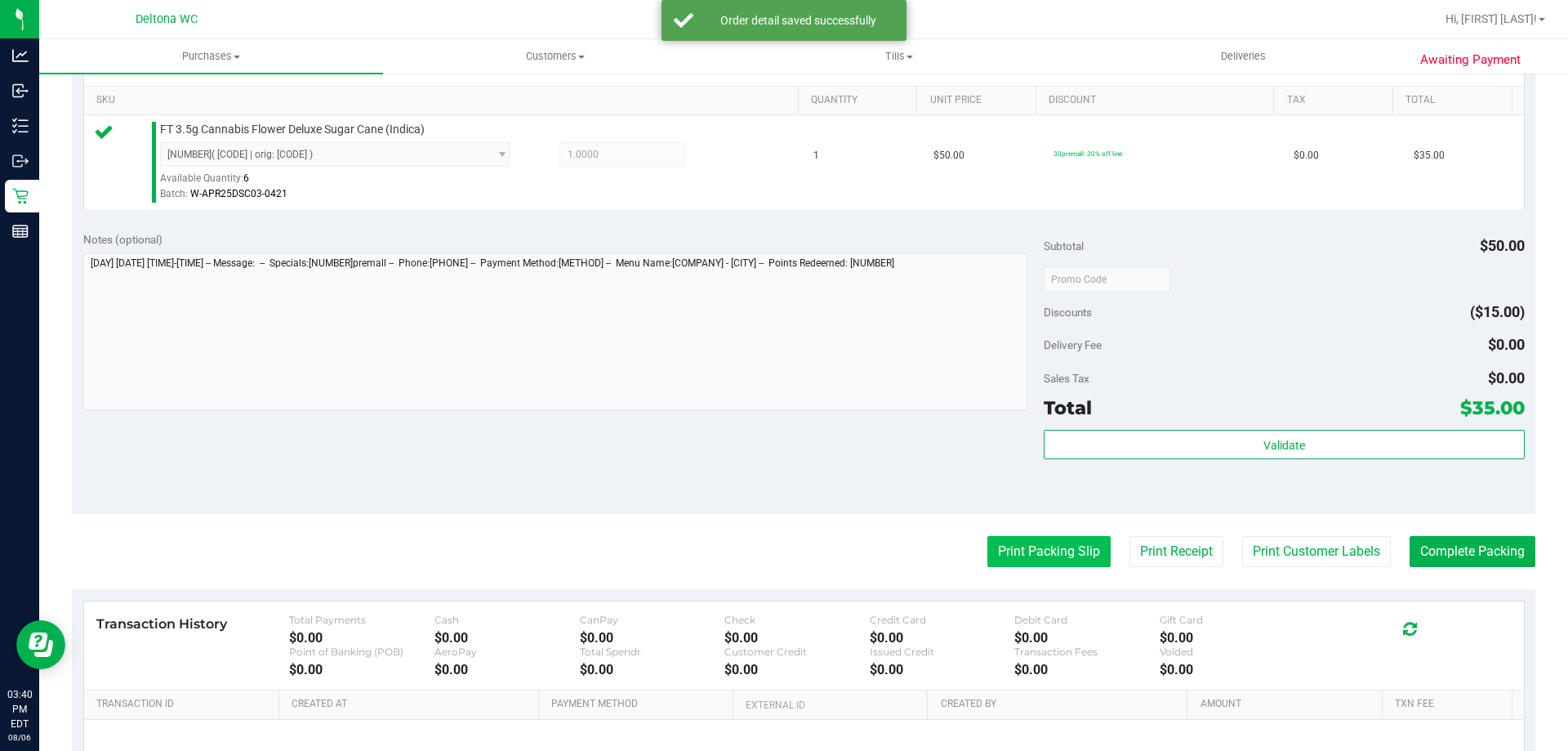 click on "Print Packing Slip" at bounding box center [1049, 552] 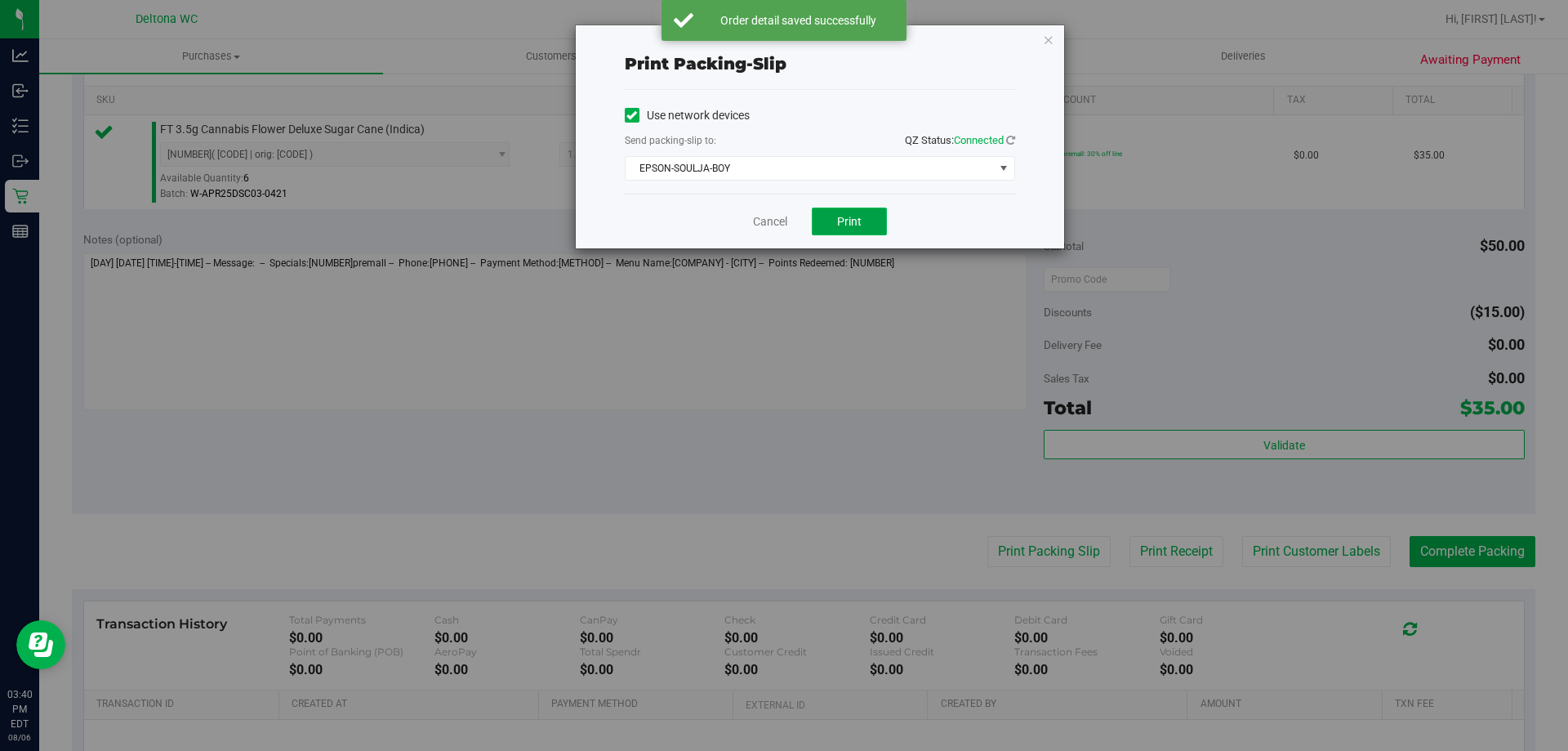click on "Print" at bounding box center [849, 221] 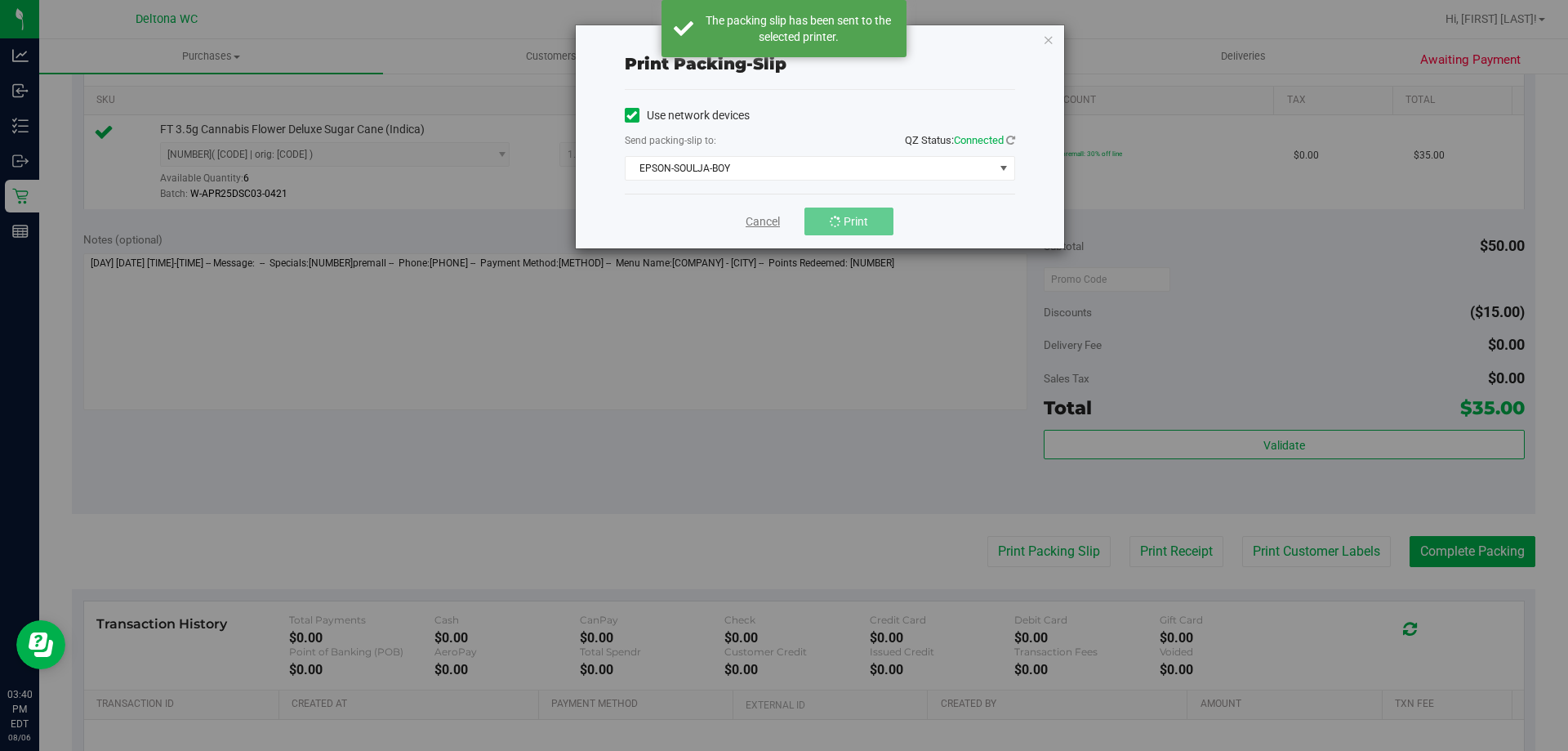 click on "Cancel" at bounding box center (763, 221) 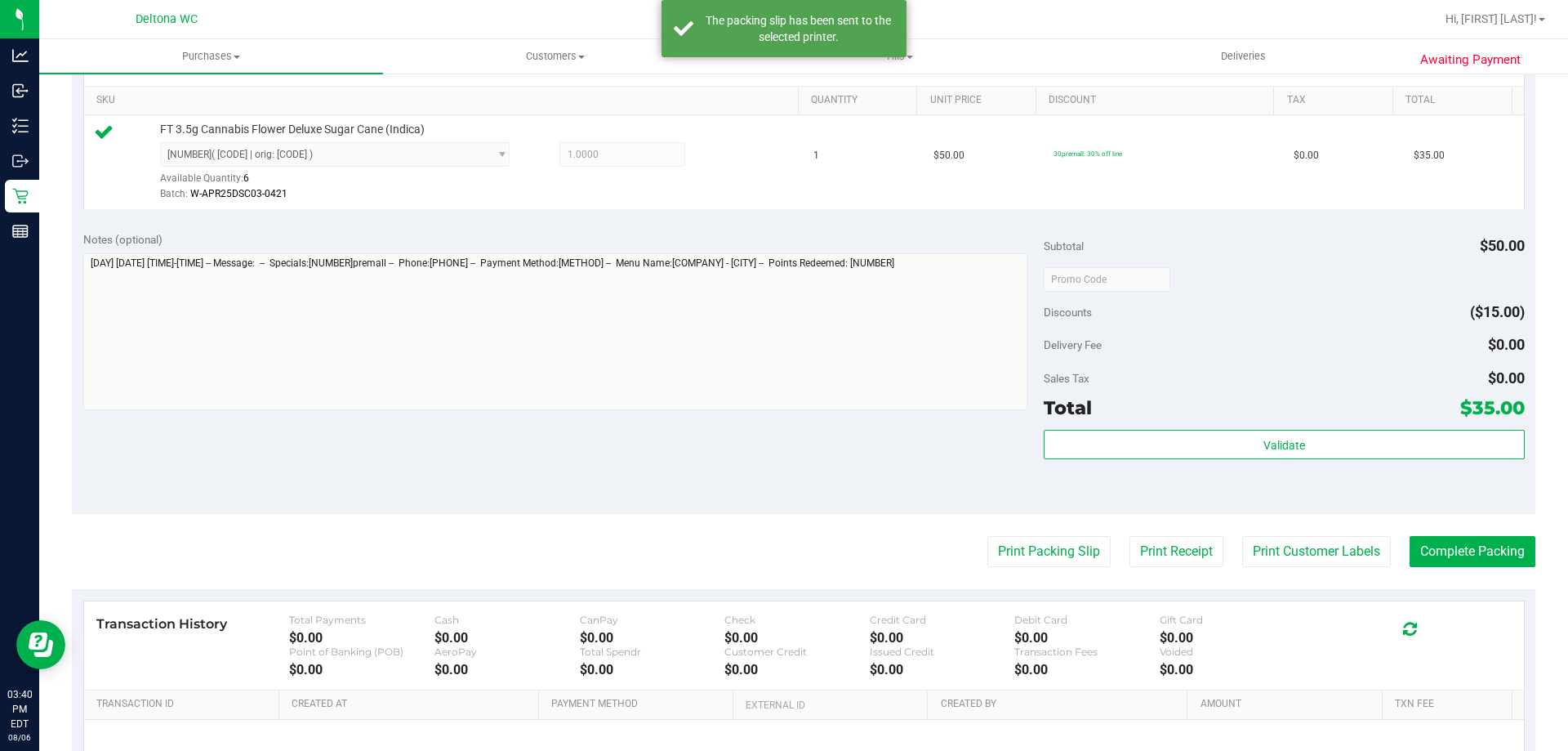 click on "Back
Edit Purchase
Cancel Purchase
View Profile
# 11748009
BioTrack ID:
-
Submitted
Needs review
Last Modified
Jane API
Aug 6, 2025 3:09:02 PM EDT" at bounding box center (804, 287) 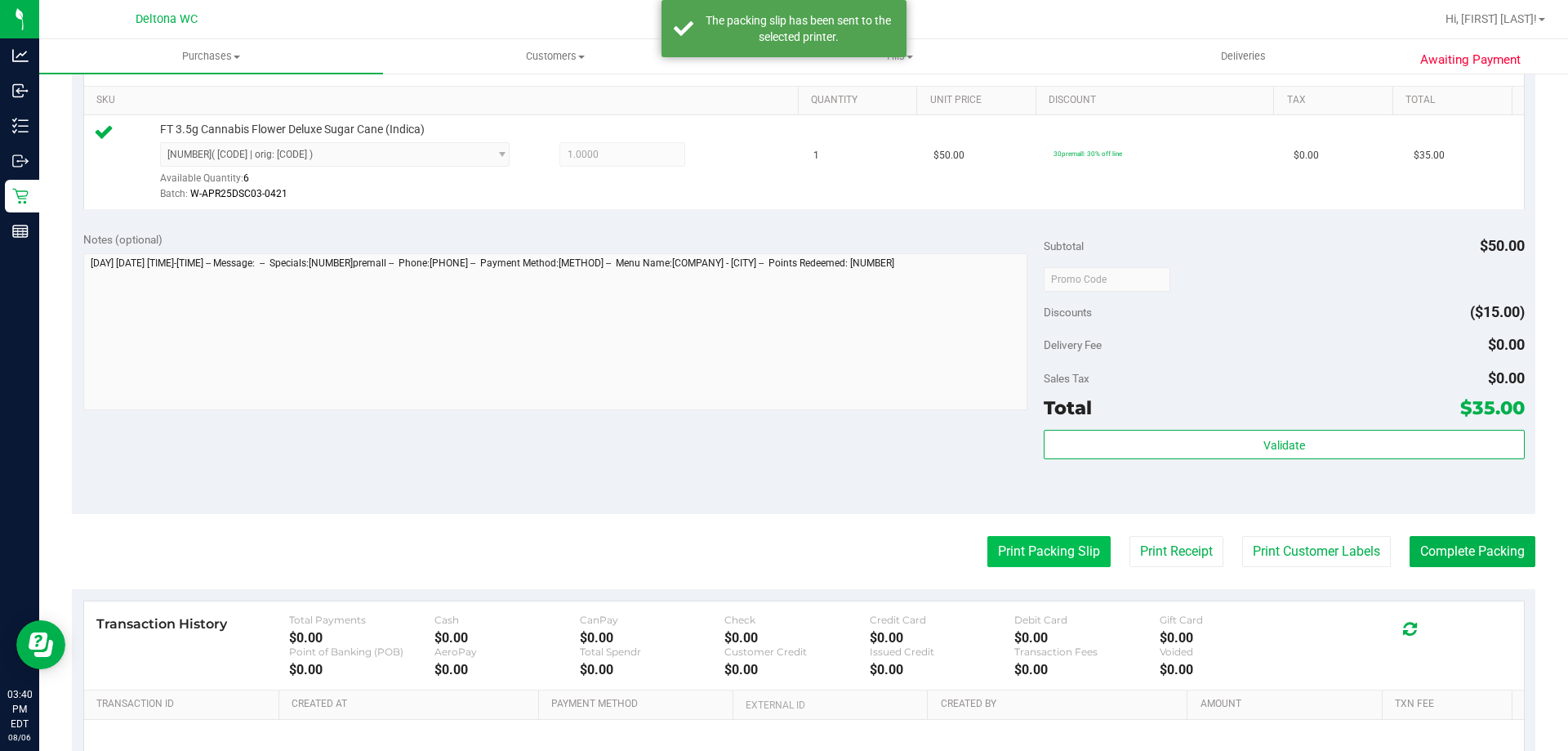 click on "Print Packing Slip" at bounding box center (1049, 552) 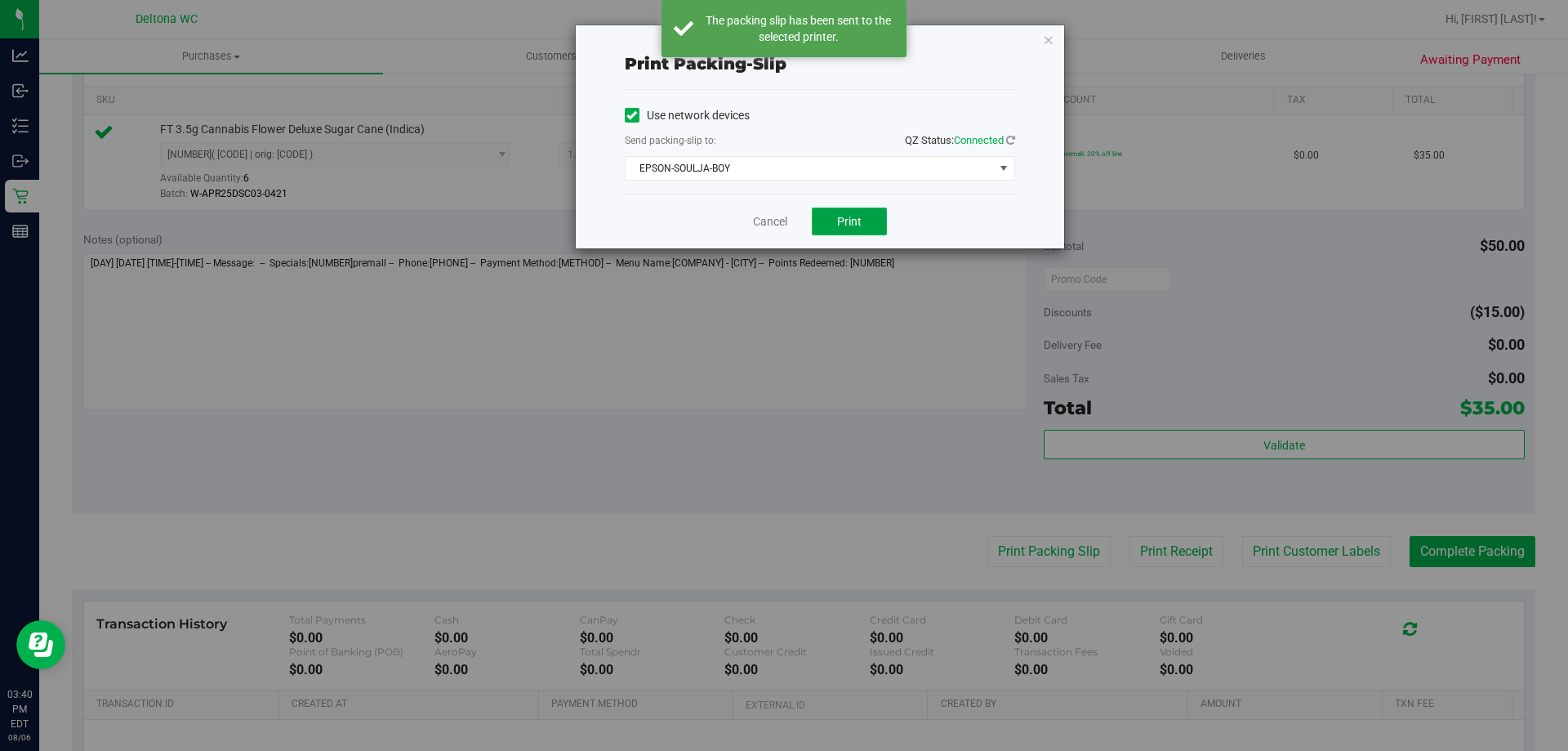 click on "Print" at bounding box center [849, 221] 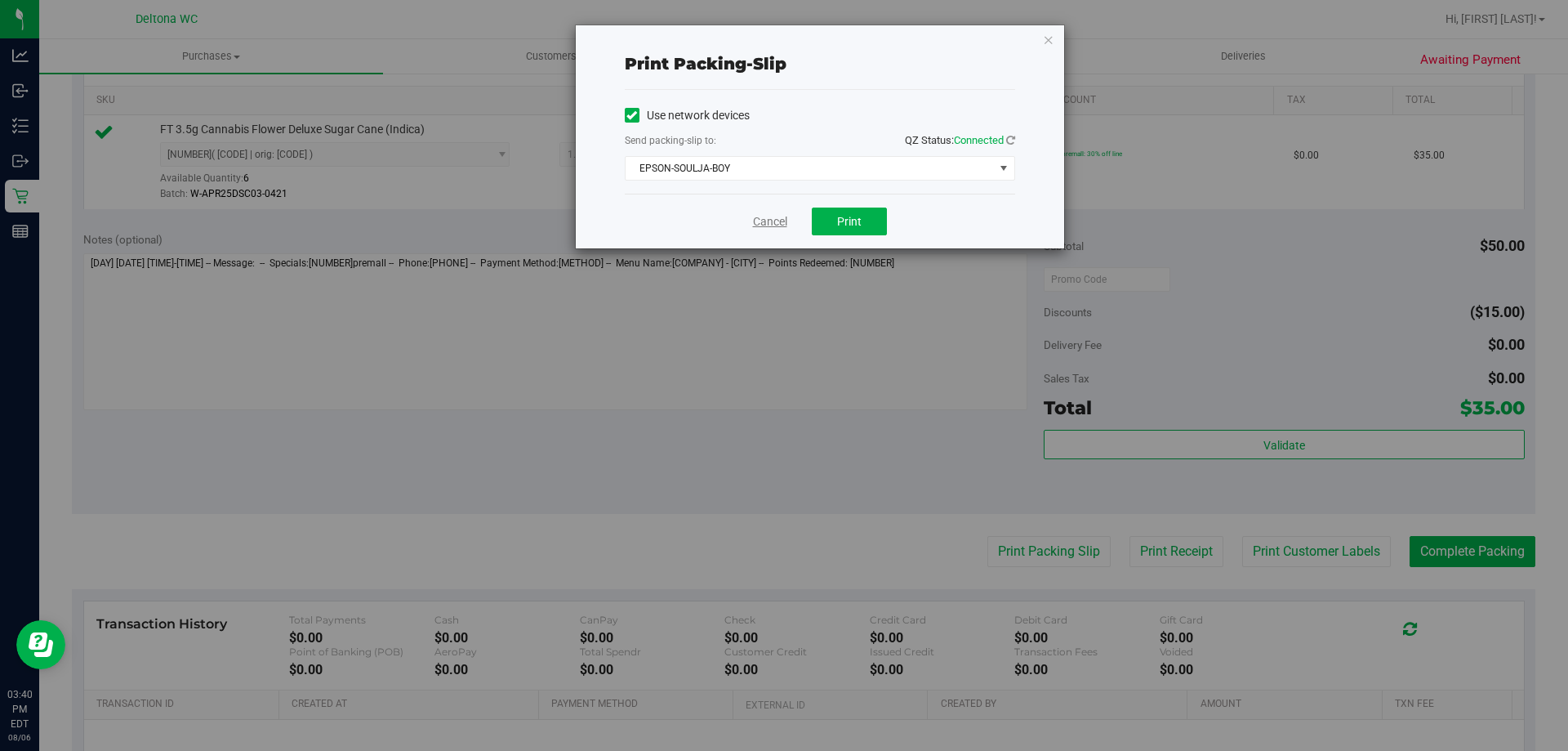 click on "Cancel" at bounding box center (770, 221) 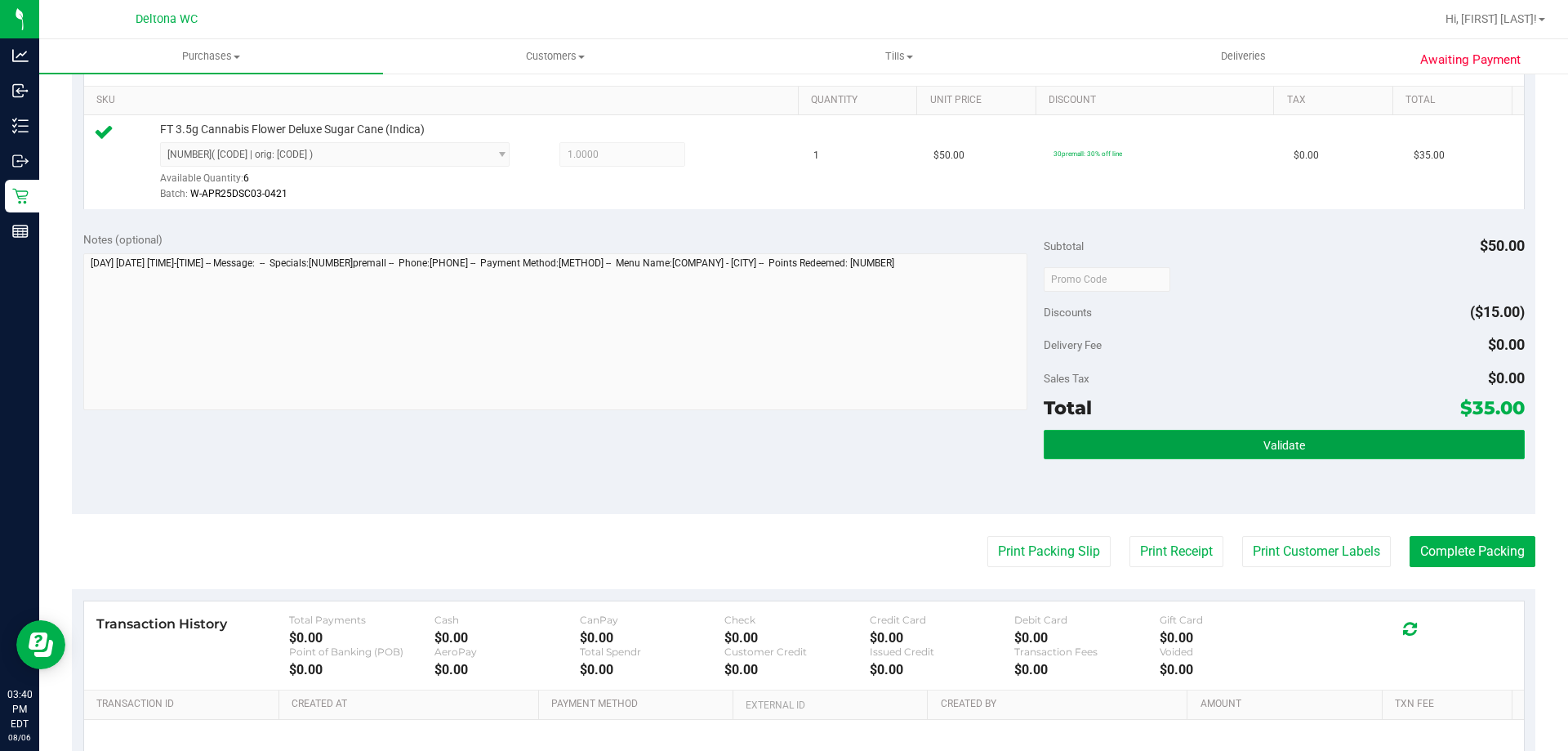 click on "Validate" at bounding box center (1284, 445) 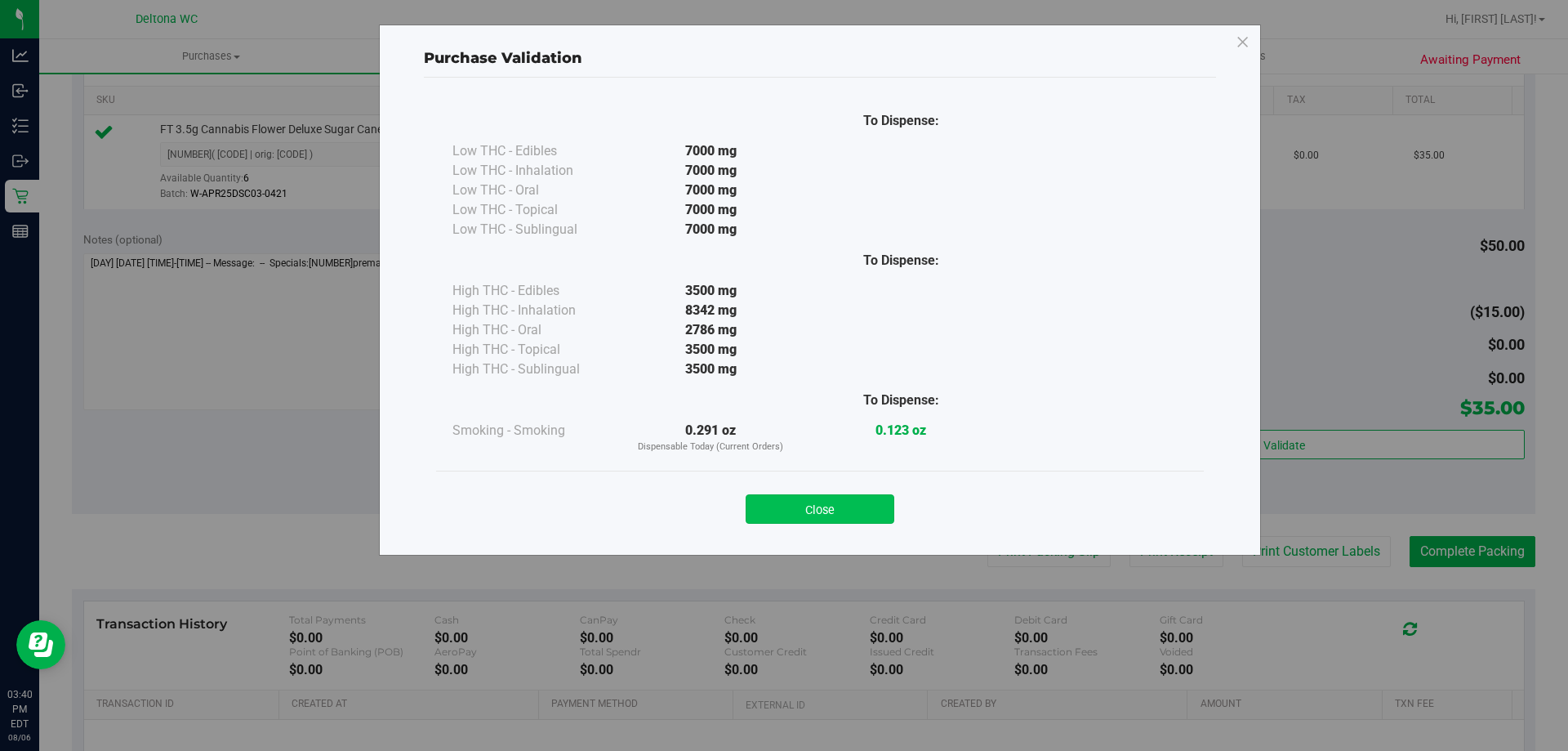 click on "Close" at bounding box center [820, 509] 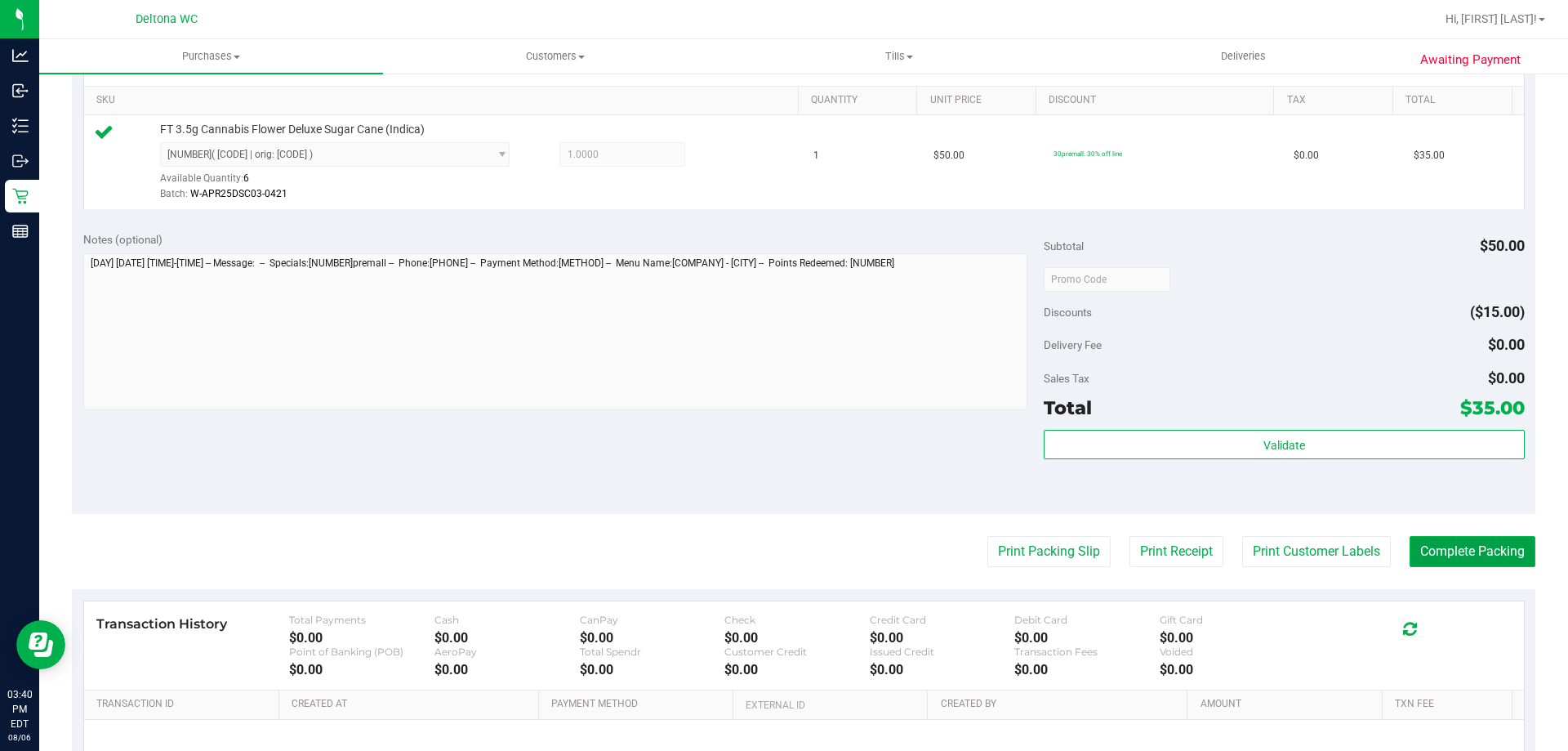click on "Complete Packing" at bounding box center (1472, 552) 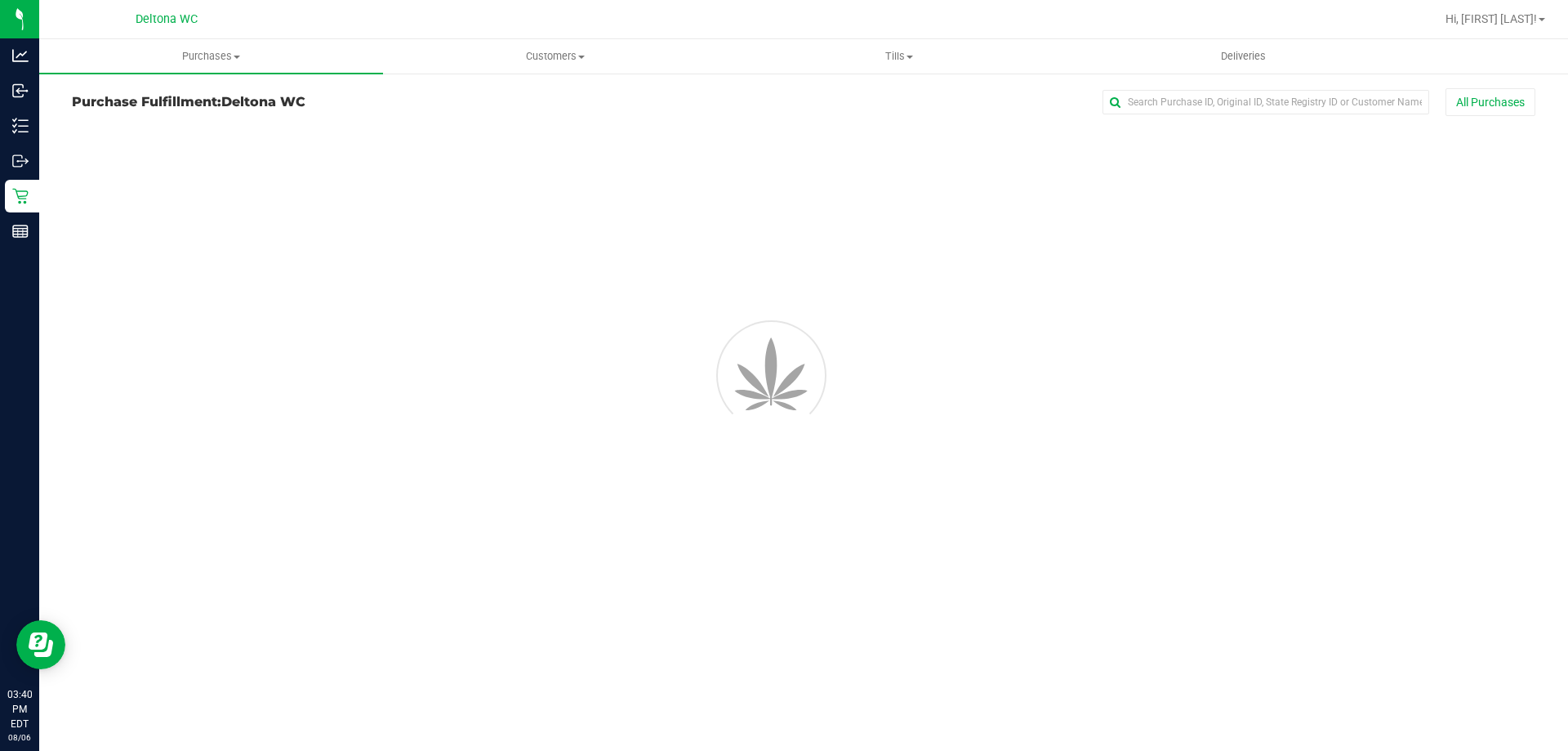 scroll, scrollTop: 0, scrollLeft: 0, axis: both 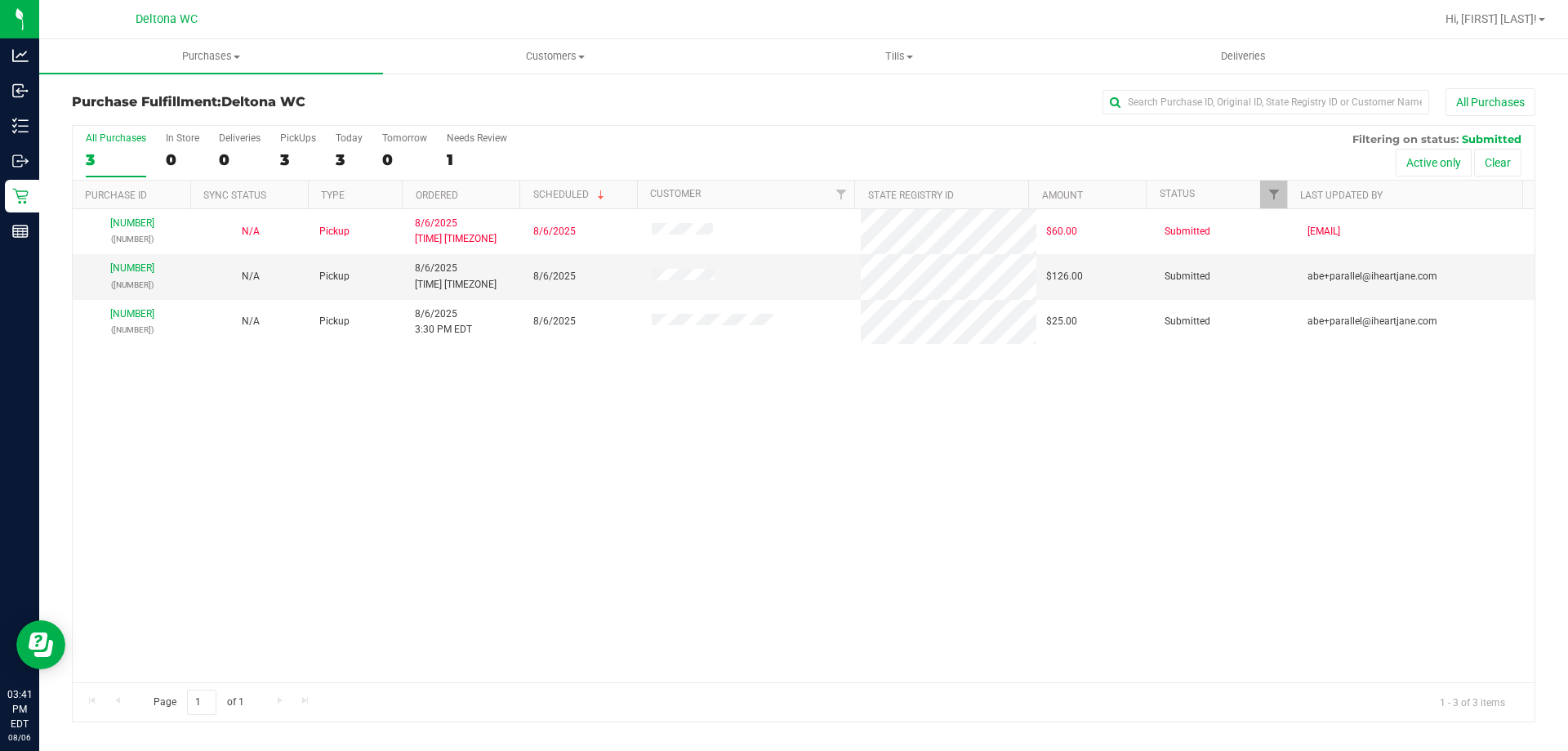 click on "Ordered" at bounding box center [461, 194] 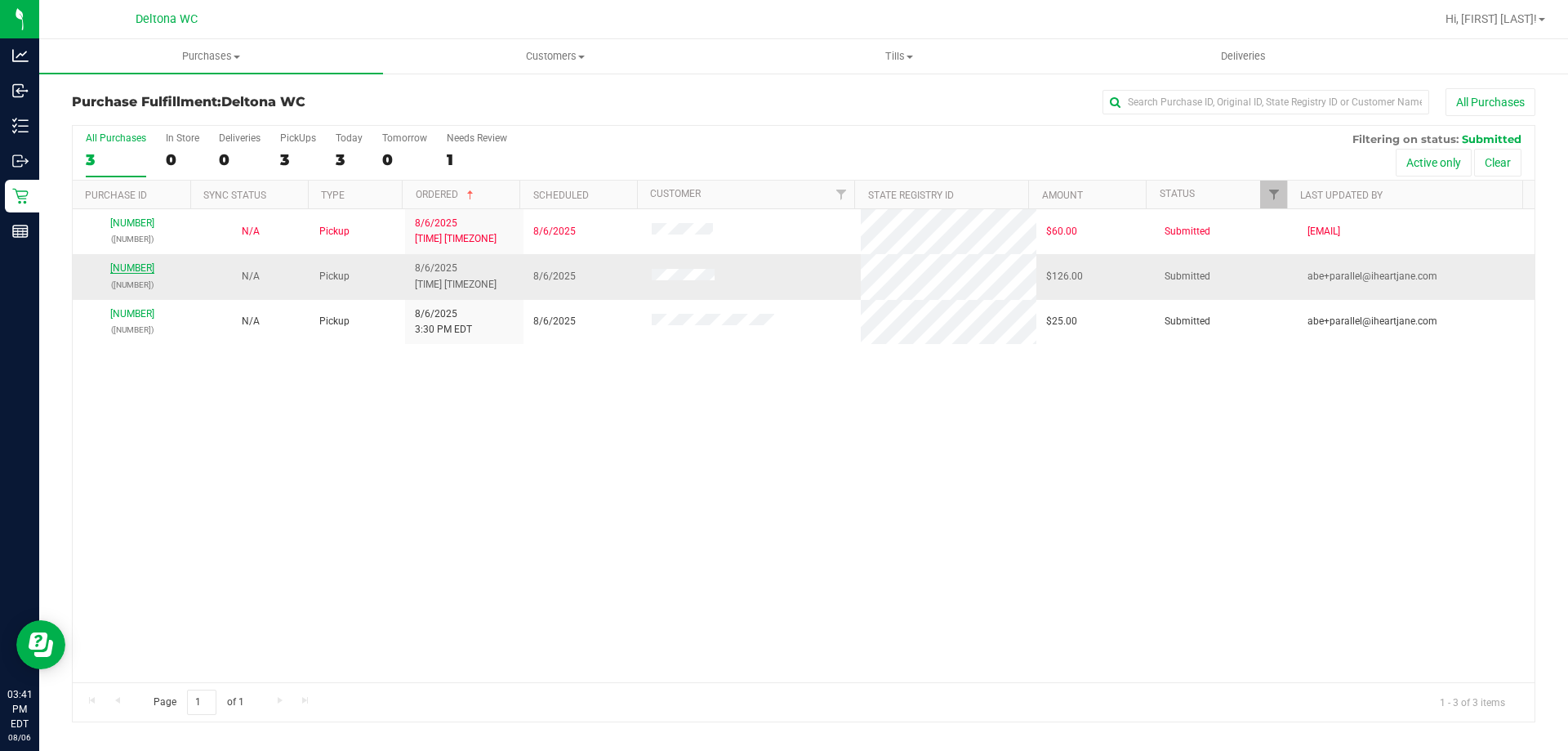 click on "[NUMBER]" at bounding box center (132, 268) 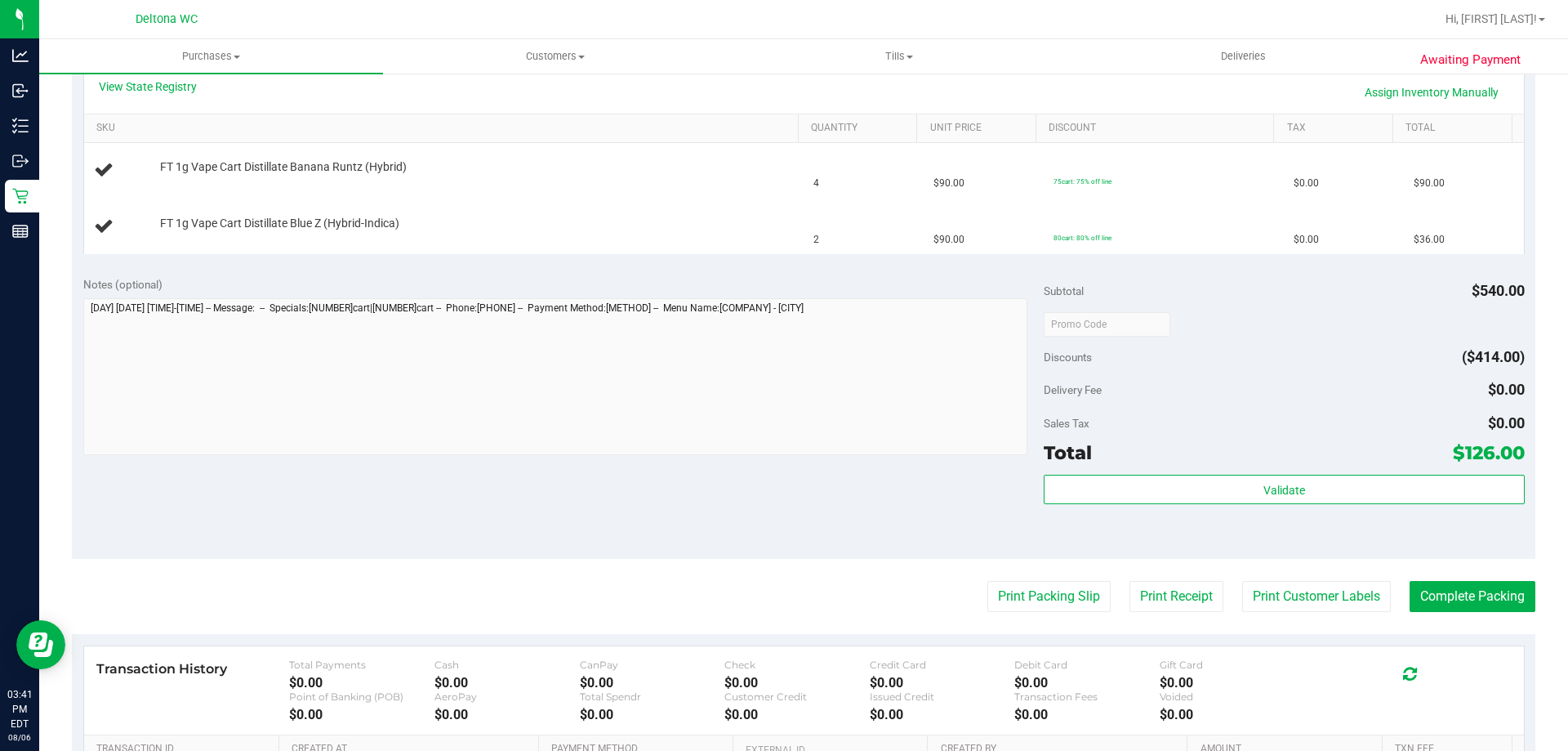 scroll, scrollTop: 383, scrollLeft: 0, axis: vertical 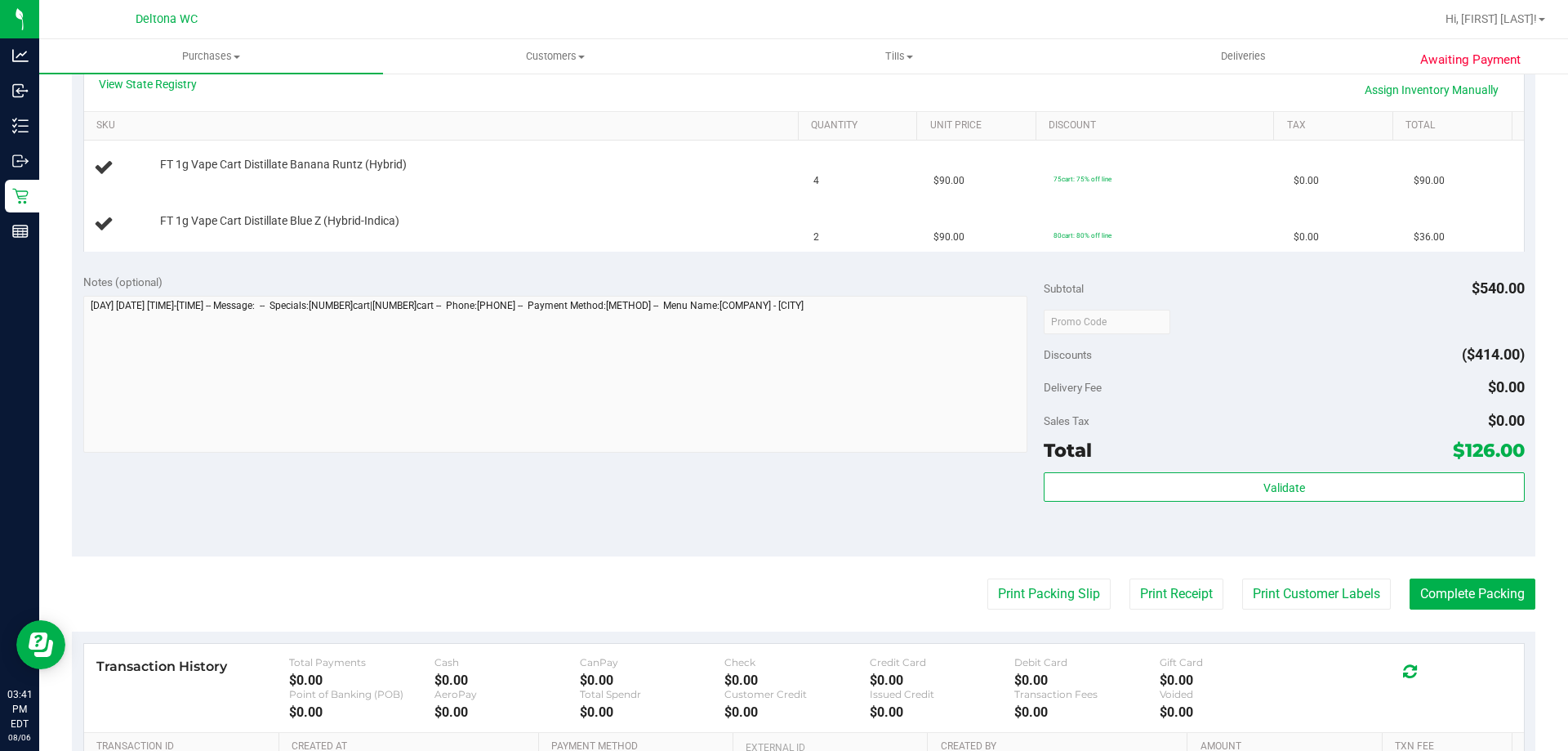 click on "Notes (optional)
Subtotal
$540.00
Discounts
($414.00)
Delivery Fee
$0.00
Sales Tax
$0.00
Total
$126.00" at bounding box center [804, 409] 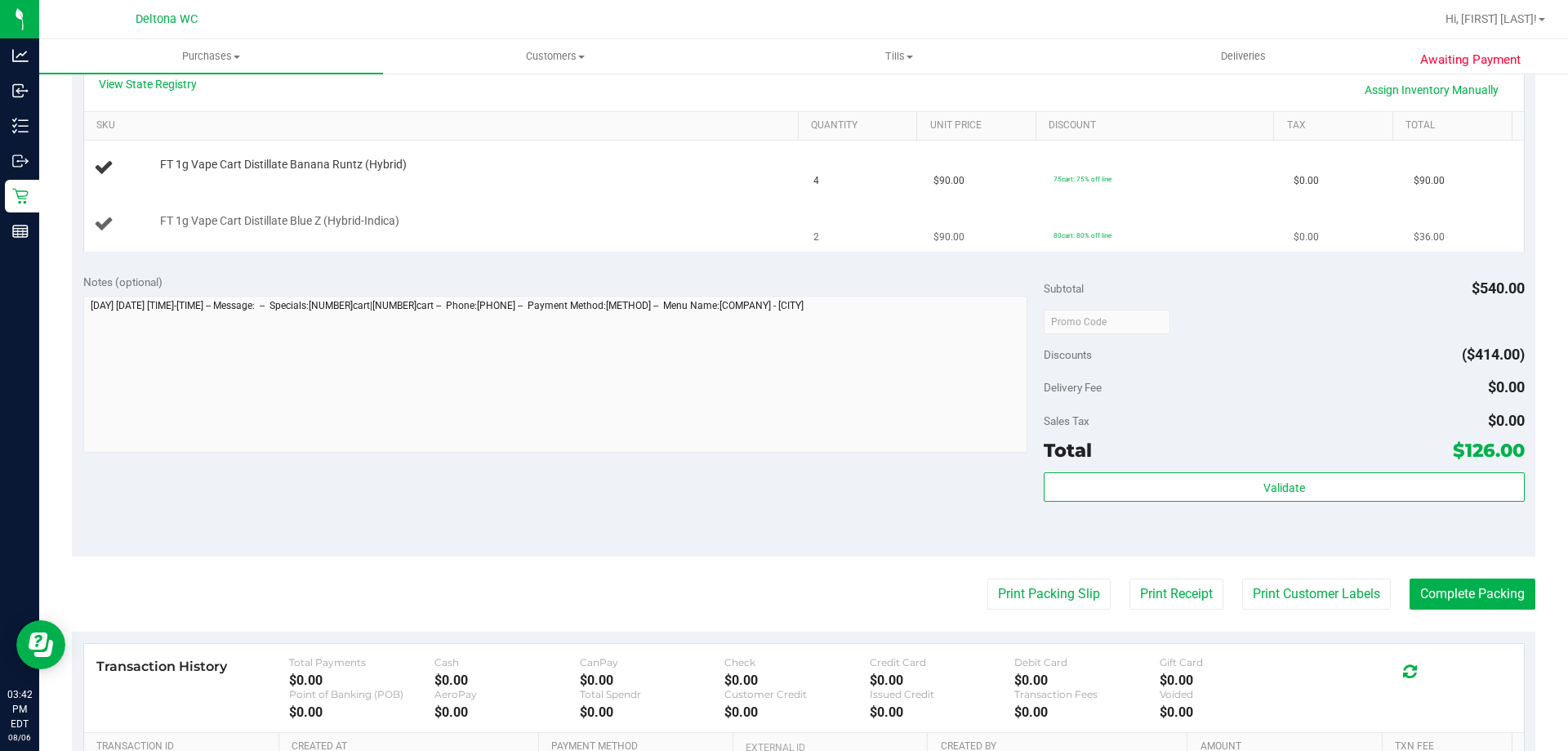 click on "80cart:
80%
off
line" at bounding box center (1164, 224) 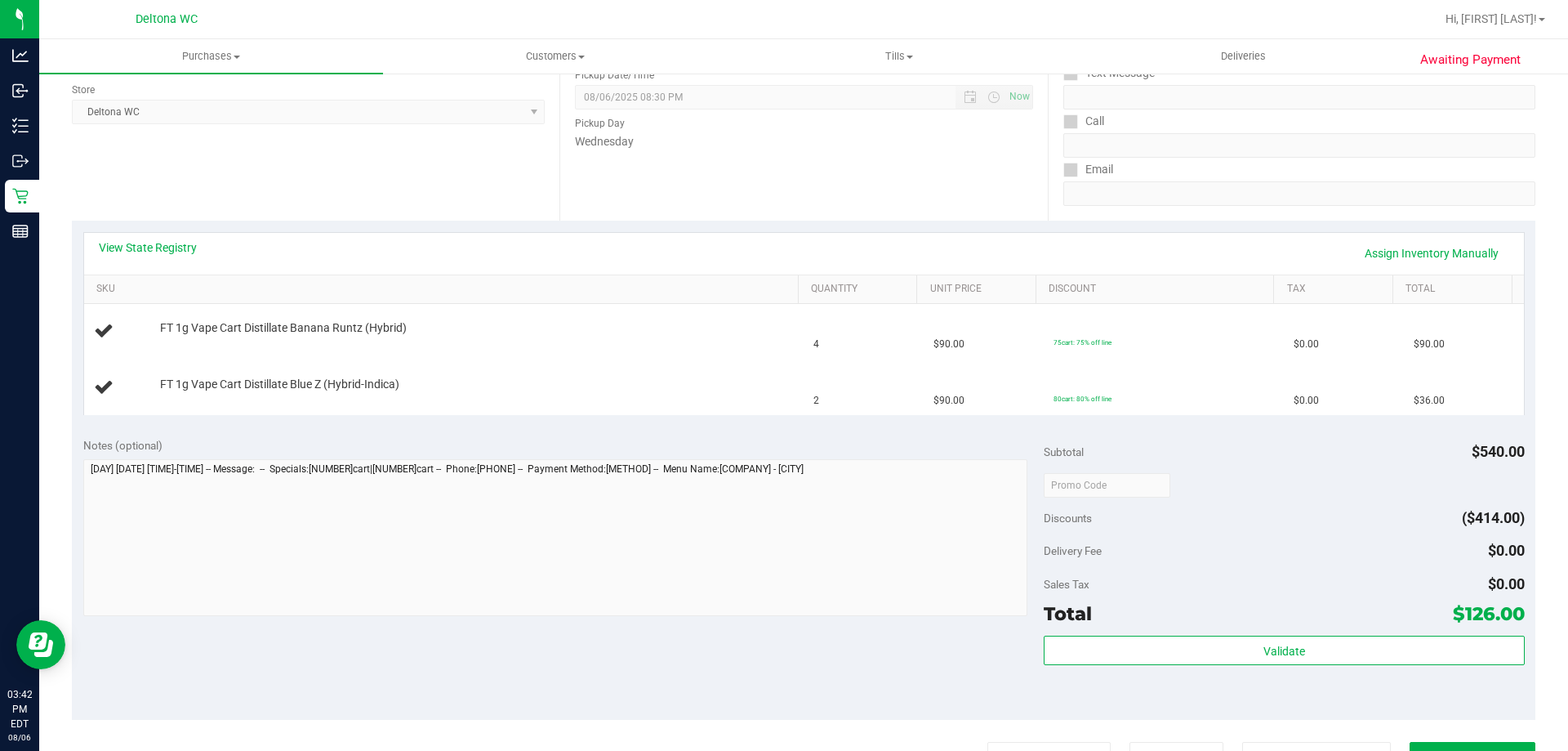 scroll, scrollTop: 138, scrollLeft: 0, axis: vertical 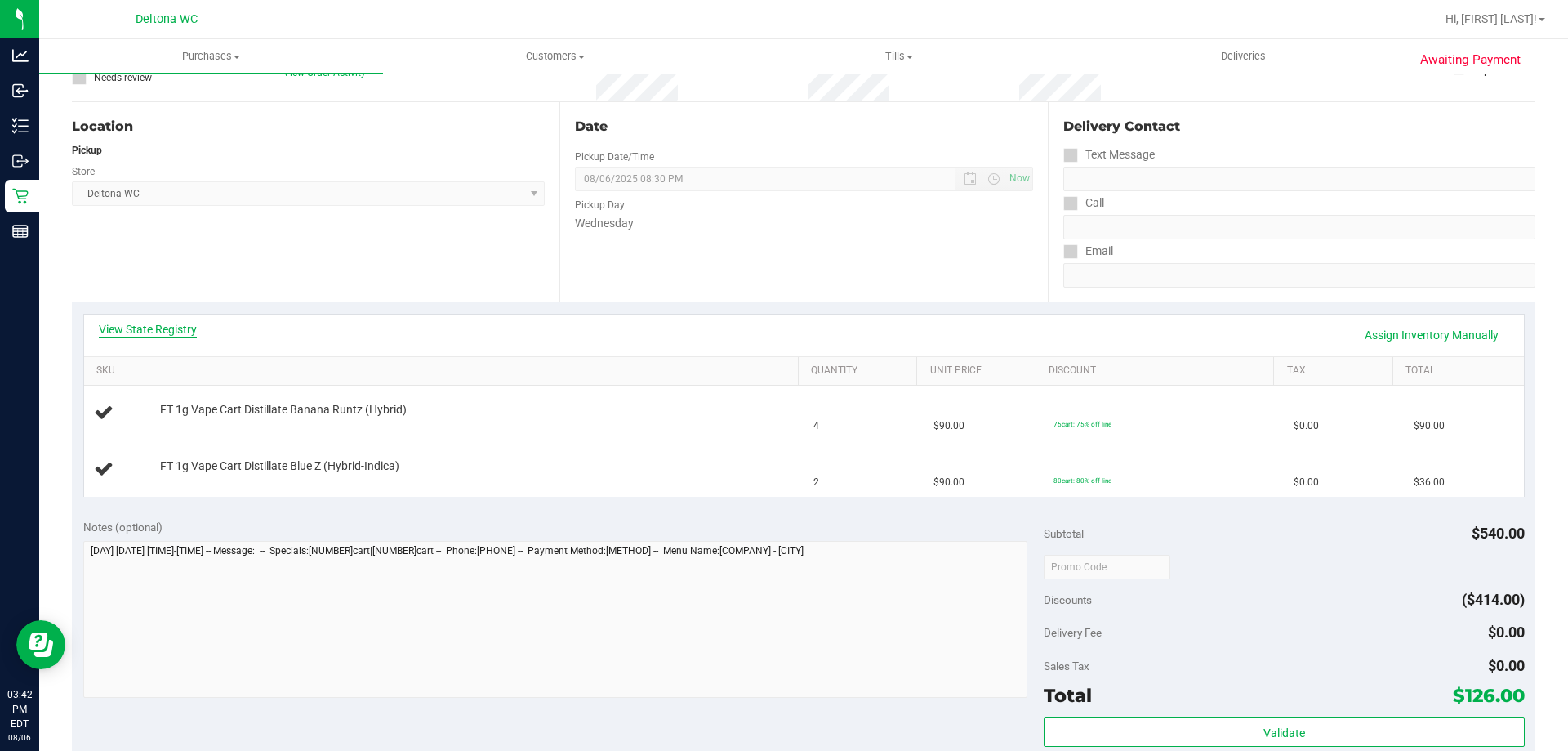 click on "View State Registry" at bounding box center [148, 329] 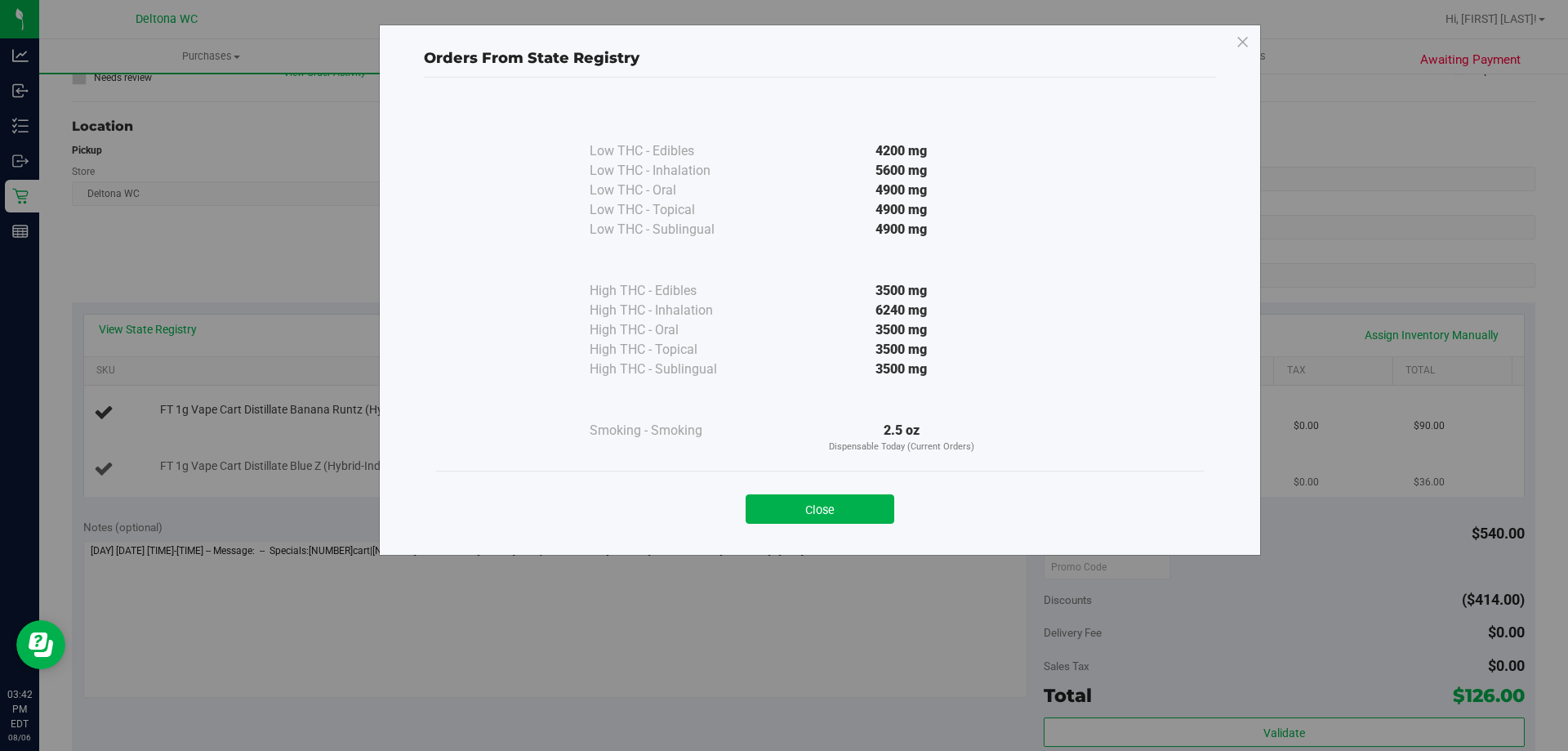 drag, startPoint x: 877, startPoint y: 500, endPoint x: 954, endPoint y: 480, distance: 79.55501 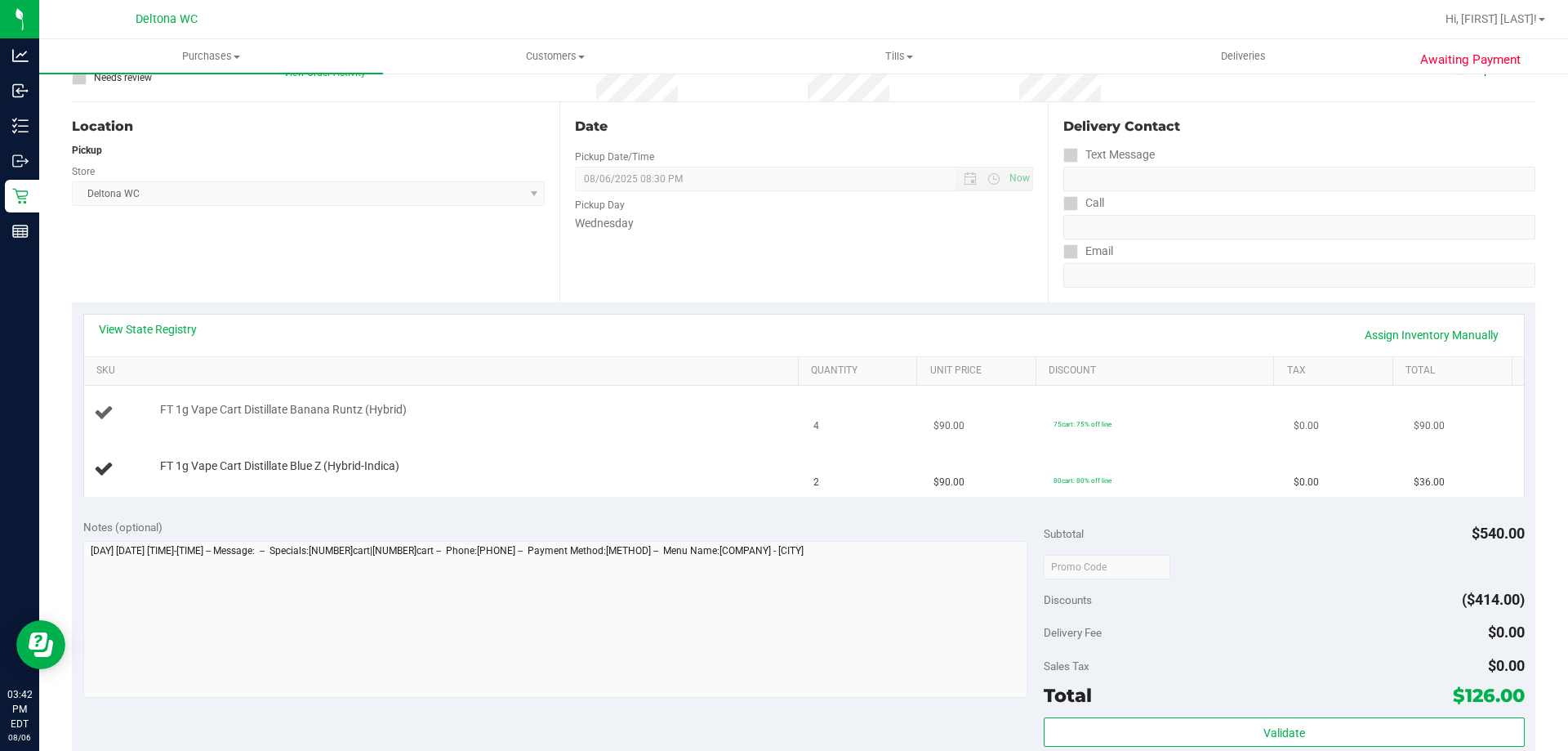 click on "75cart:
75%
off
line" at bounding box center [1164, 413] 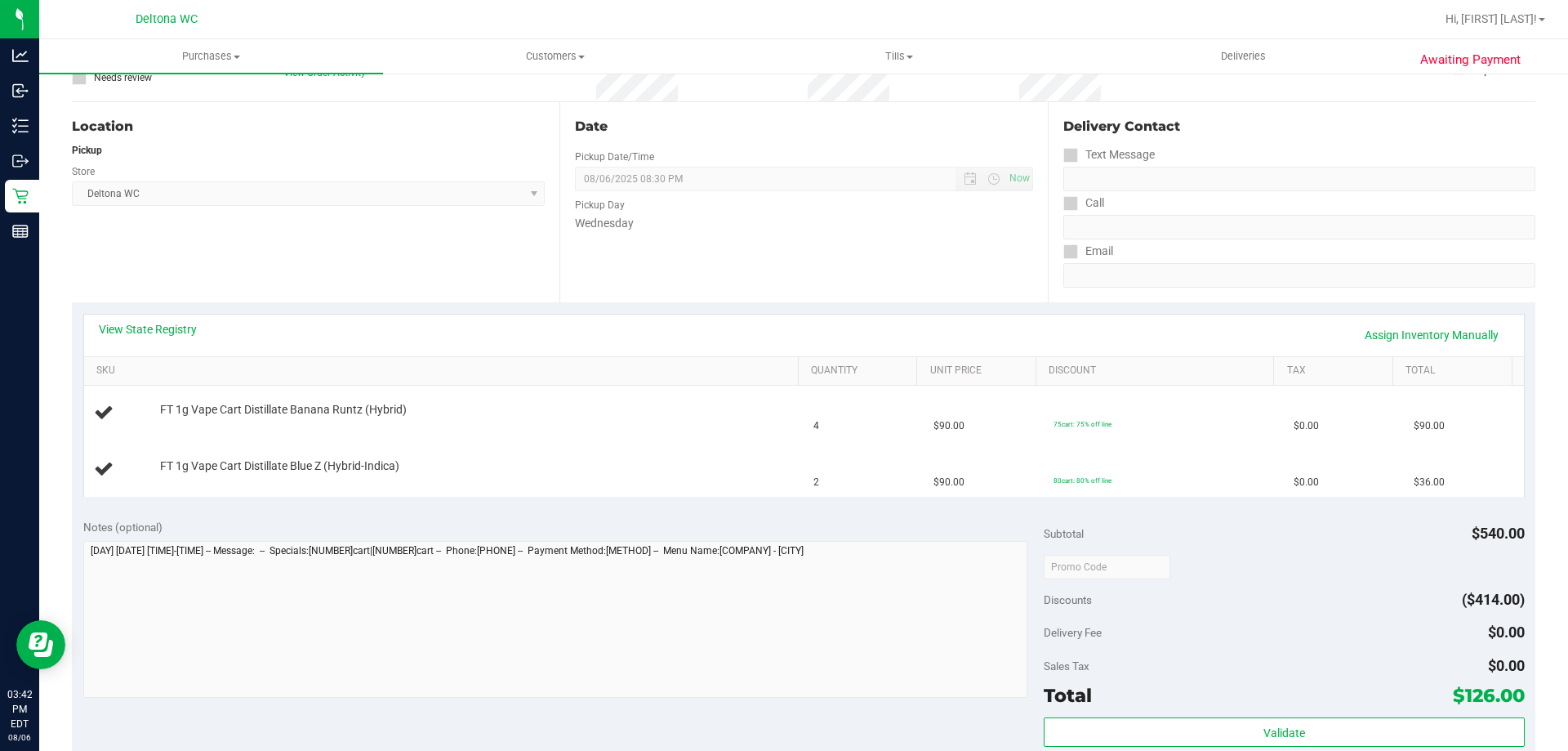 click on "View State Registry
Assign Inventory Manually" at bounding box center (804, 335) 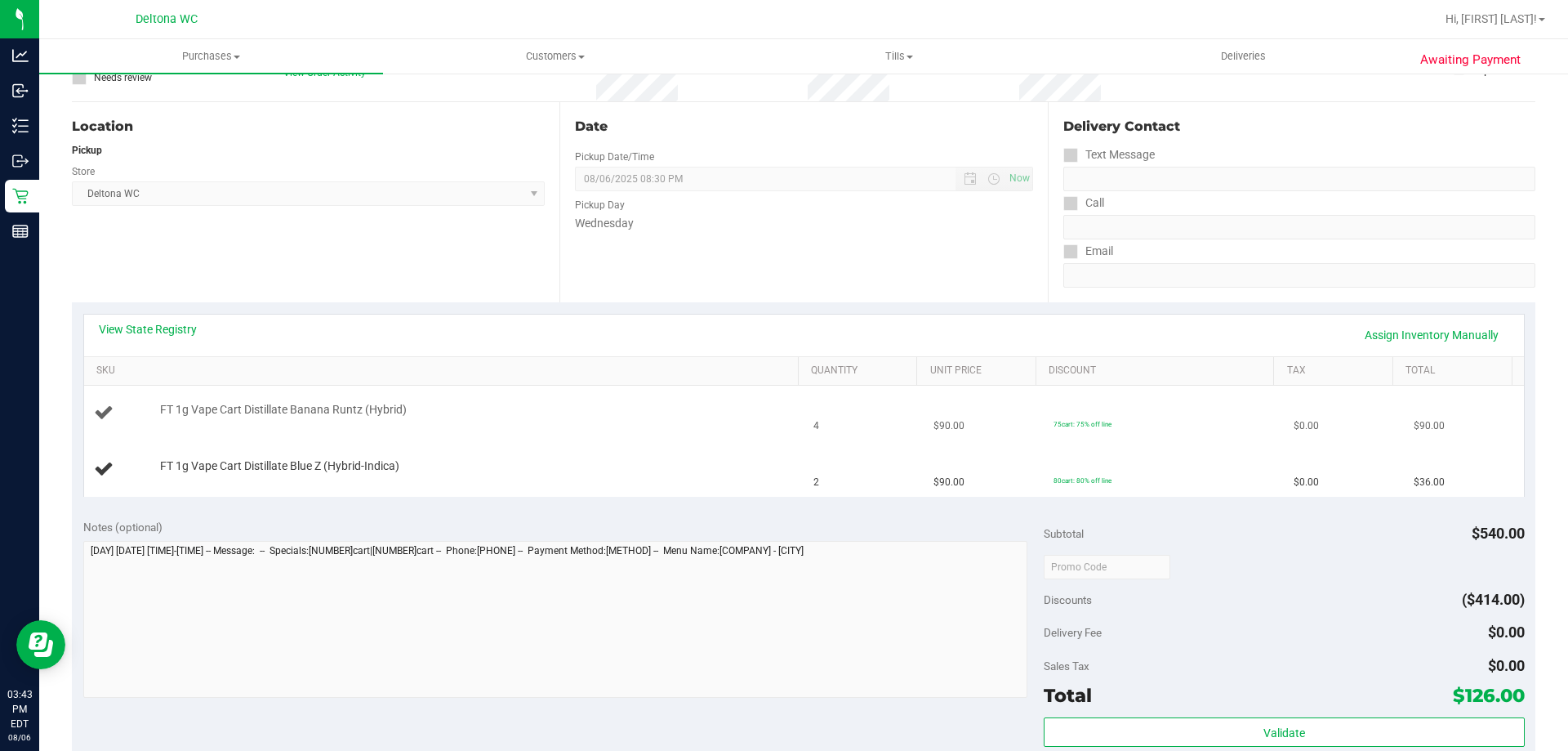 click on "$90.00" at bounding box center [983, 413] 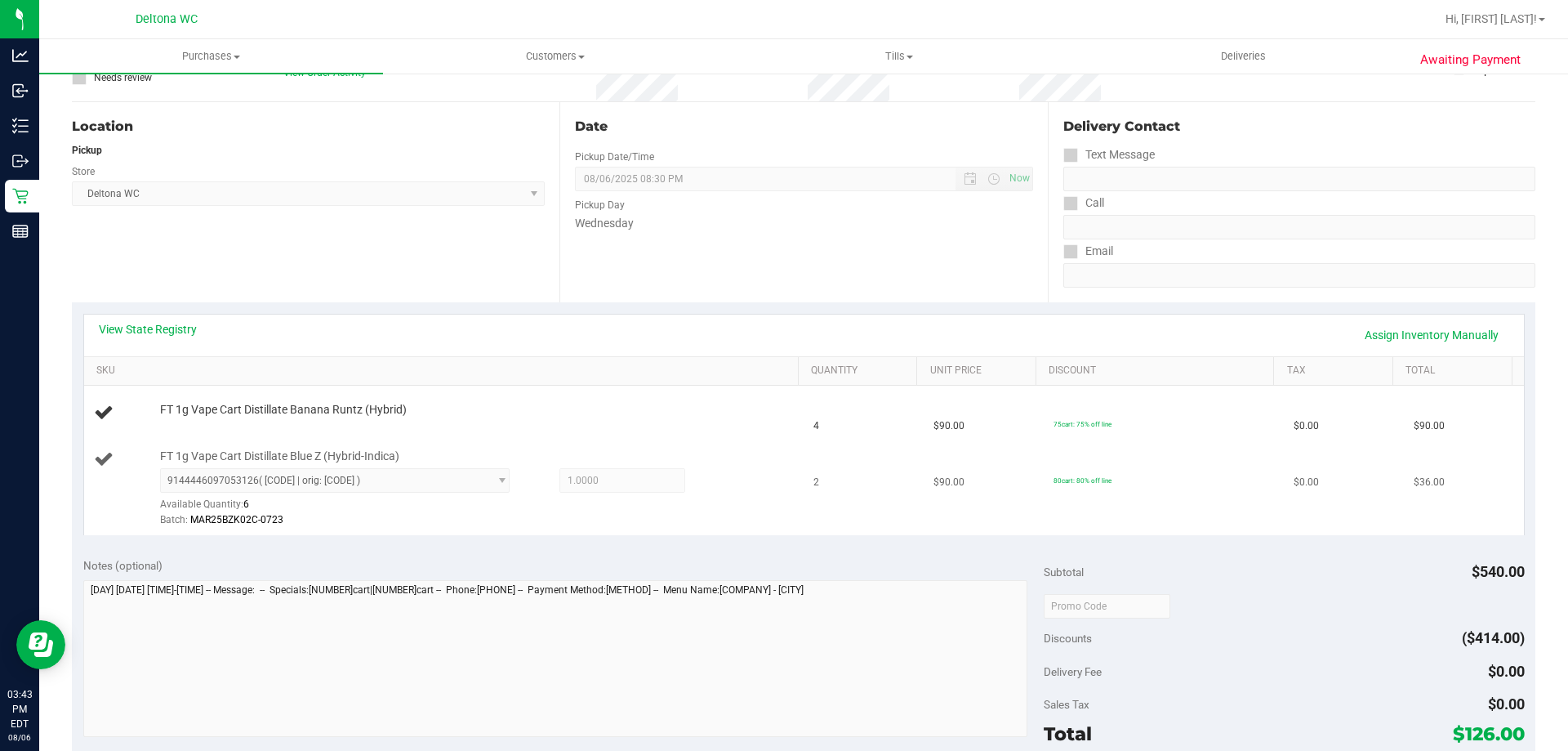 click on "9144446097053126
(
MAR25BZK02C-0723 | orig: FLSRWGM-20250729-1981
)
9144446097053126
Available Quantity:  6
1.0000 1
Batch:
MAR25BZK02C-0723" at bounding box center (475, 498) 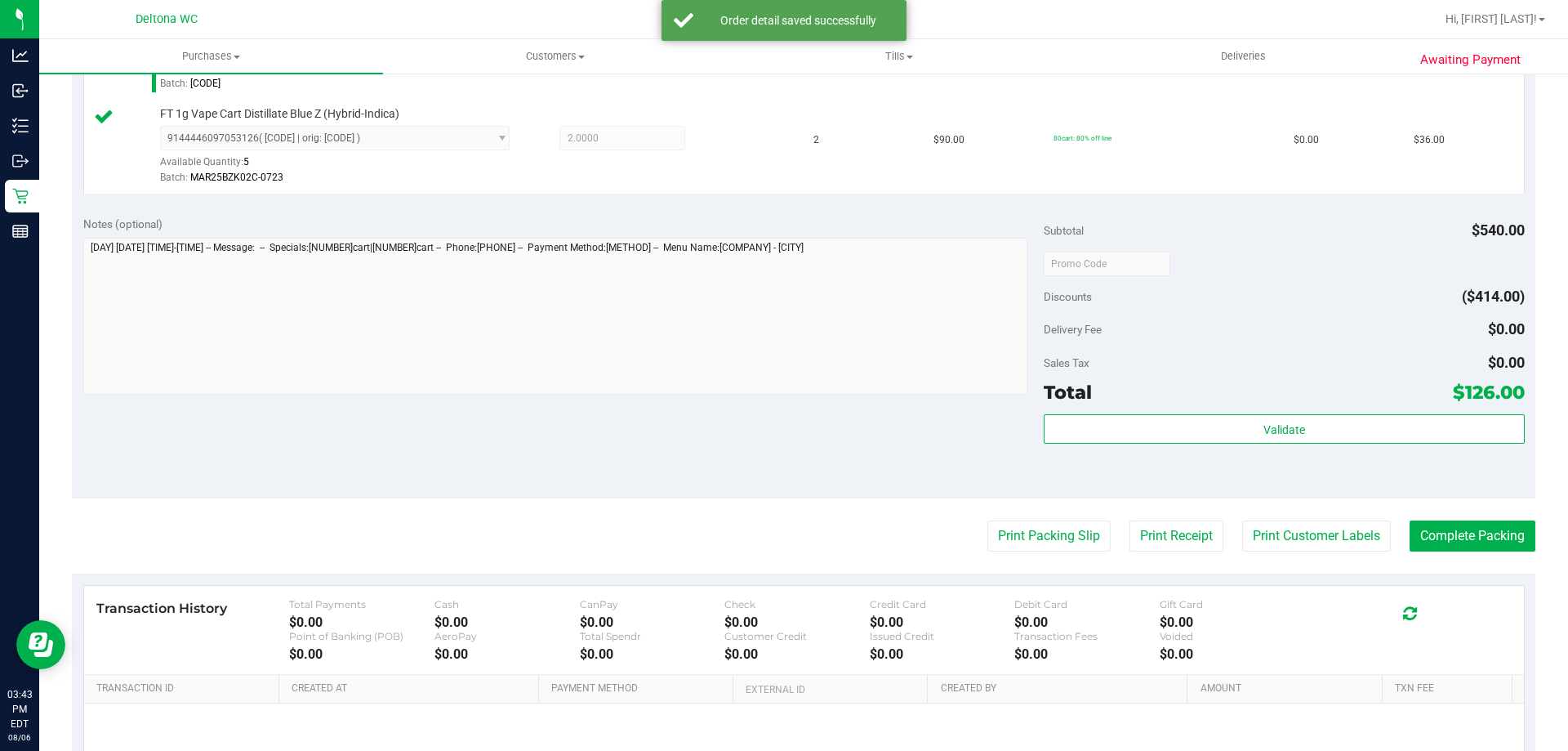 scroll, scrollTop: 516, scrollLeft: 0, axis: vertical 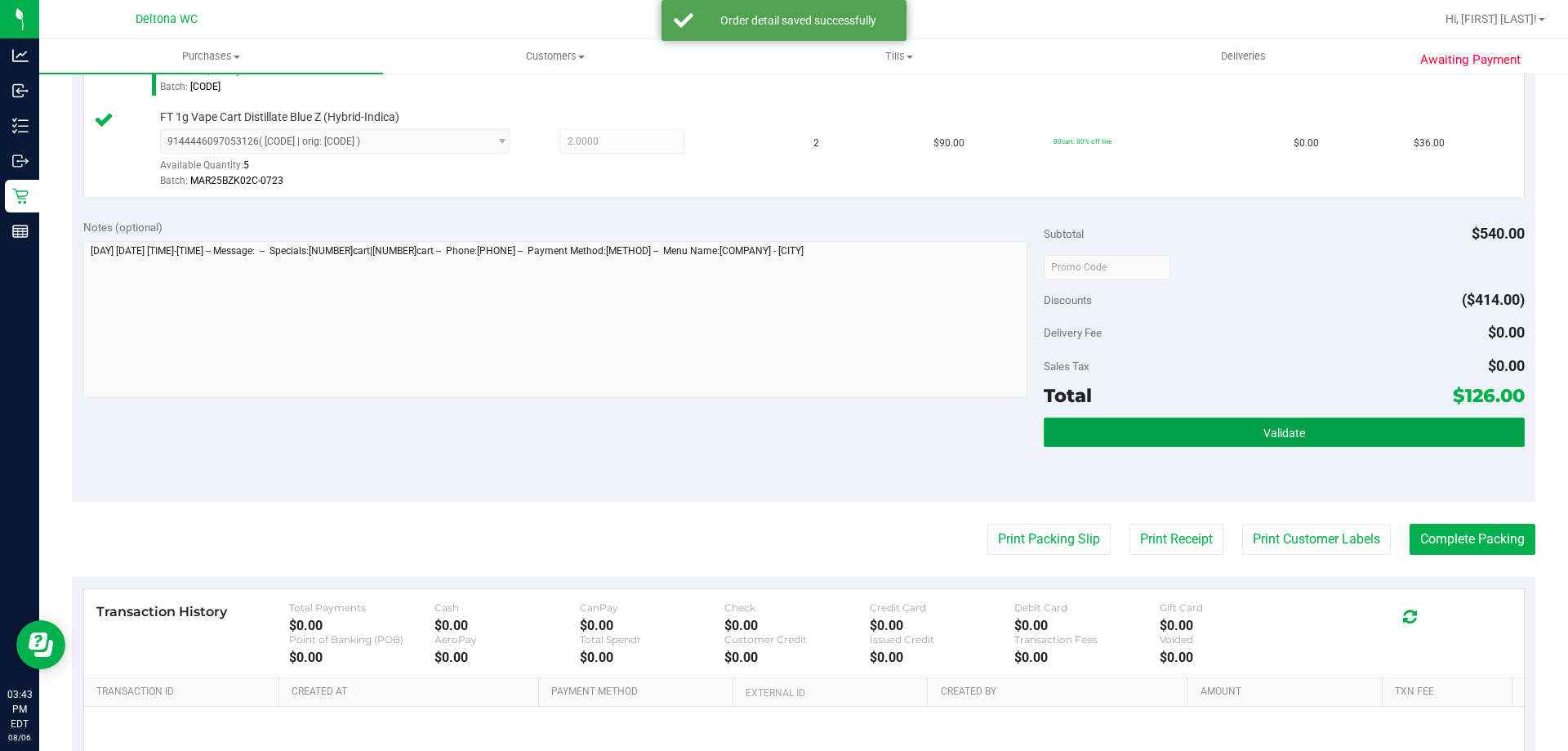 click on "Validate" at bounding box center [1284, 432] 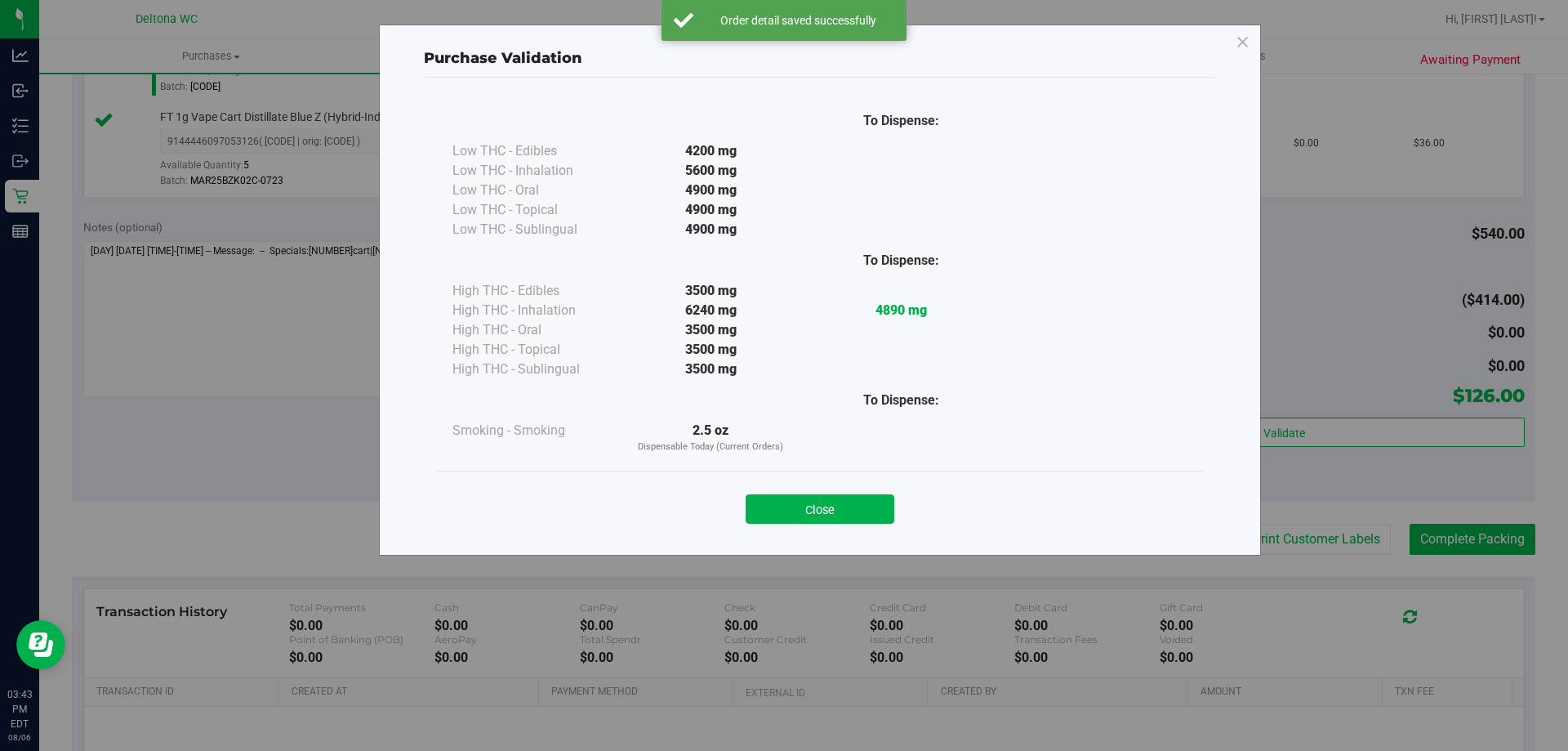 click on "To Dispense:
Low THC - Edibles
4200 mg" at bounding box center (820, 309) 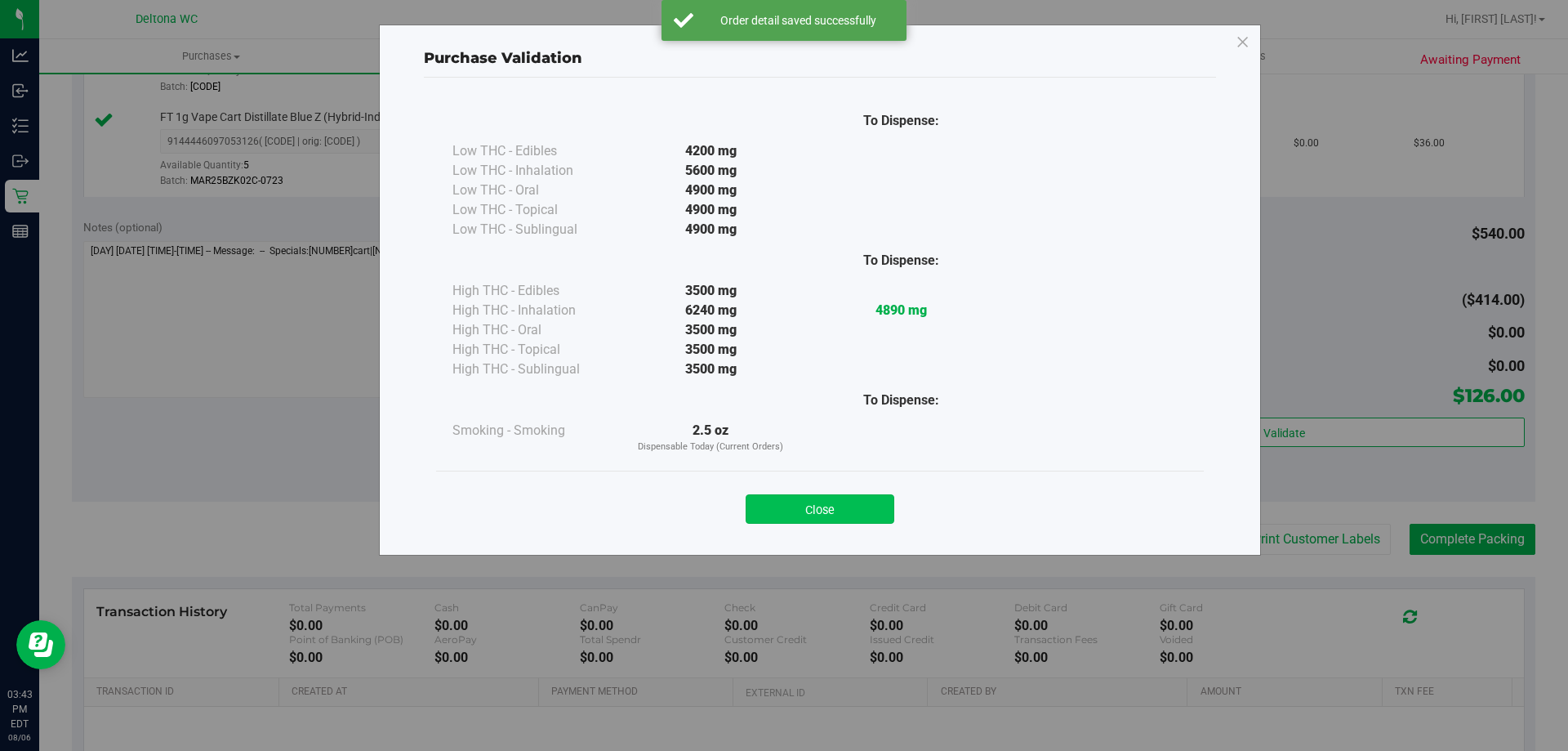 click on "Close" at bounding box center [820, 509] 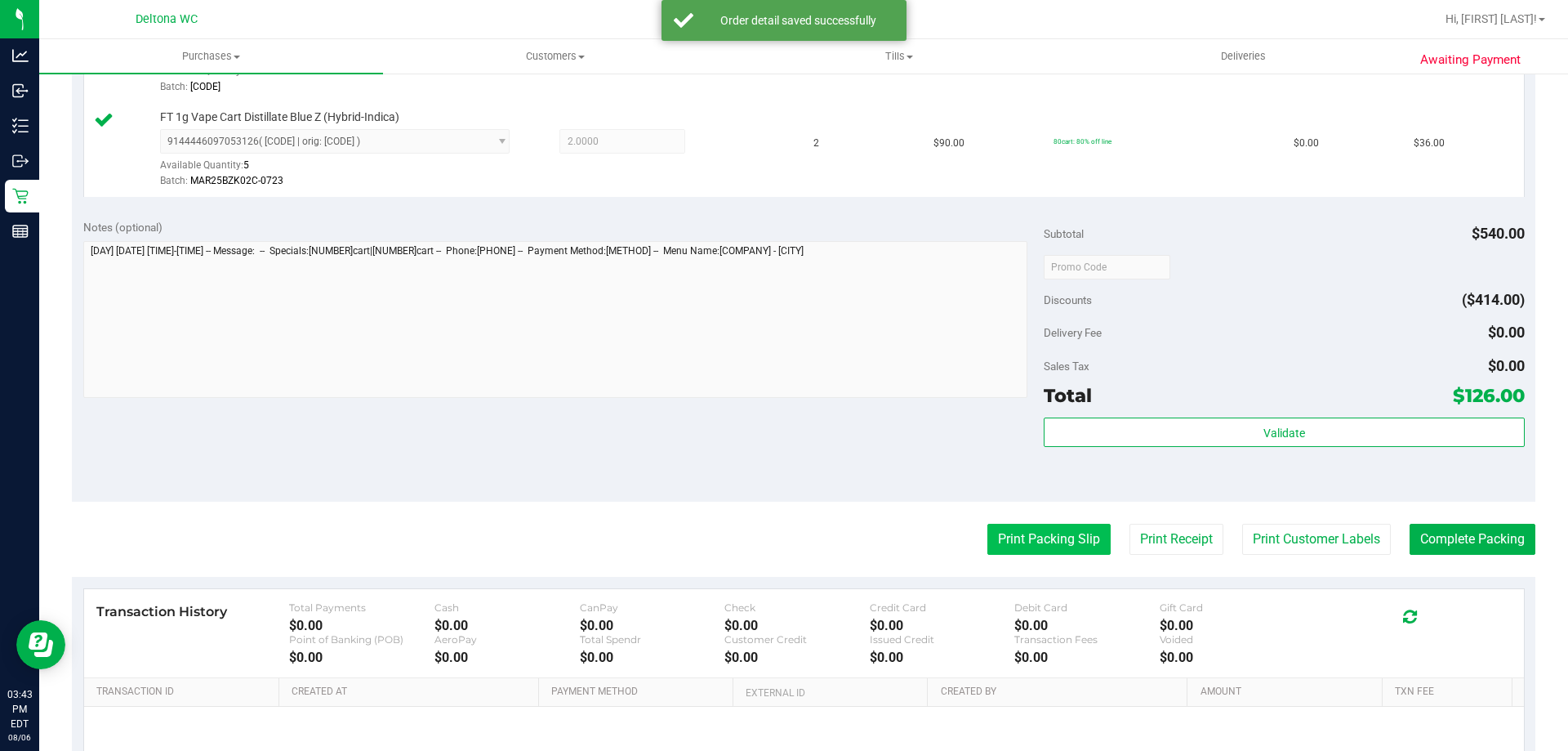 click on "Print Packing Slip" at bounding box center [1049, 539] 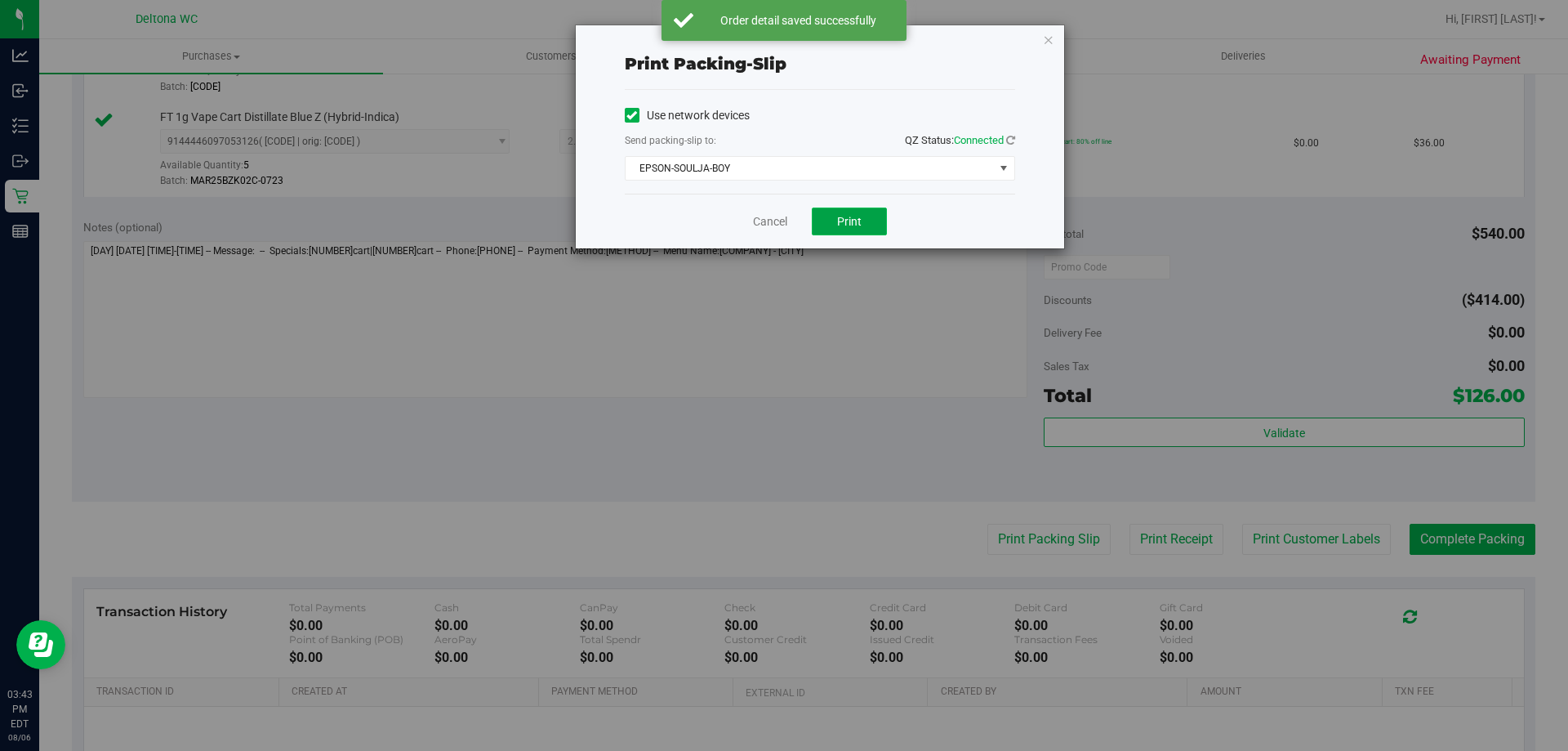 click on "Print" at bounding box center (849, 221) 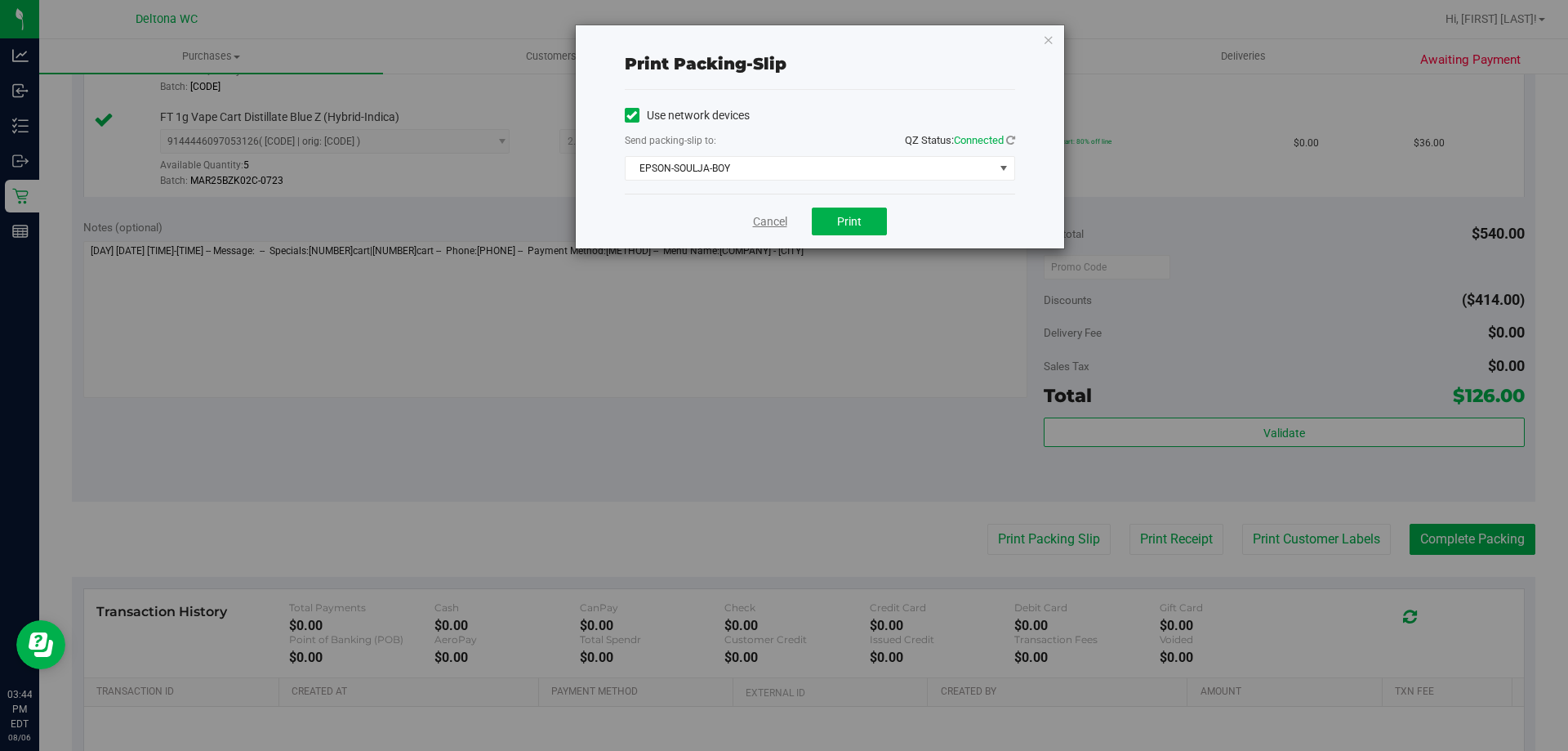 click on "Cancel" at bounding box center (770, 221) 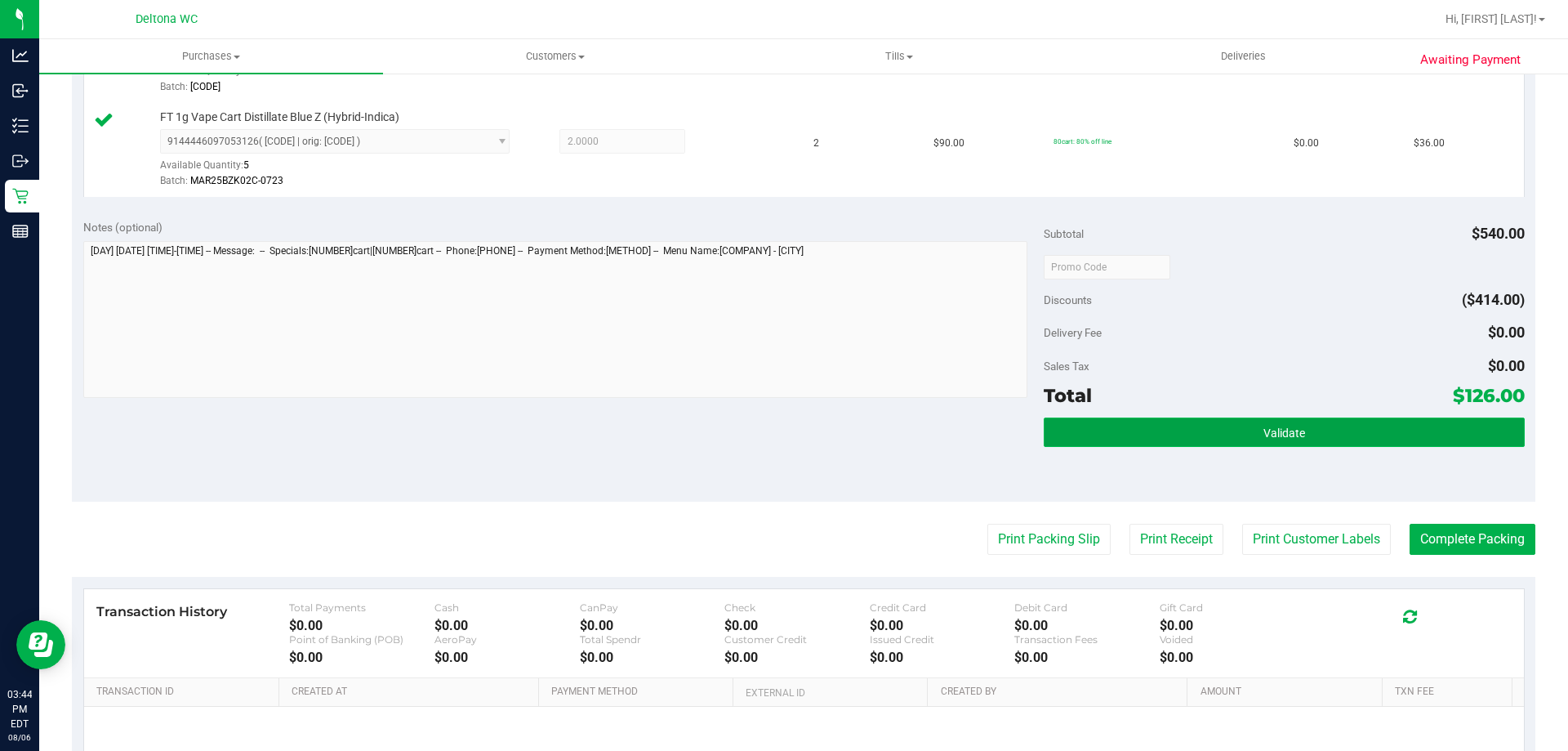 click on "Validate" at bounding box center (1284, 432) 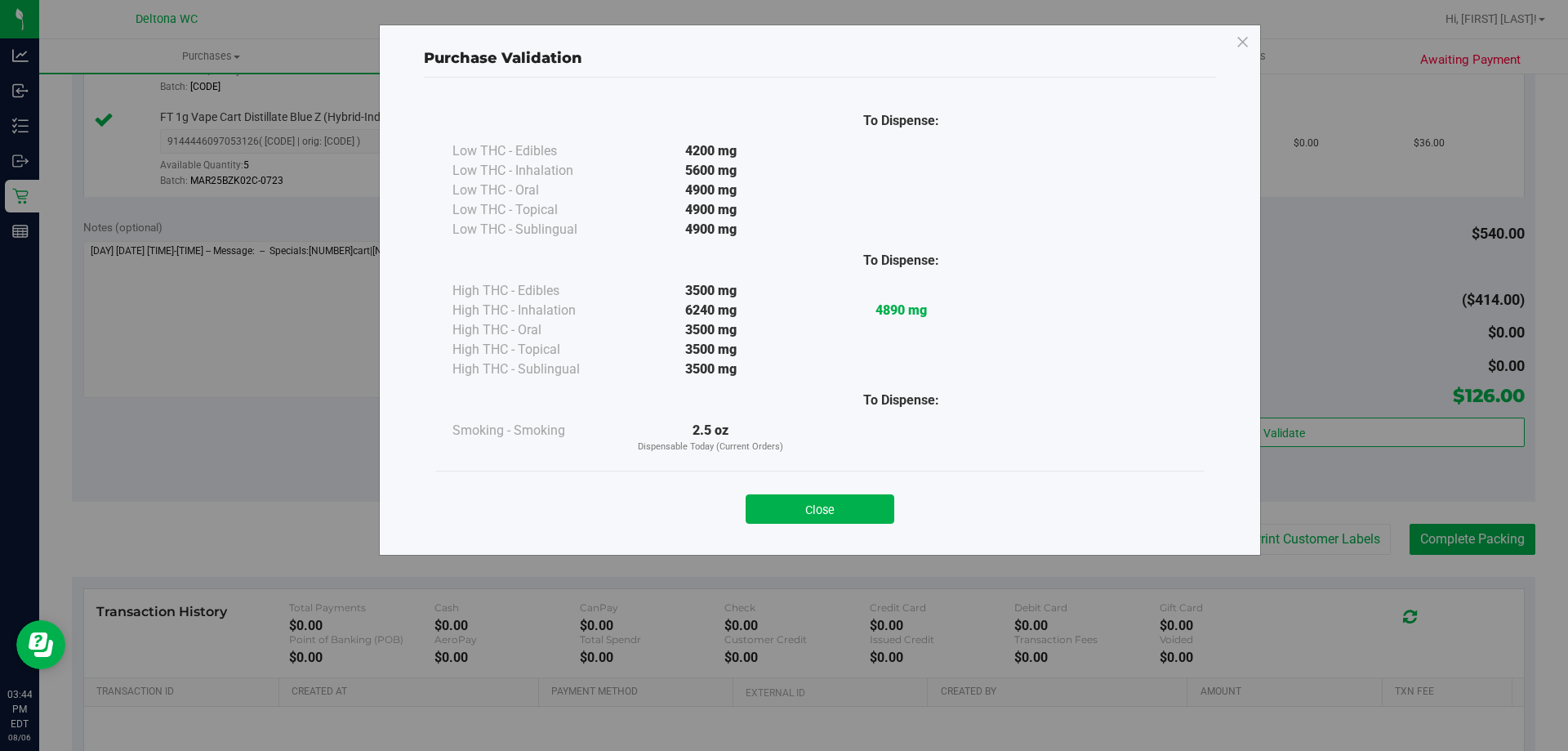 click on "Purchase Validation
To Dispense:
Low THC - Edibles
4200 mg" at bounding box center (790, 375) 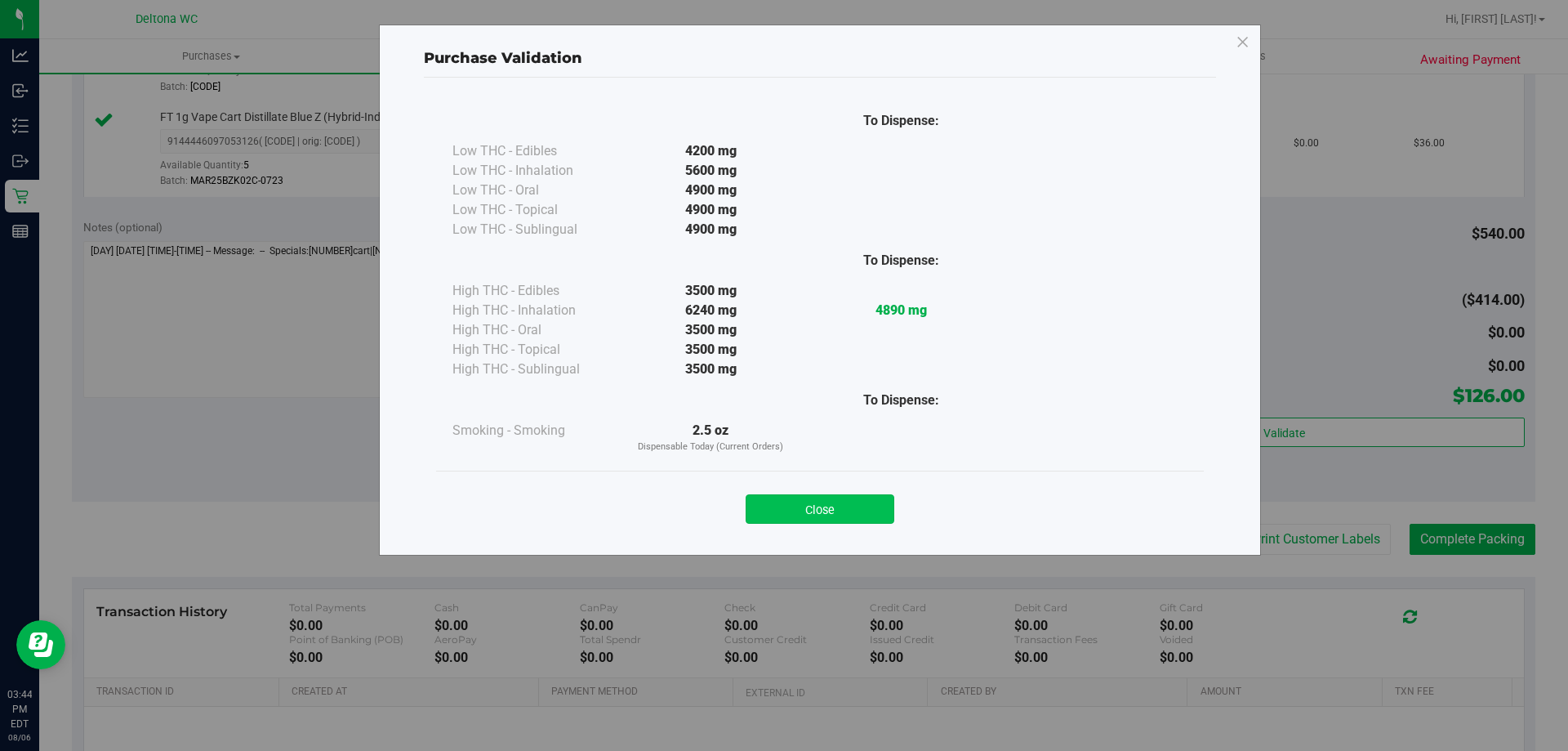 click on "Close" at bounding box center (820, 509) 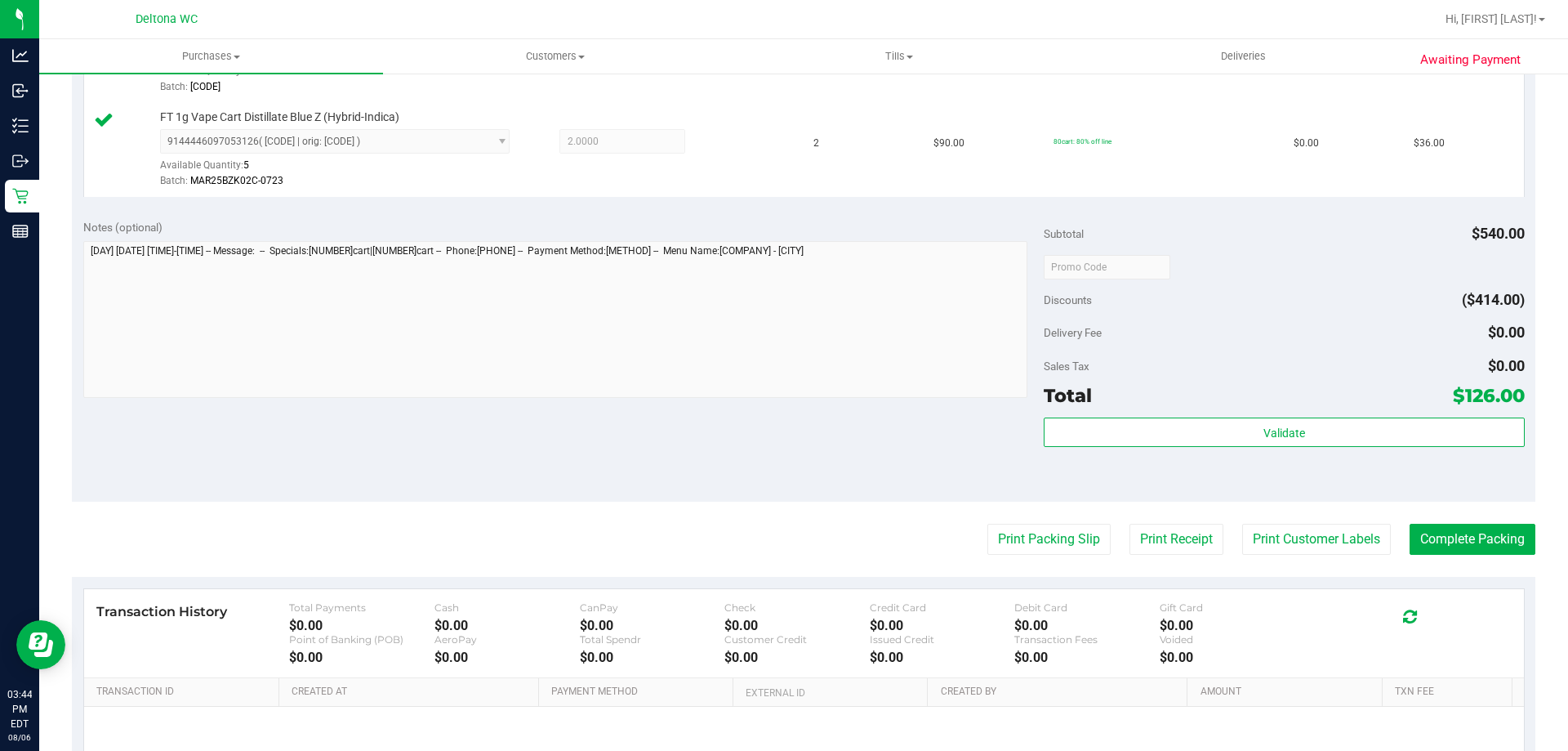 click on "Back
Edit Purchase
Cancel Purchase
View Profile
# 11748154
BioTrack ID:
-
Submitted
Needs review
Last Modified
Jane API
Aug 6, 2025 3:27:13 PM EDT" at bounding box center (804, 227) 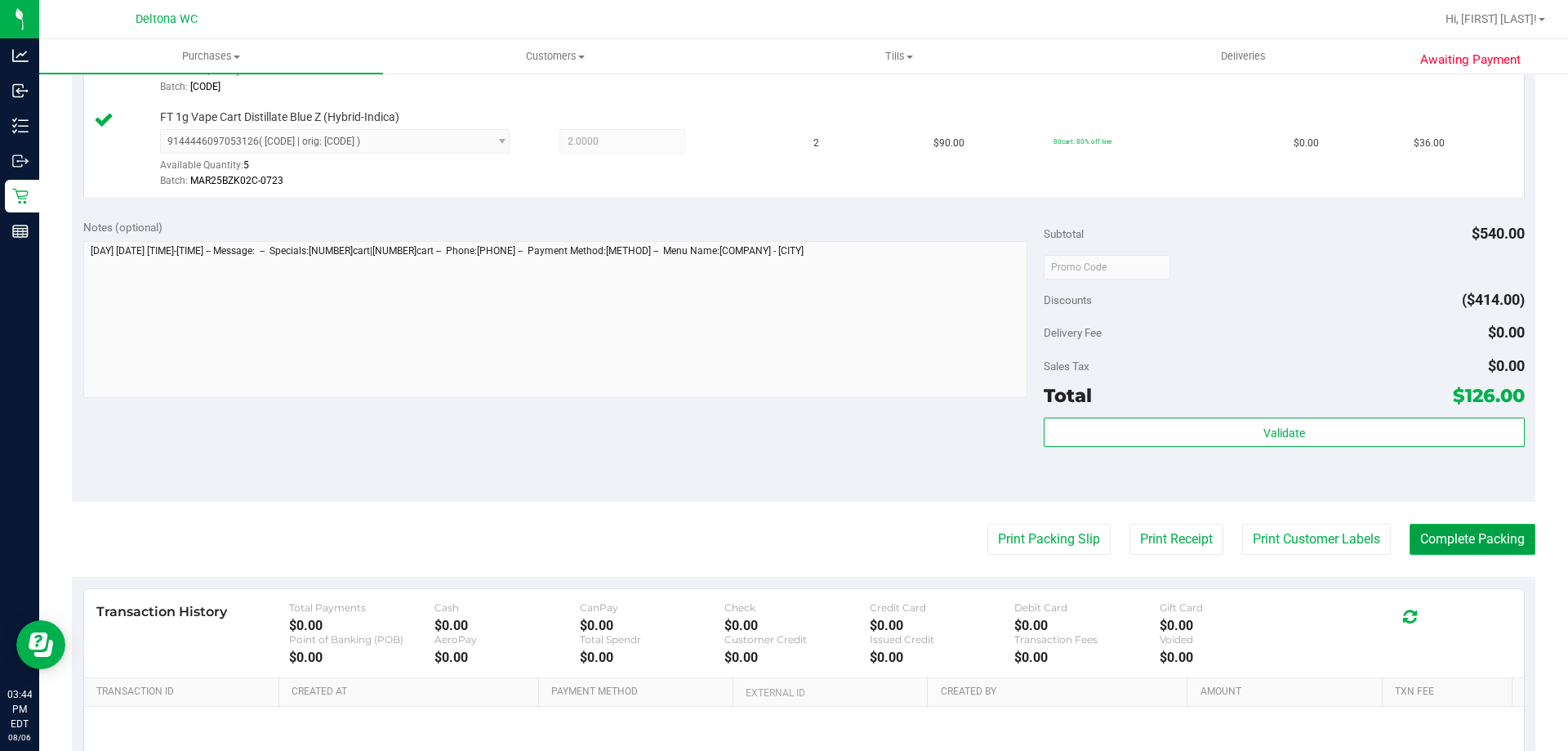 click on "Complete Packing" at bounding box center [1472, 539] 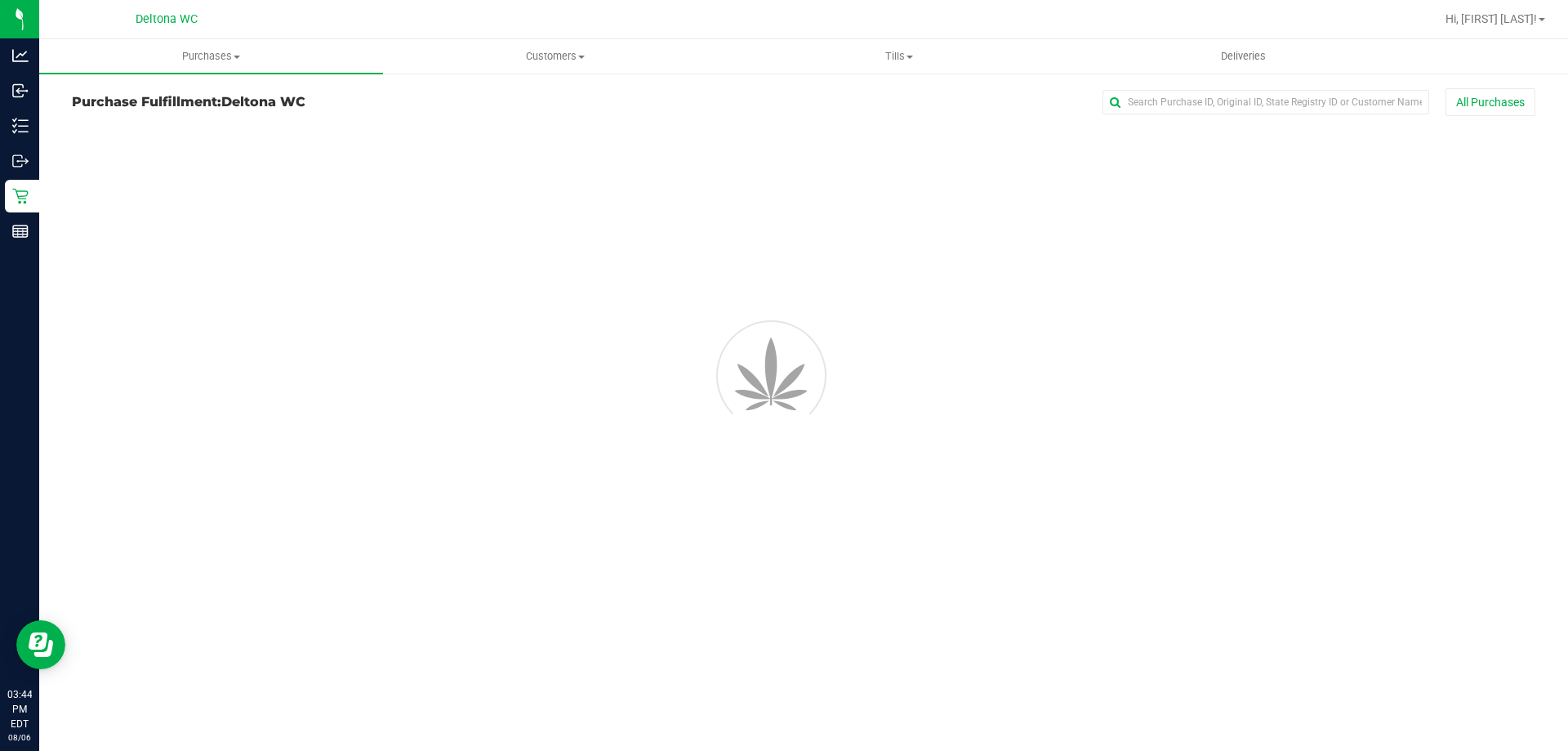 scroll, scrollTop: 0, scrollLeft: 0, axis: both 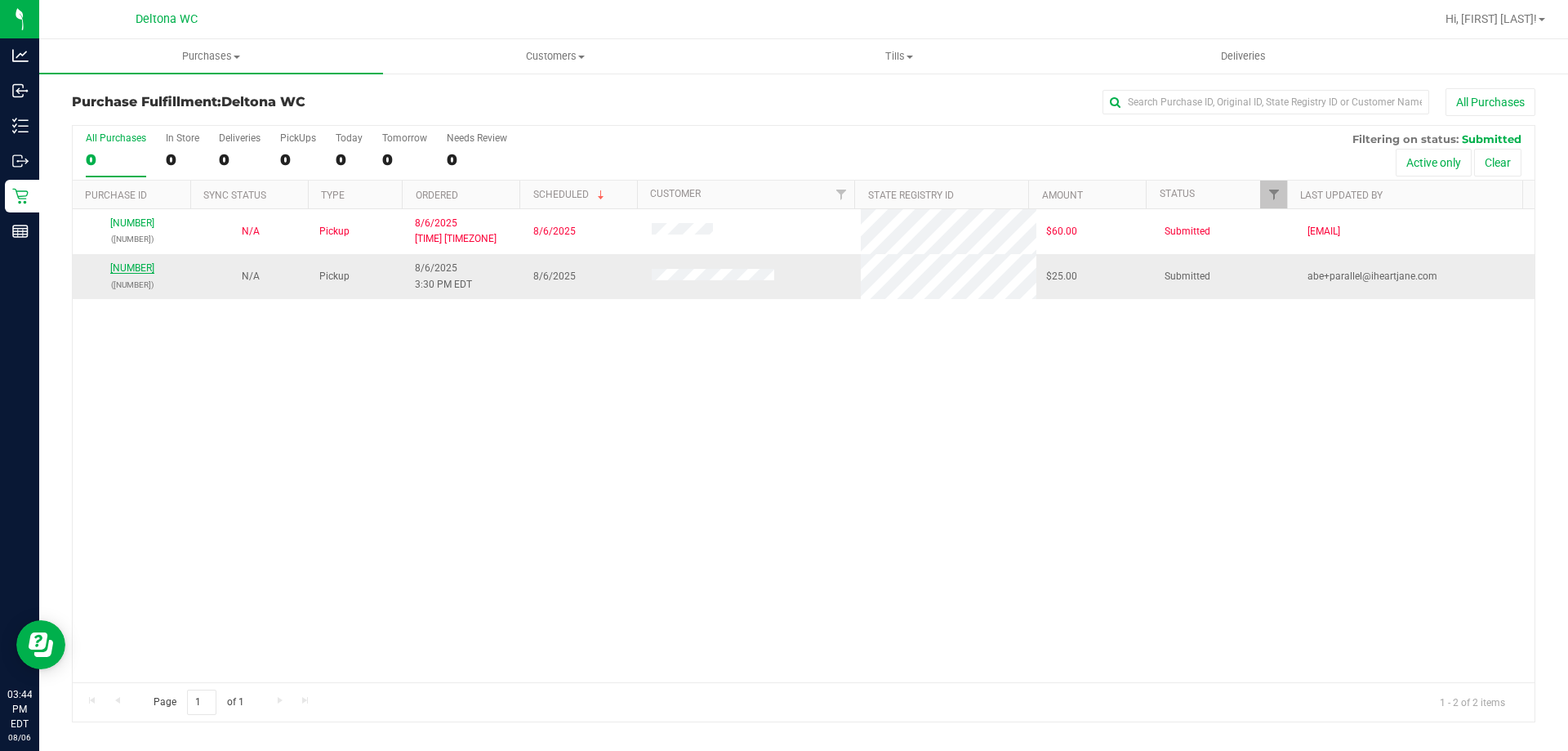 click on "[NUMBER]" at bounding box center (132, 268) 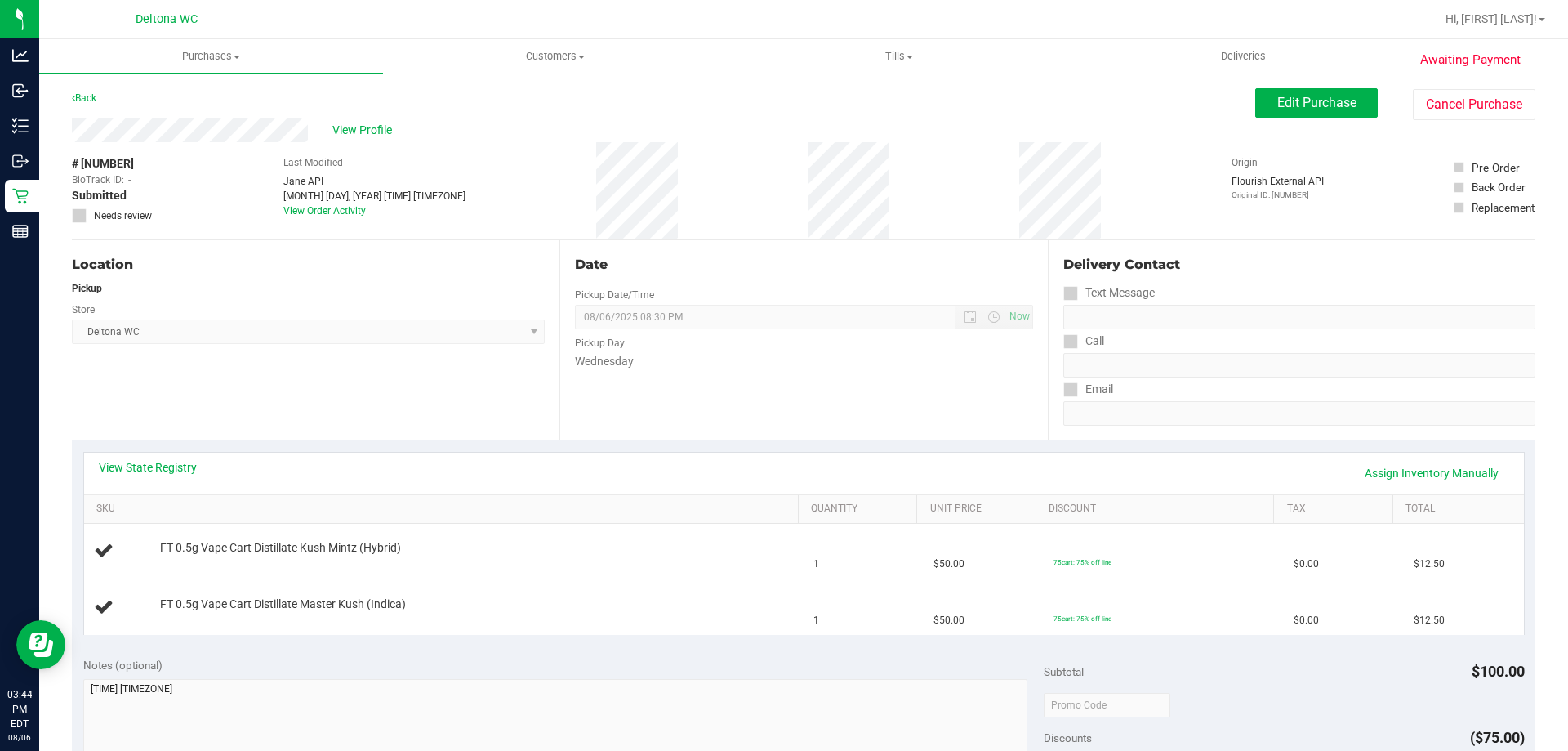click on "Date
Pickup Date/Time
08/06/2025
Now
08/06/2025 08:30 PM
Now
Pickup Day
Wednesday" at bounding box center [803, 340] 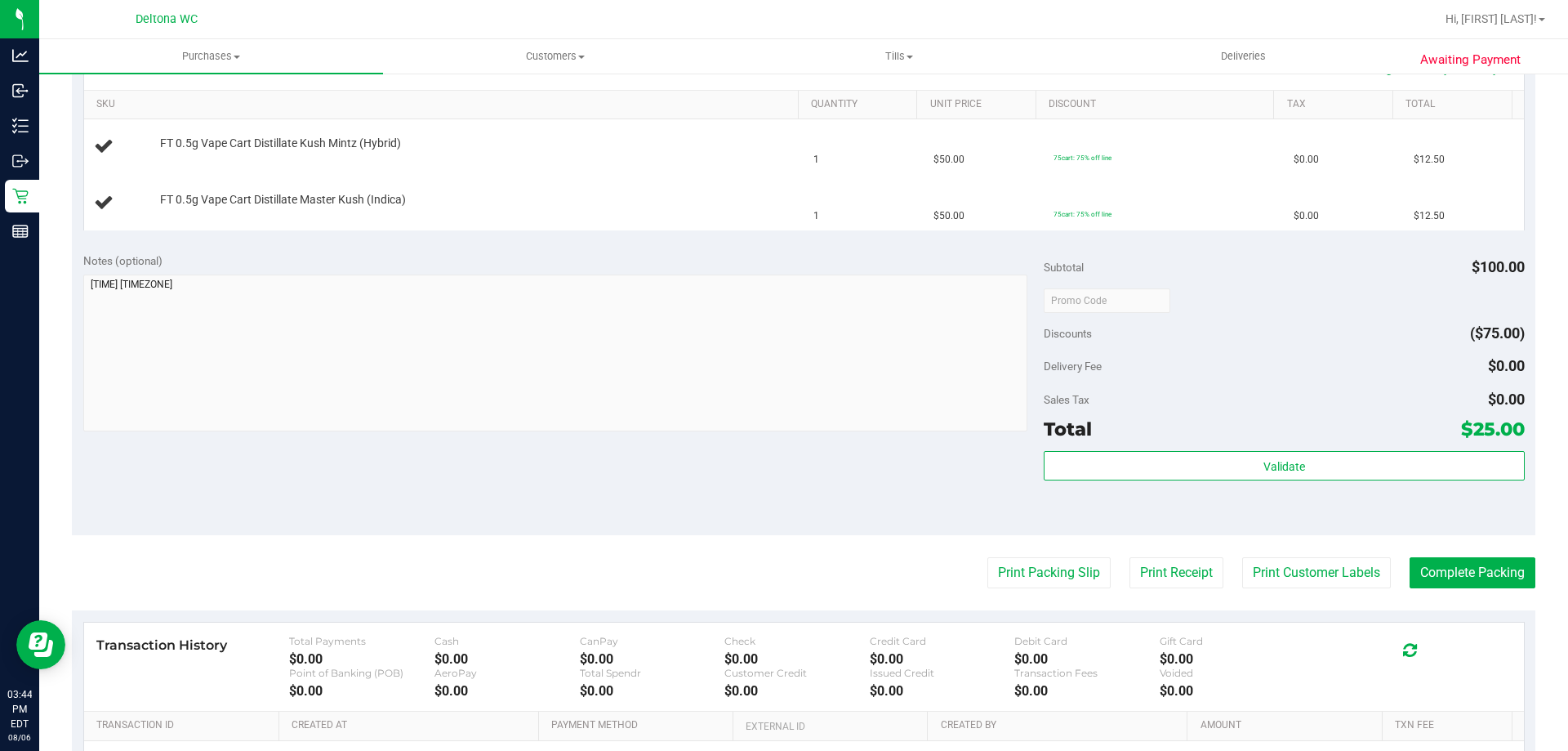 scroll, scrollTop: 572, scrollLeft: 0, axis: vertical 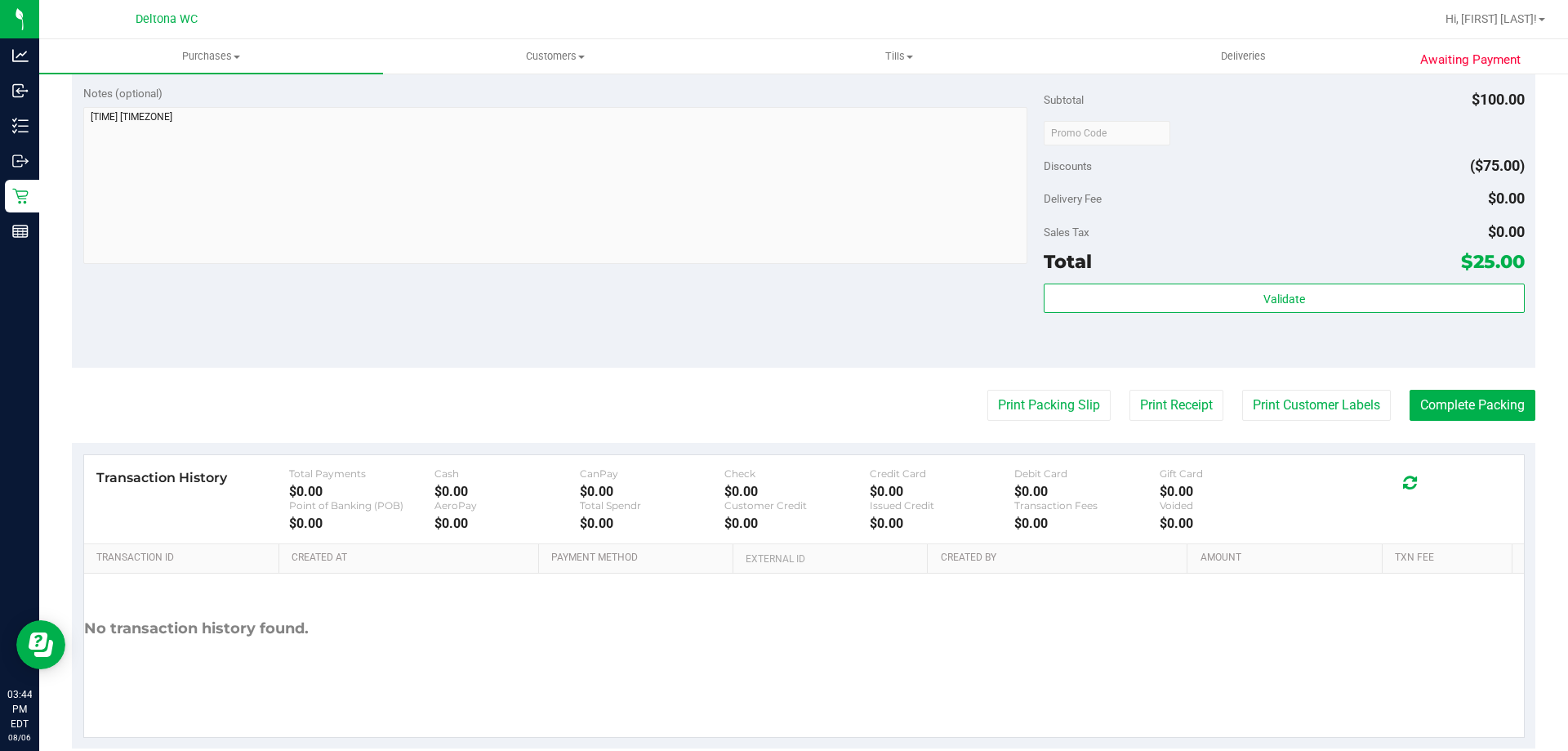 click on "Validate" at bounding box center (1284, 320) 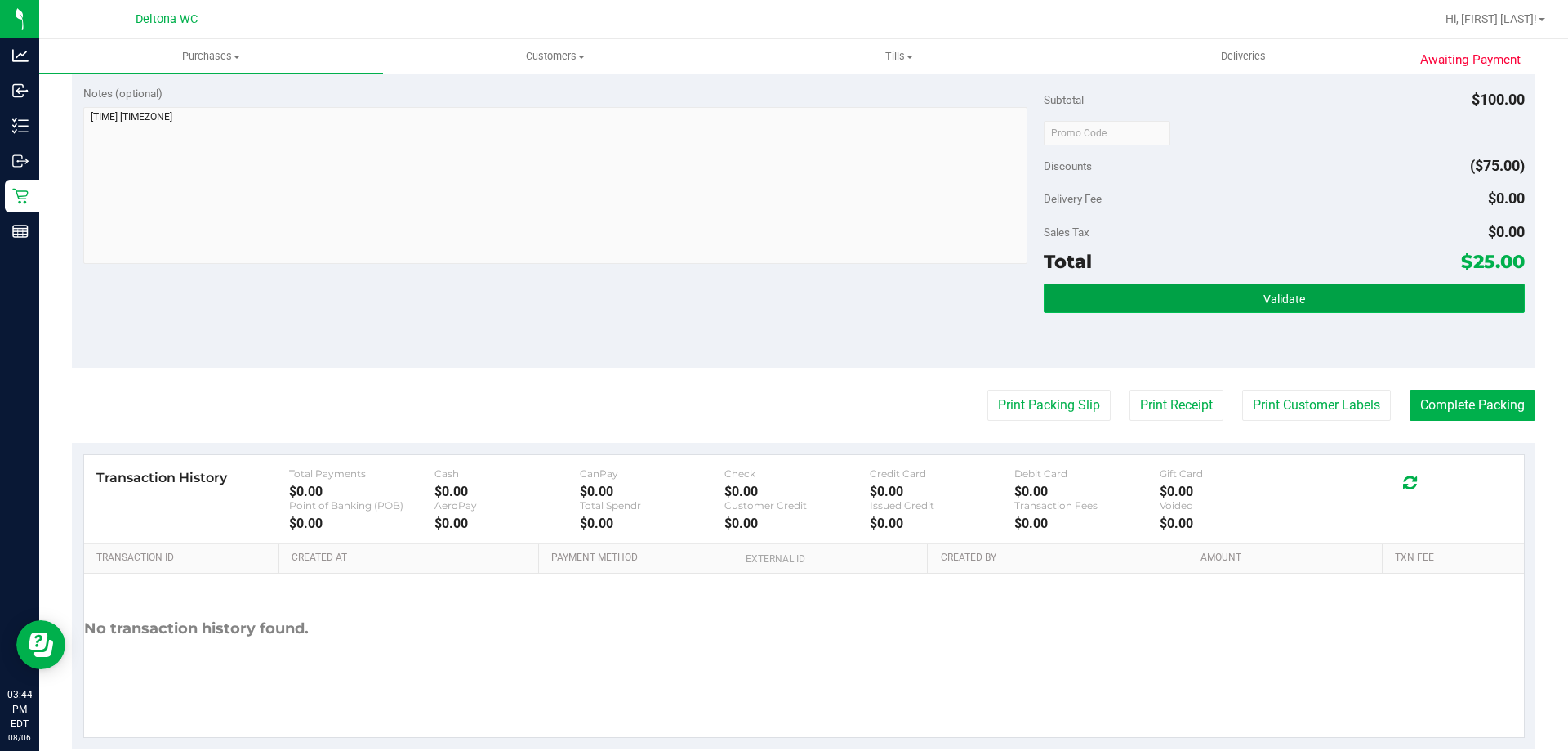 click on "Validate" at bounding box center (1284, 299) 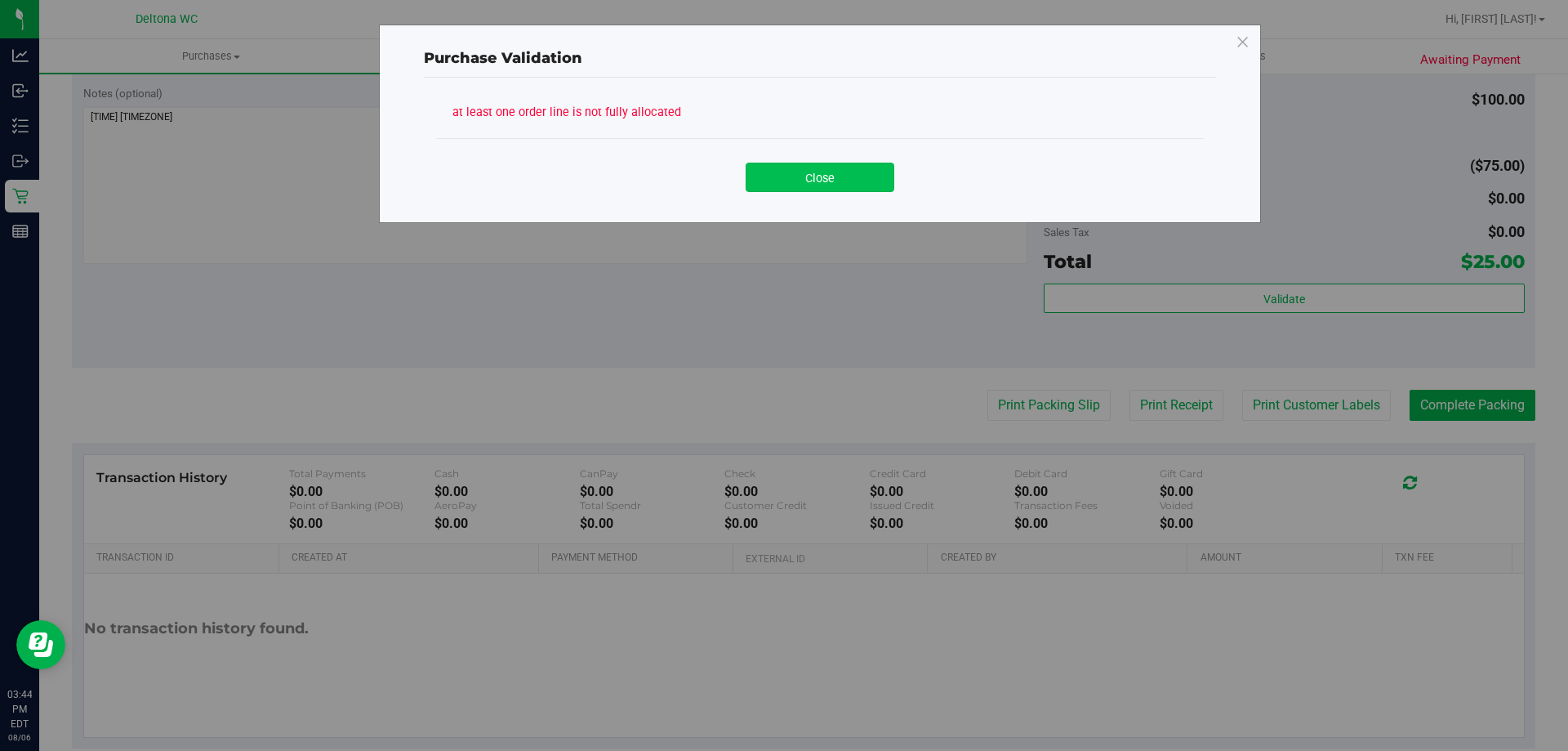 click on "Close" at bounding box center (820, 177) 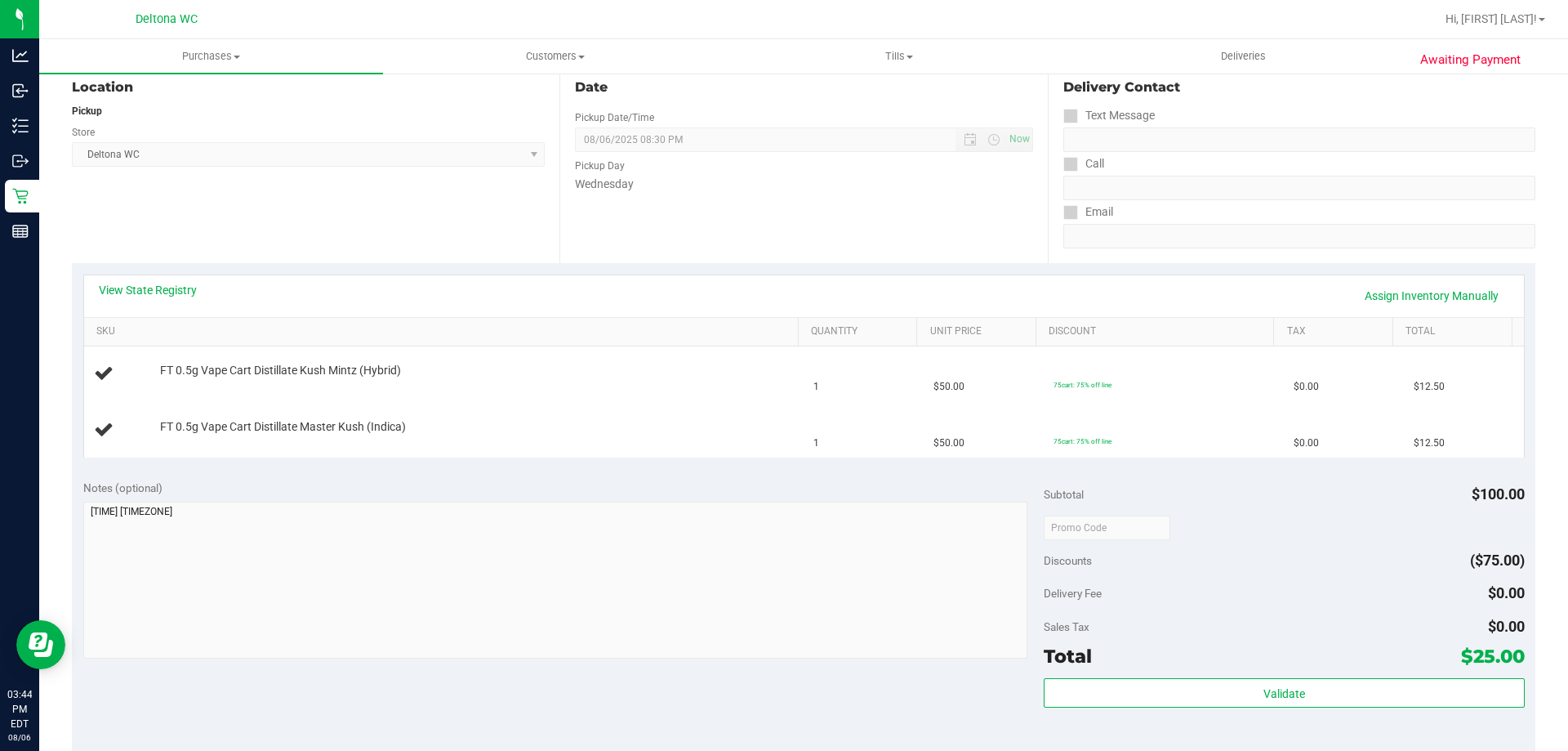 scroll, scrollTop: 163, scrollLeft: 0, axis: vertical 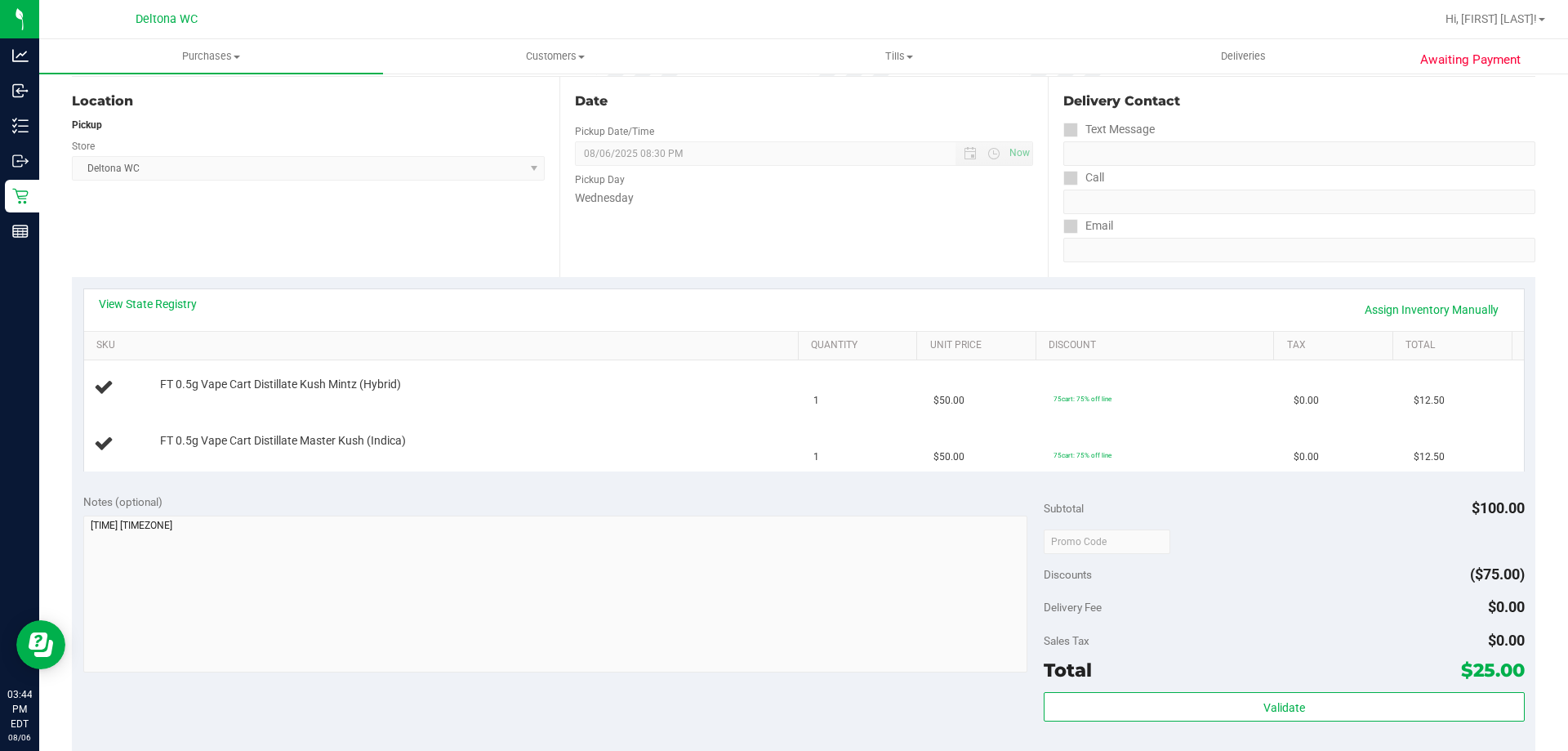 click on "View State Registry
Assign Inventory Manually" at bounding box center [804, 310] 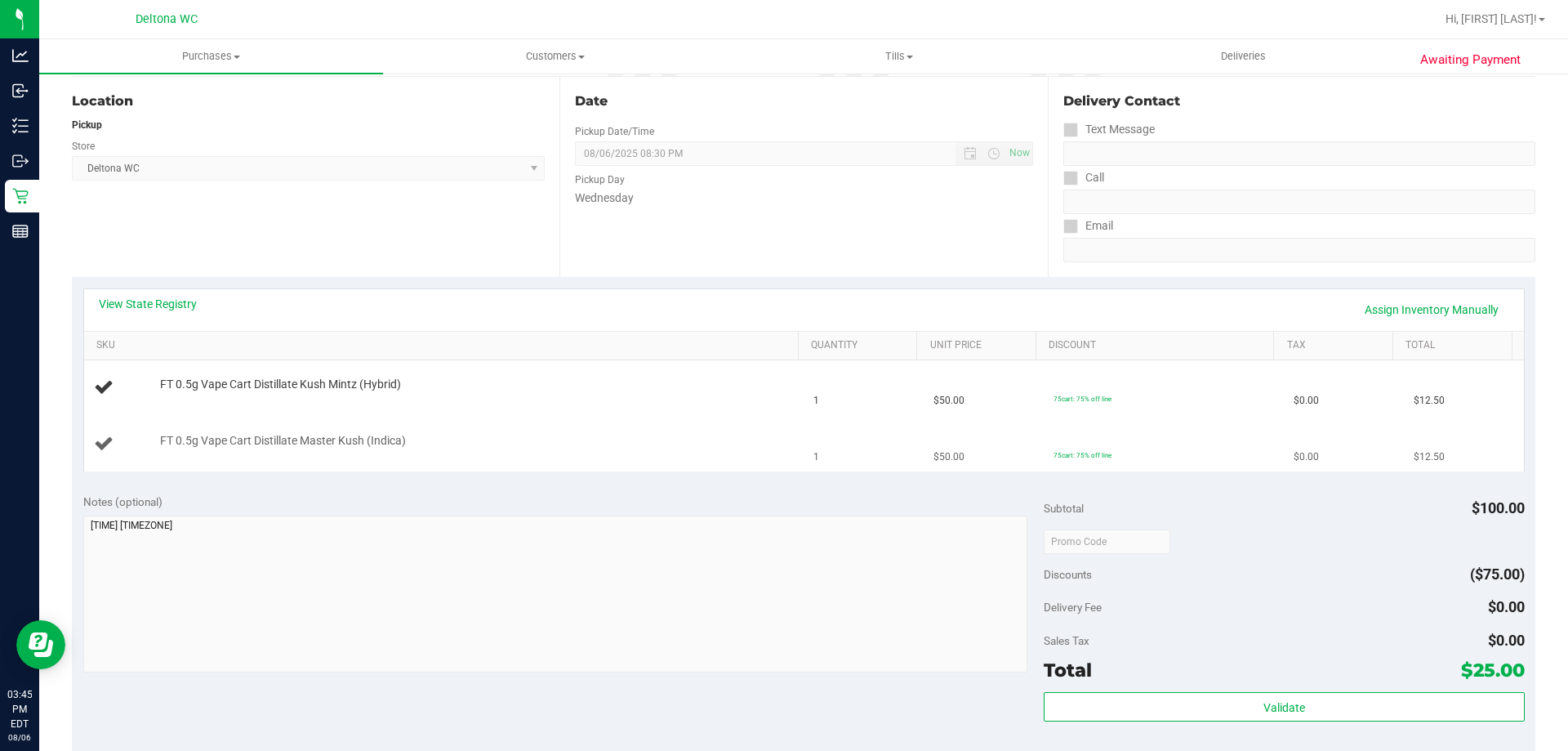 click on "FT 0.5g Vape Cart Distillate Master Kush (Indica)" at bounding box center (444, 444) 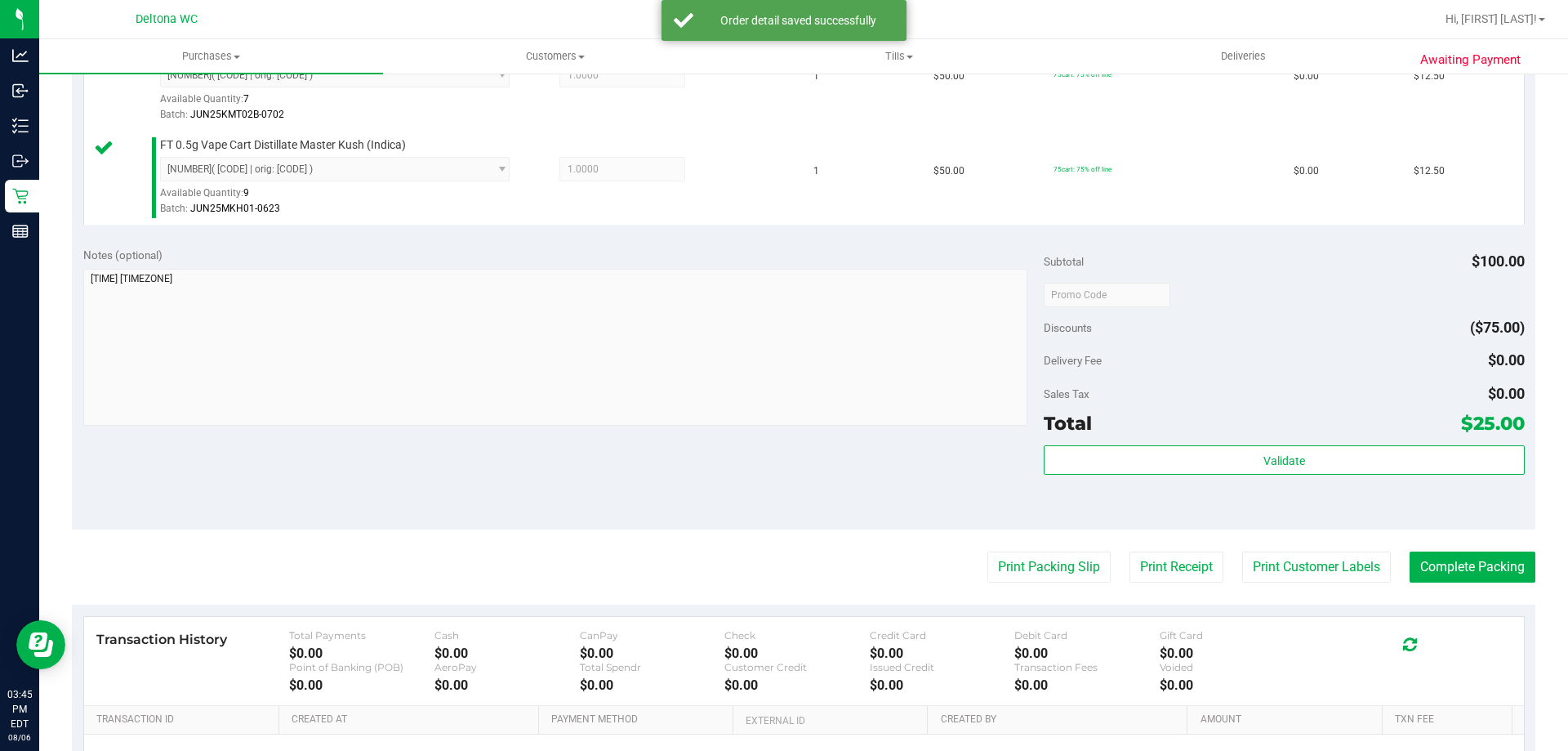 scroll, scrollTop: 680, scrollLeft: 0, axis: vertical 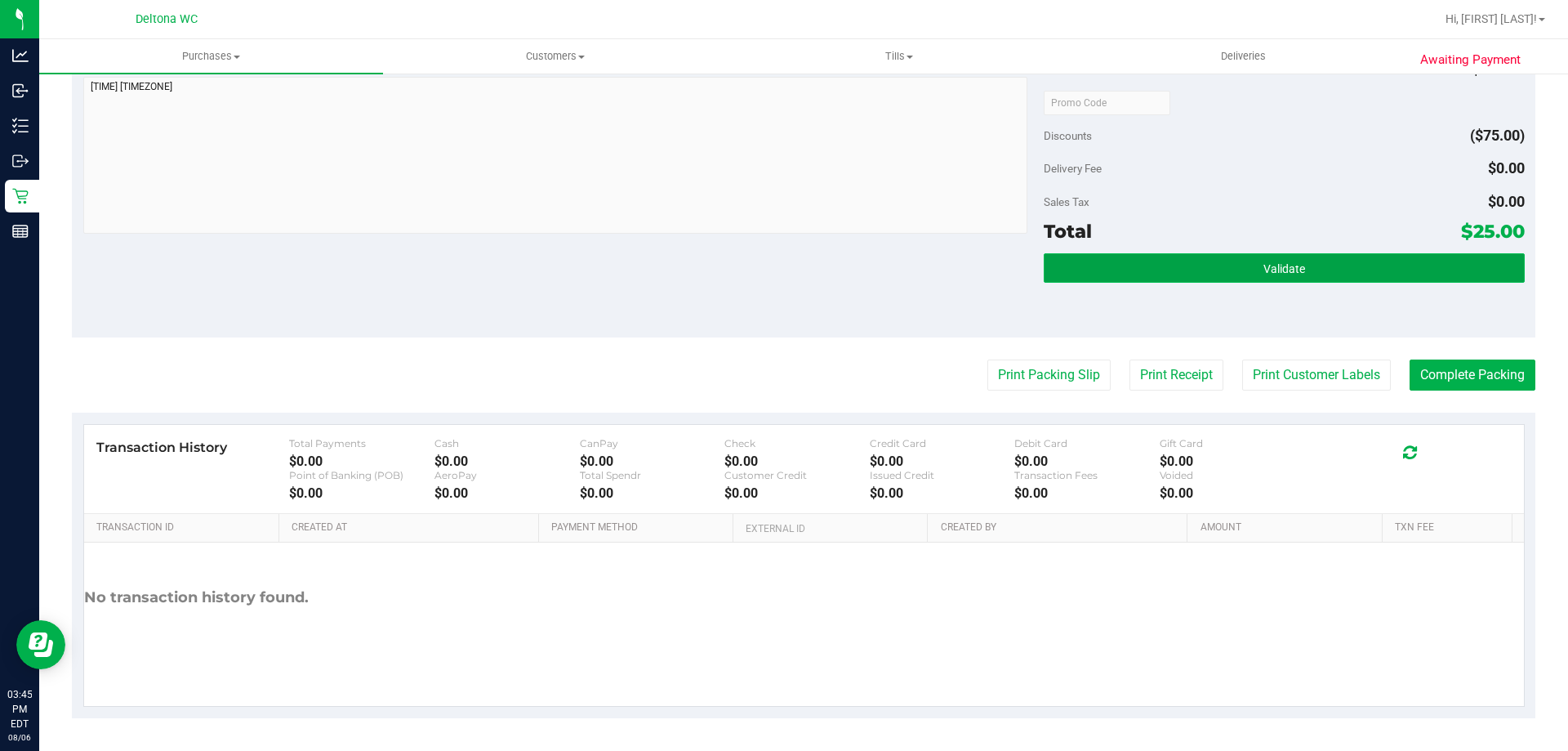 click on "Validate" at bounding box center (1284, 268) 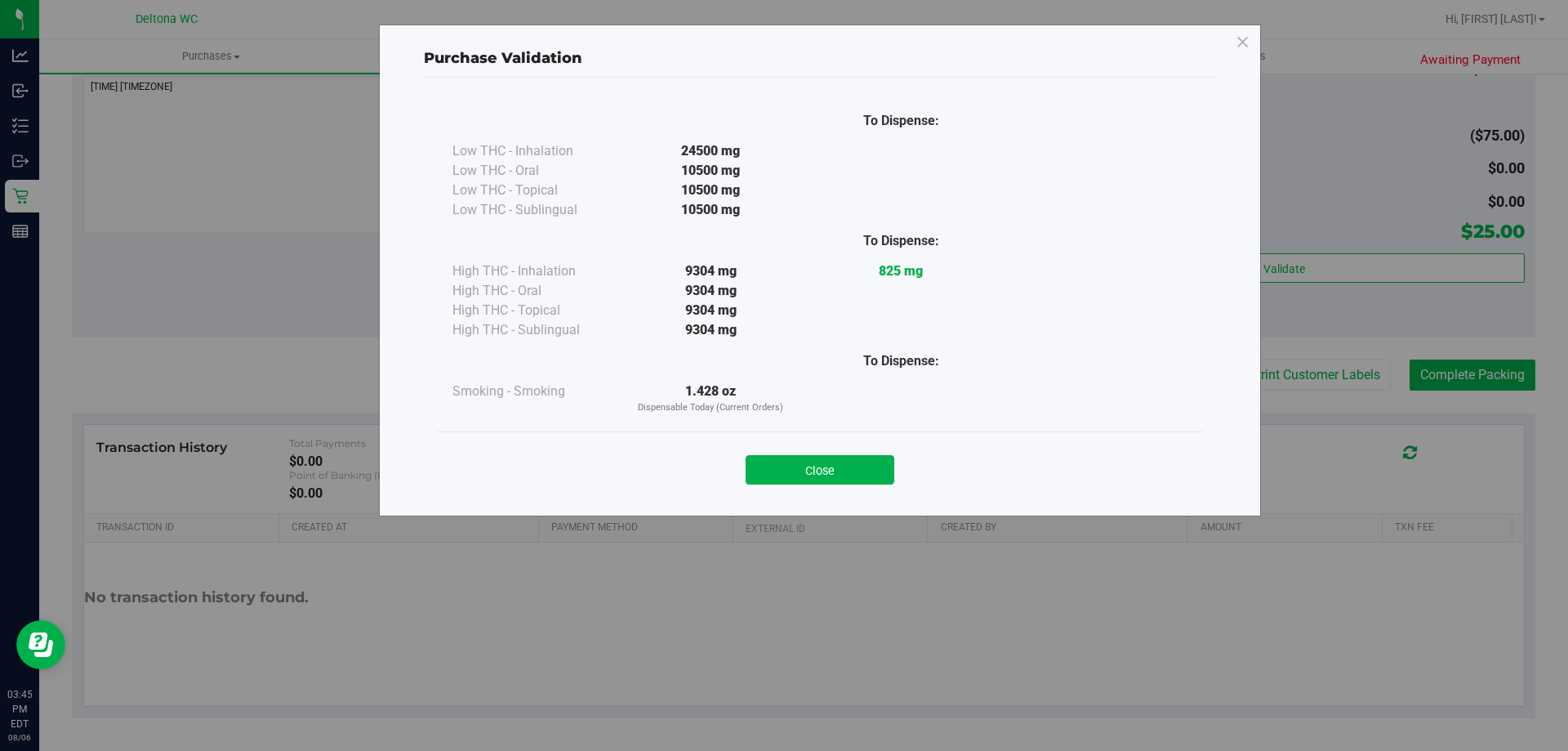click at bounding box center [1091, 398] 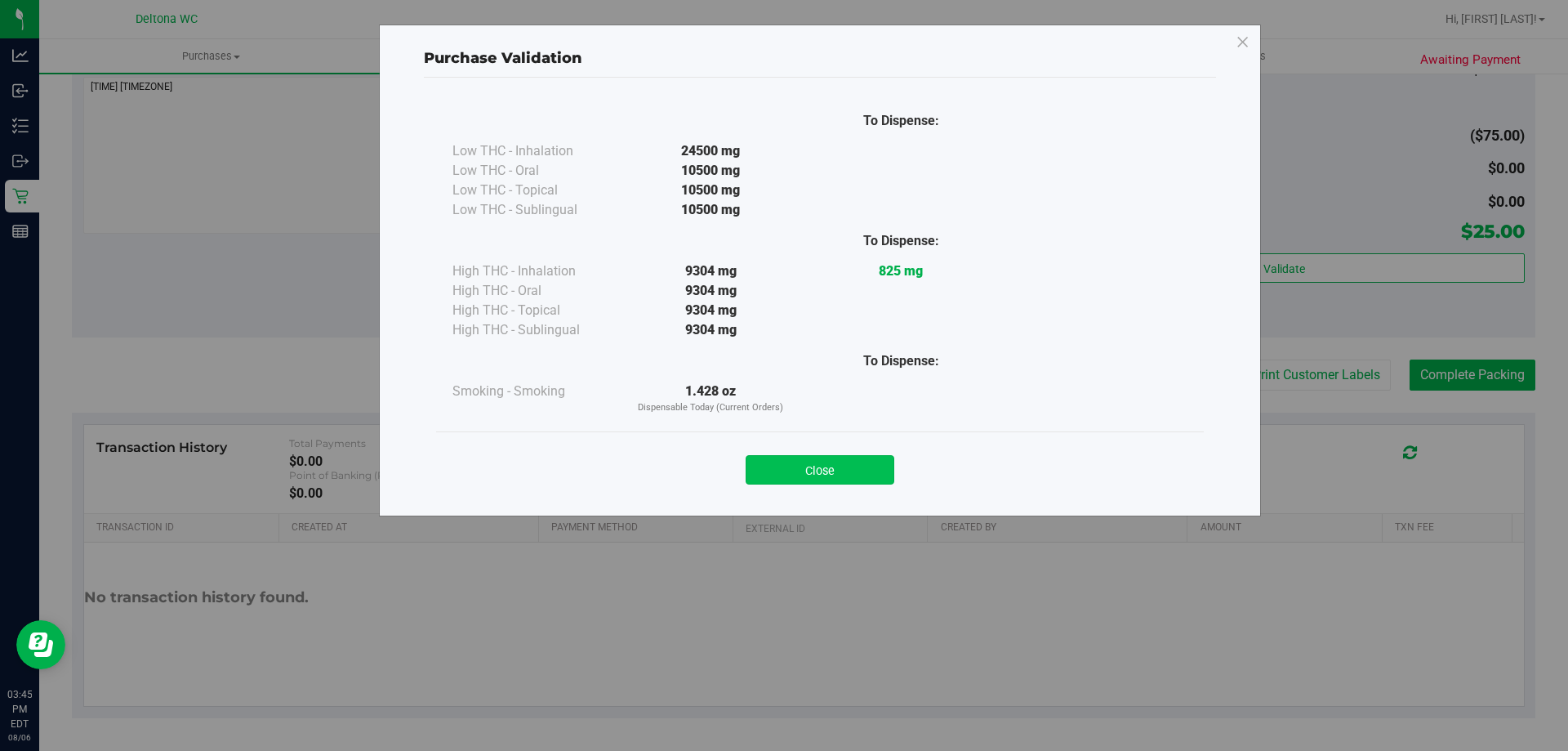 click on "Close" at bounding box center [820, 470] 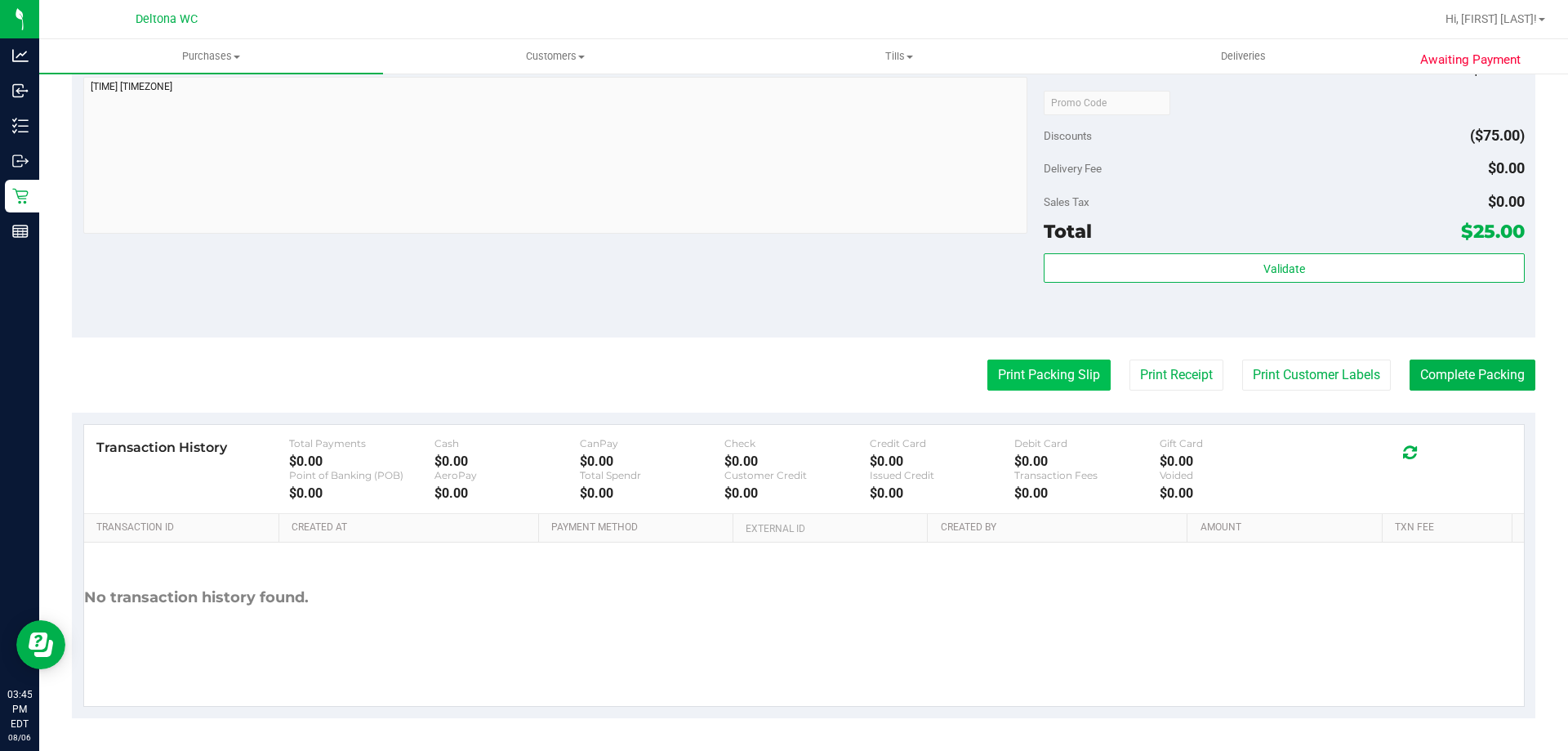 click on "Print Packing Slip" at bounding box center (1049, 375) 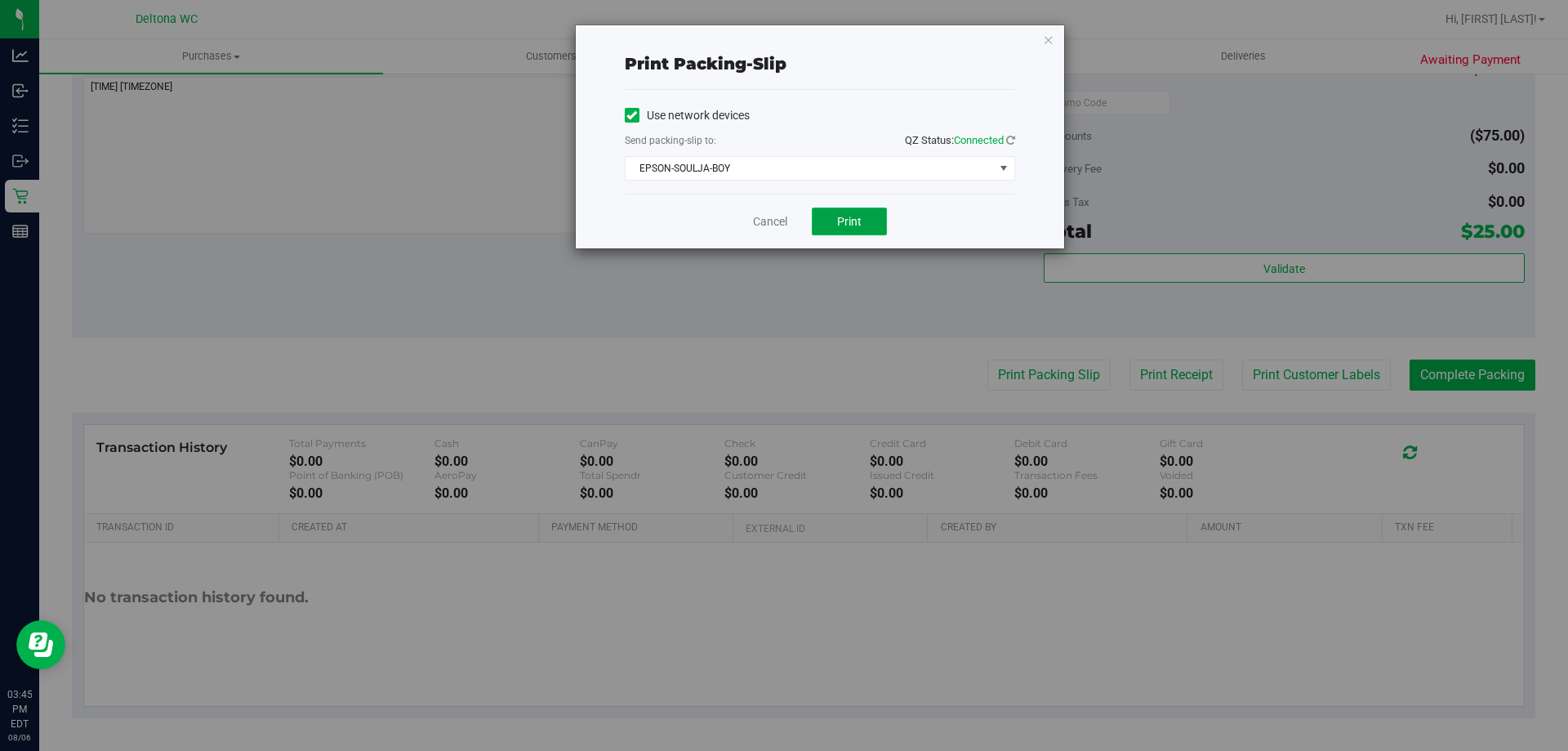 click on "Print" at bounding box center (849, 221) 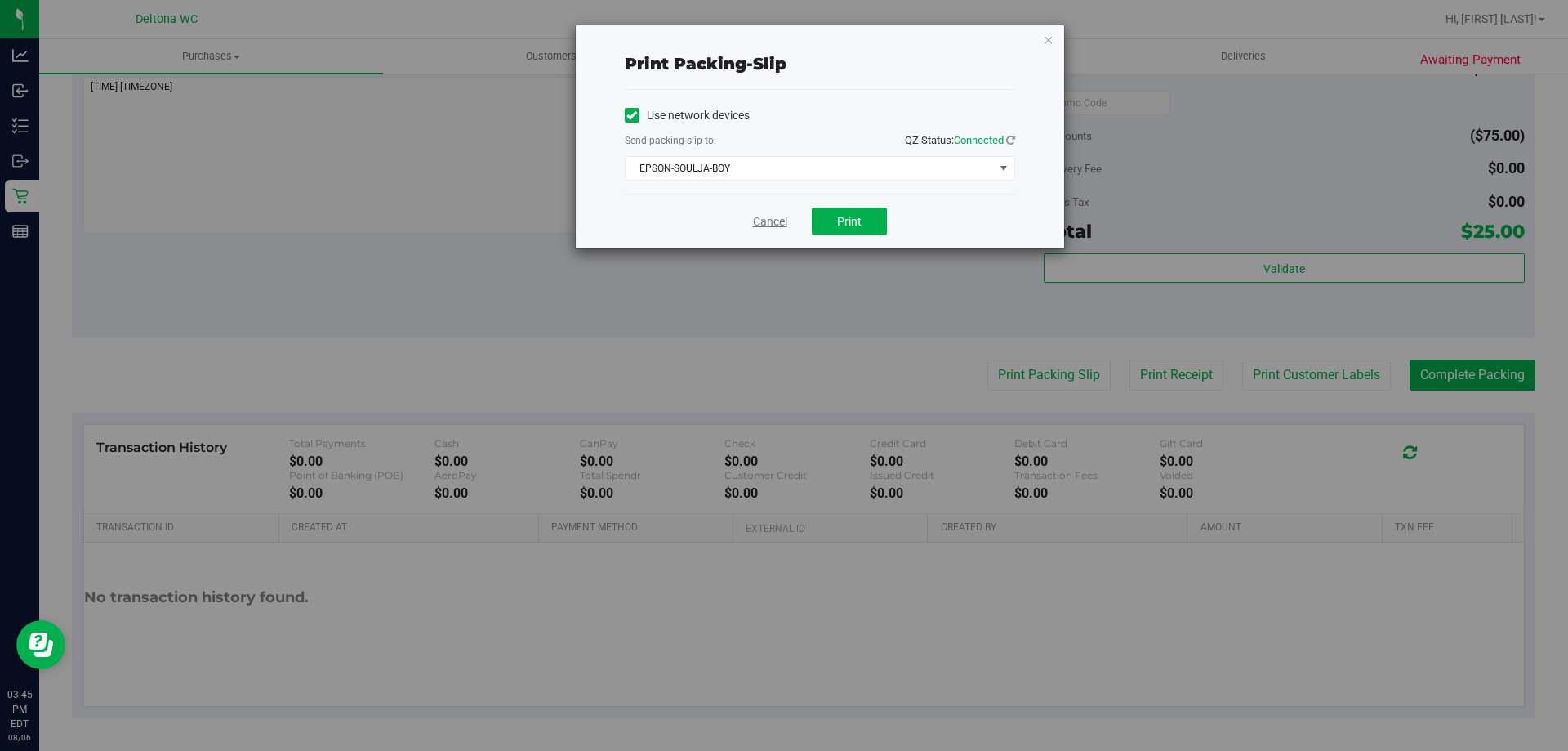 click on "Cancel" at bounding box center [770, 221] 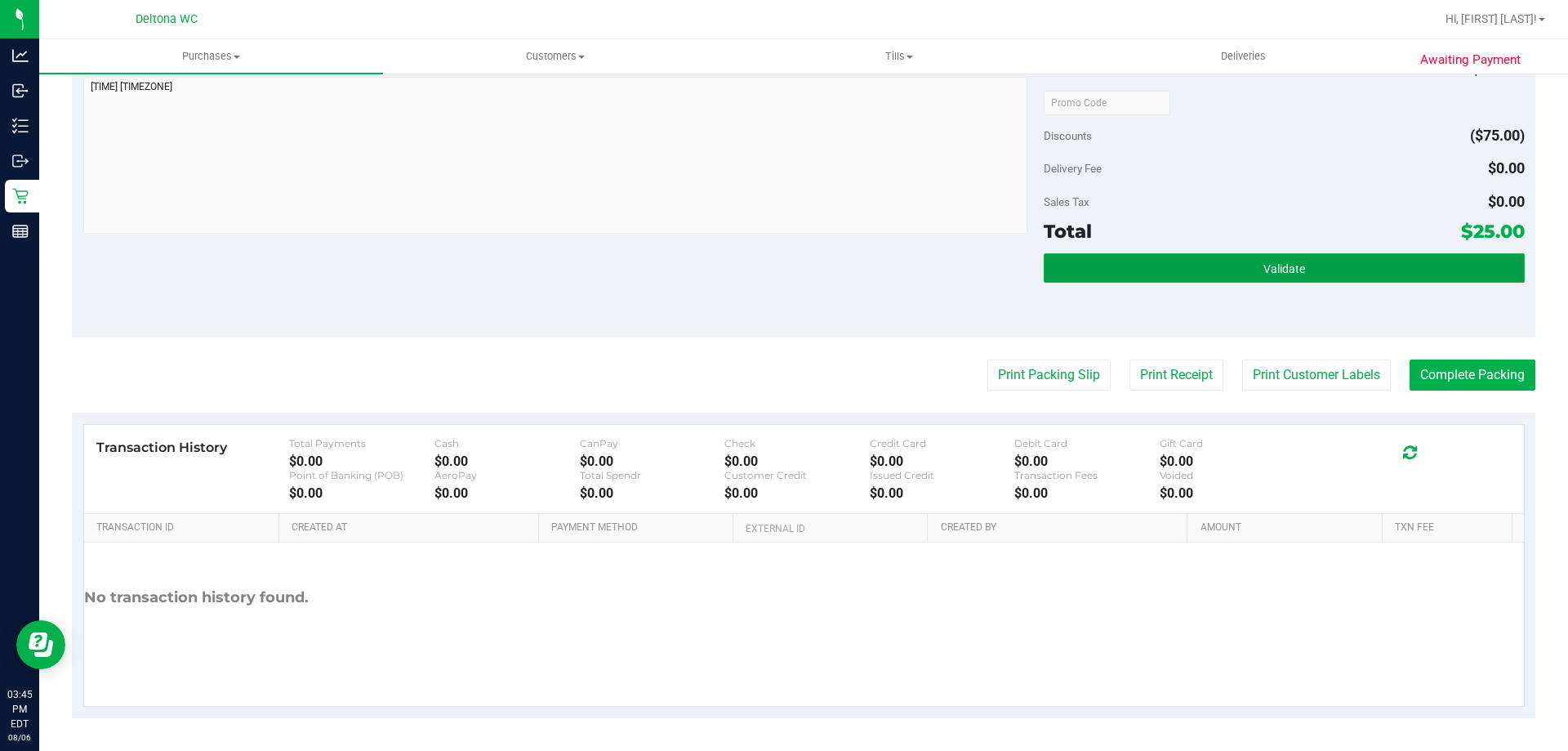 click on "Validate" at bounding box center [1284, 268] 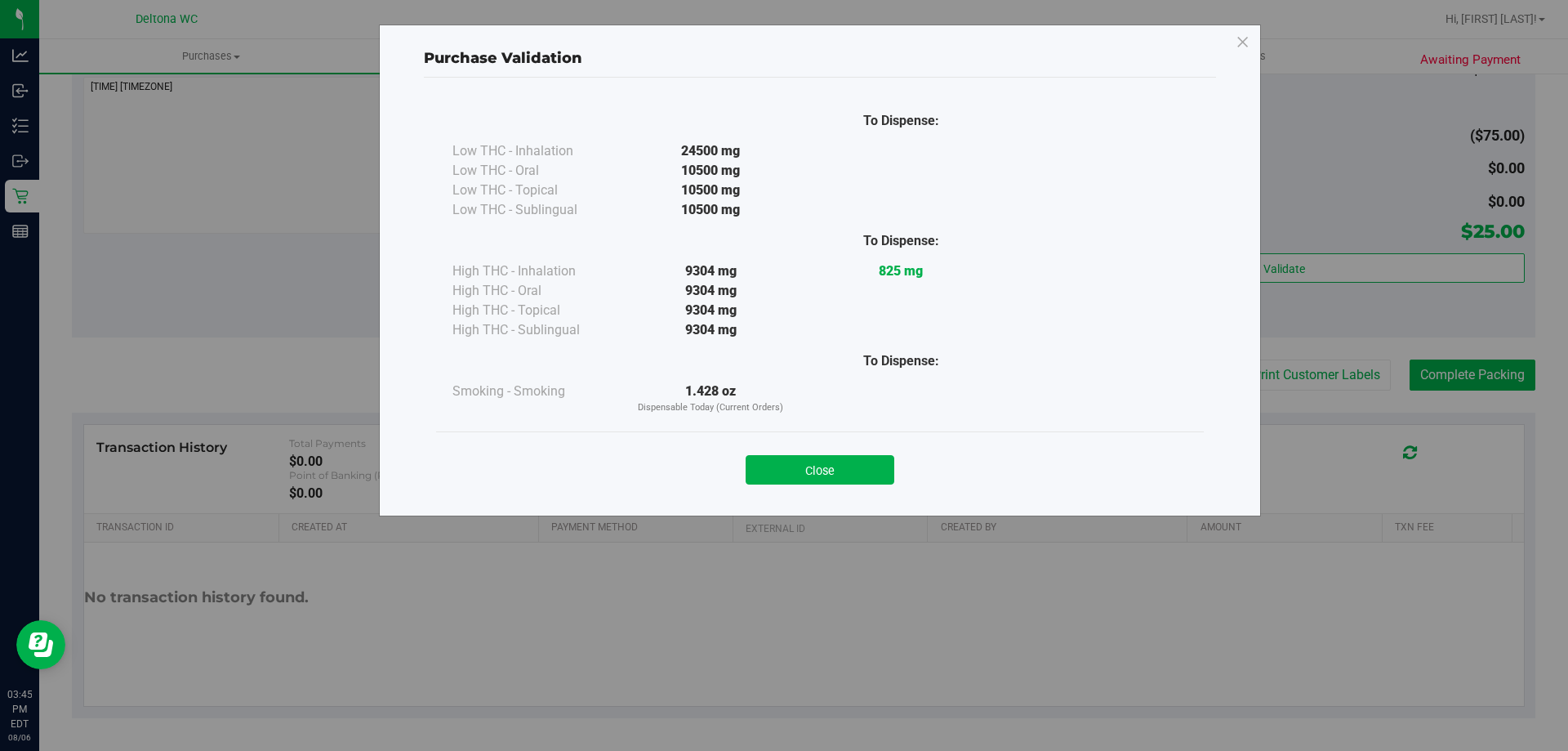 click on "Purchase Validation
To Dispense:
Low THC - Inhalation
24500 mg" at bounding box center (790, 375) 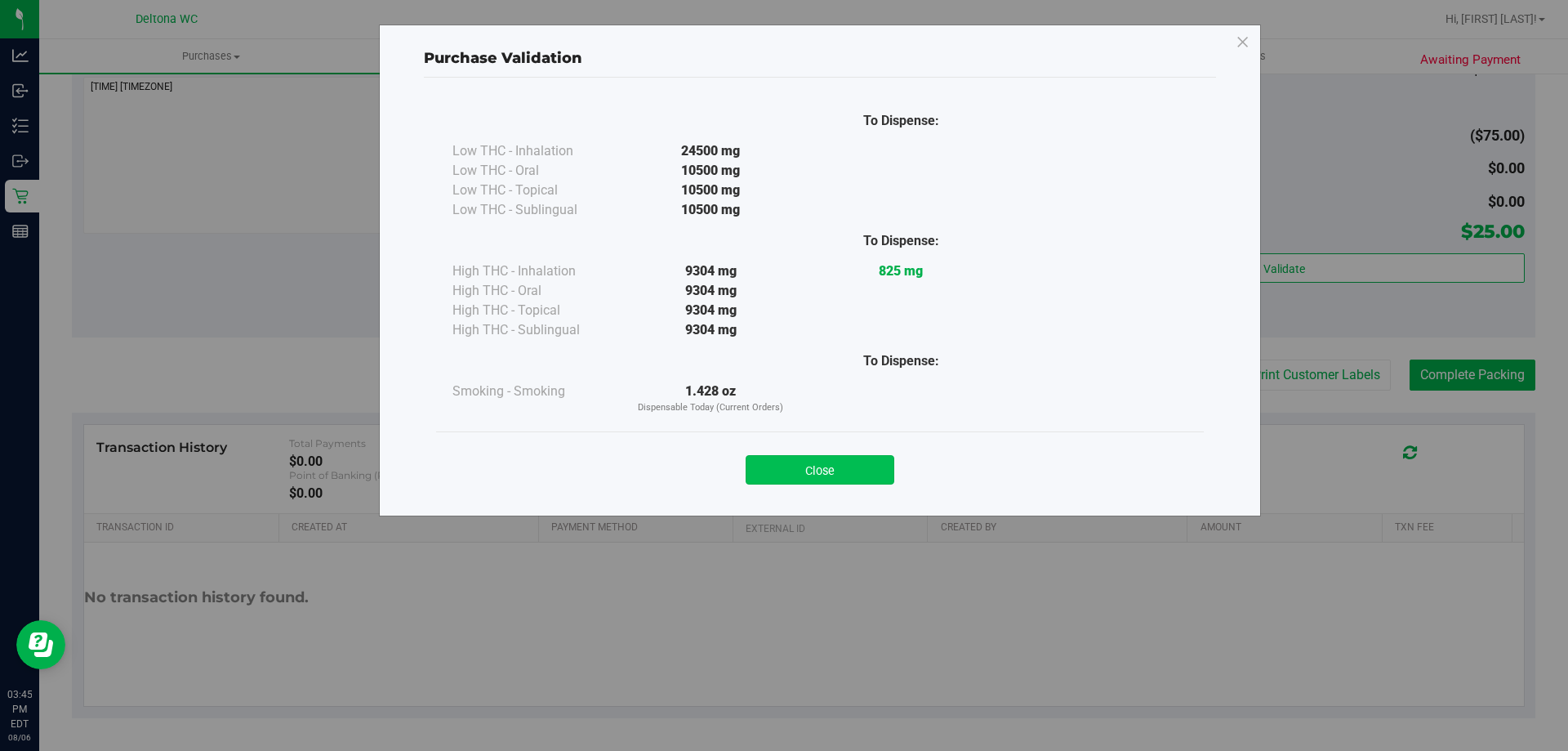 click on "Close" at bounding box center [820, 470] 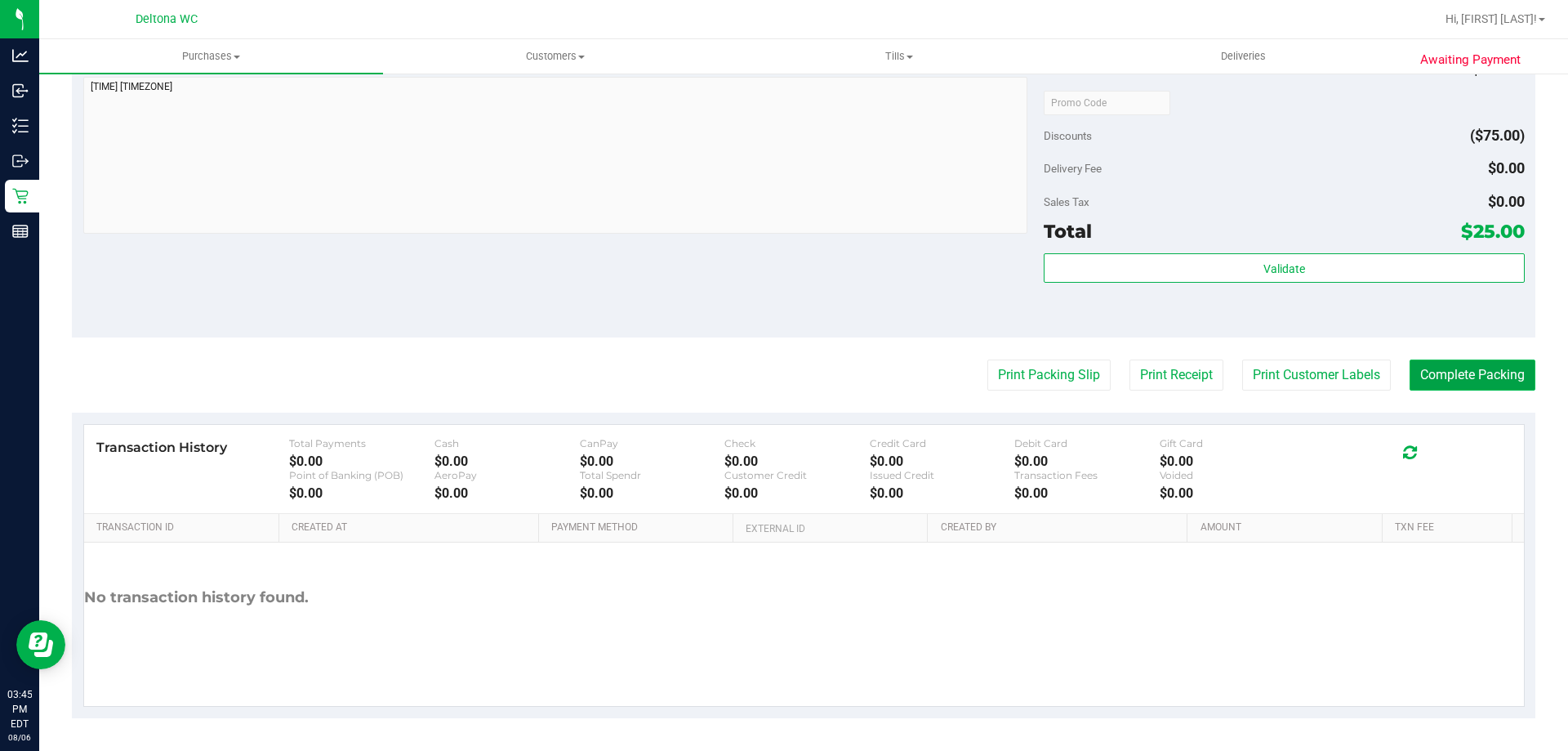 click on "Complete Packing" at bounding box center (1472, 375) 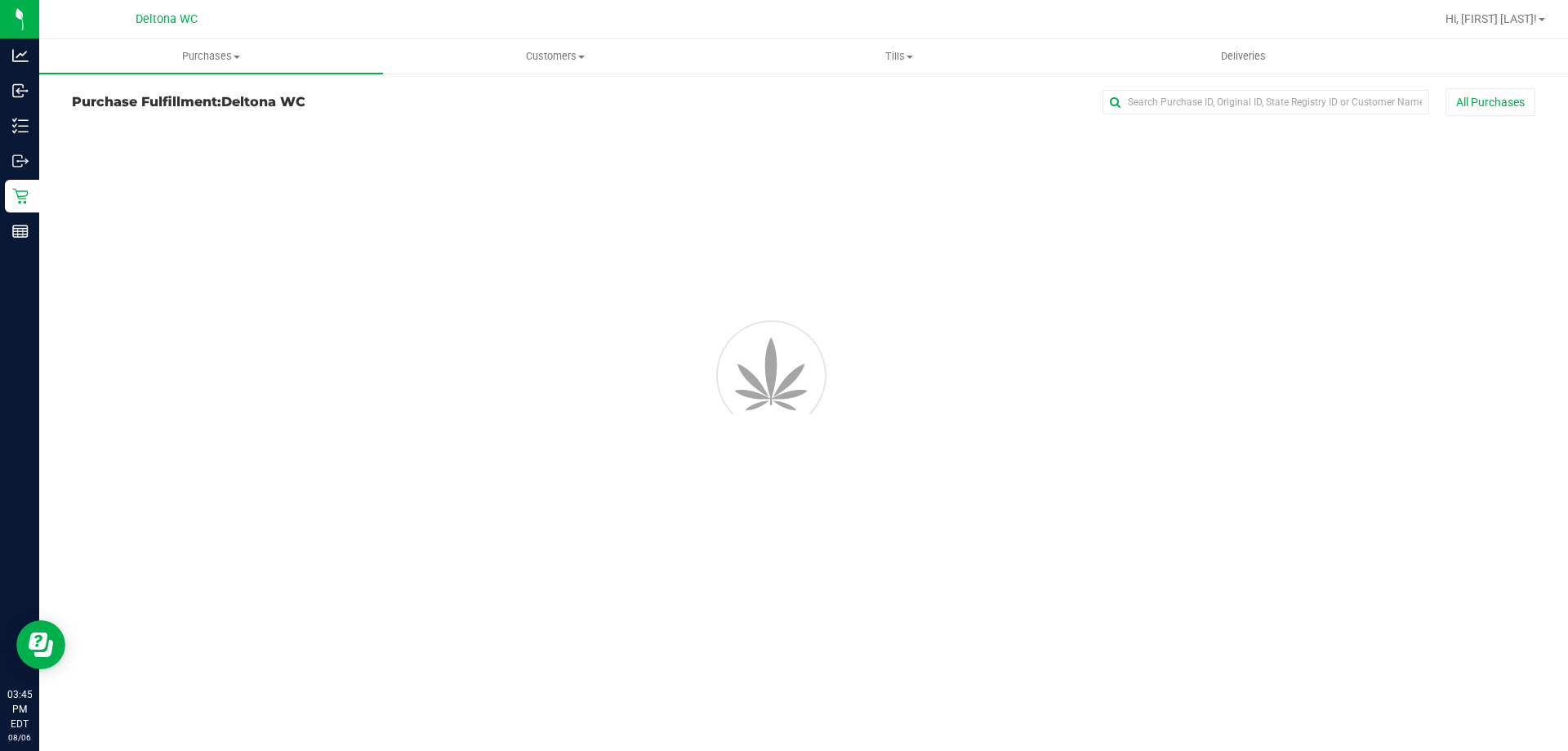 scroll, scrollTop: 0, scrollLeft: 0, axis: both 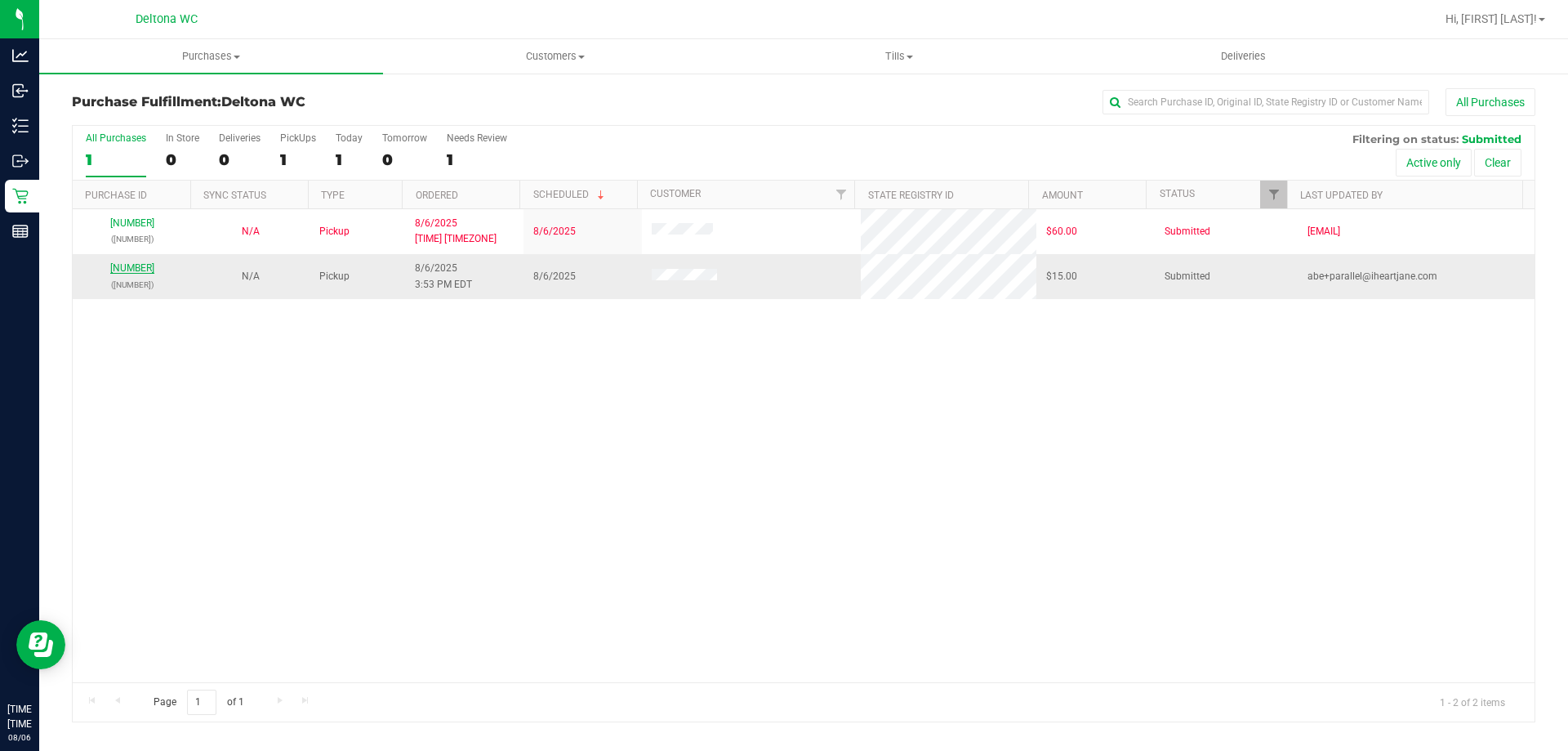 click on "[NUMBER]" at bounding box center [132, 268] 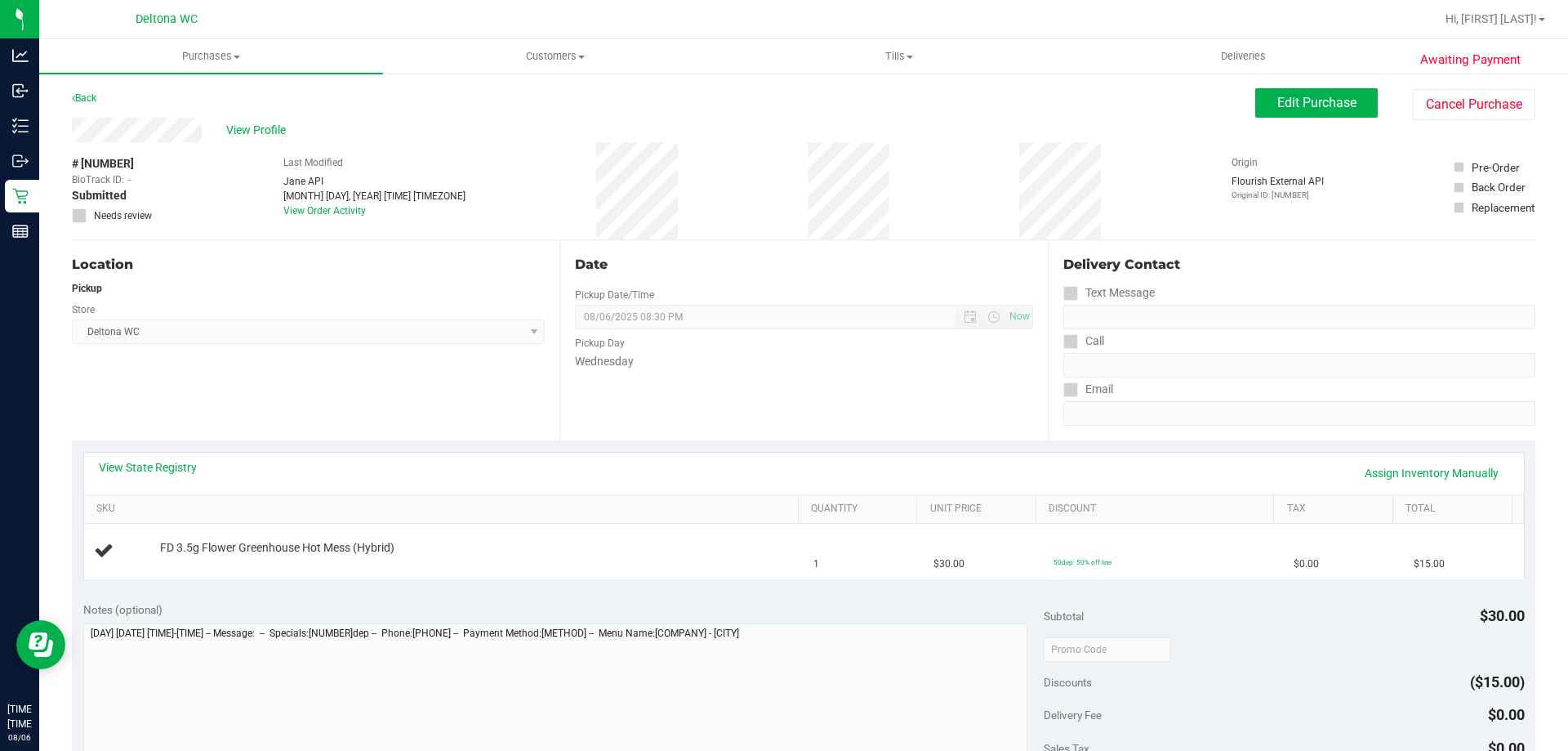 click on "Date
Pickup Date/Time
08/06/2025
Now
08/06/2025 08:30 PM
Now
Pickup Day
Wednesday" at bounding box center [803, 340] 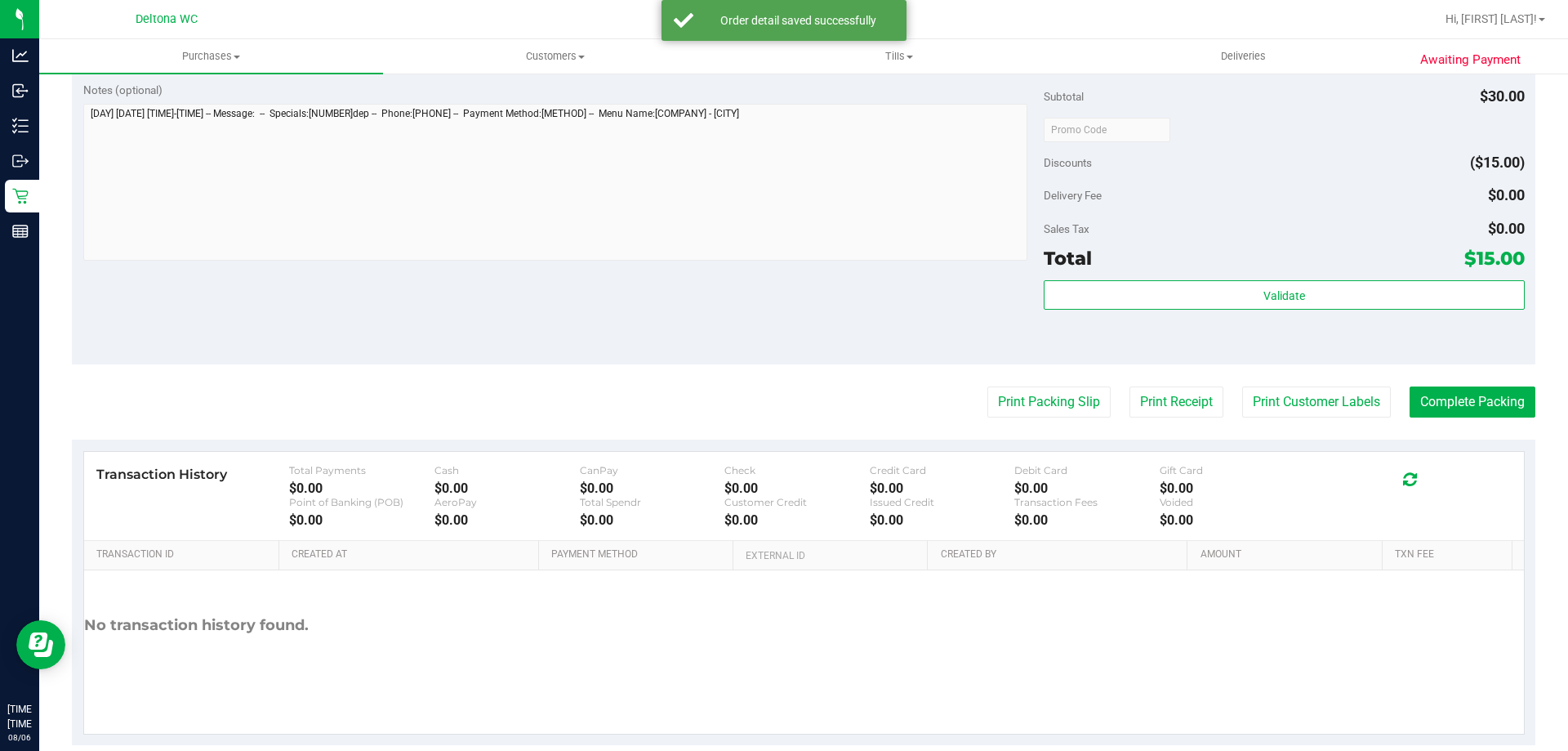scroll, scrollTop: 585, scrollLeft: 0, axis: vertical 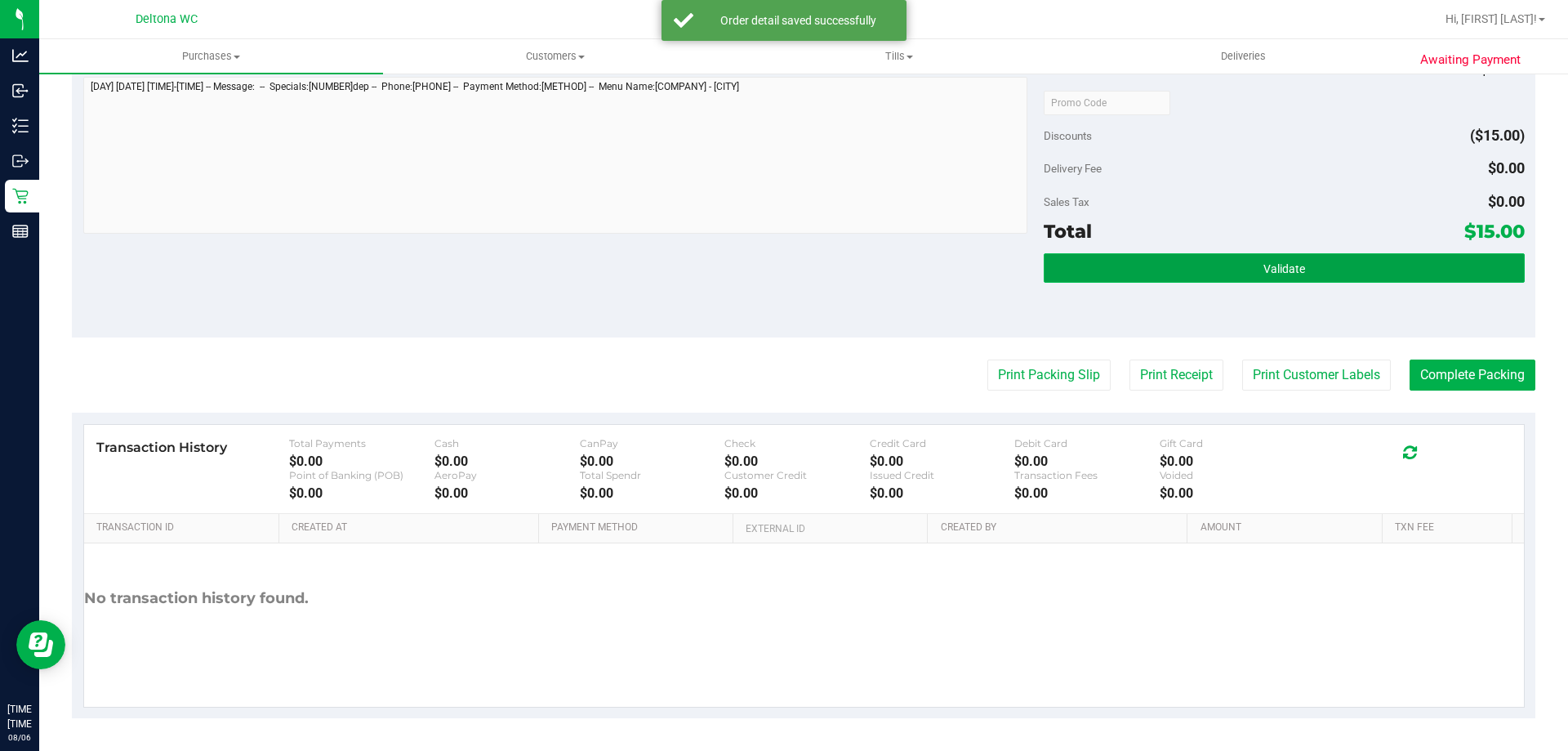 click on "Validate" at bounding box center (1284, 269) 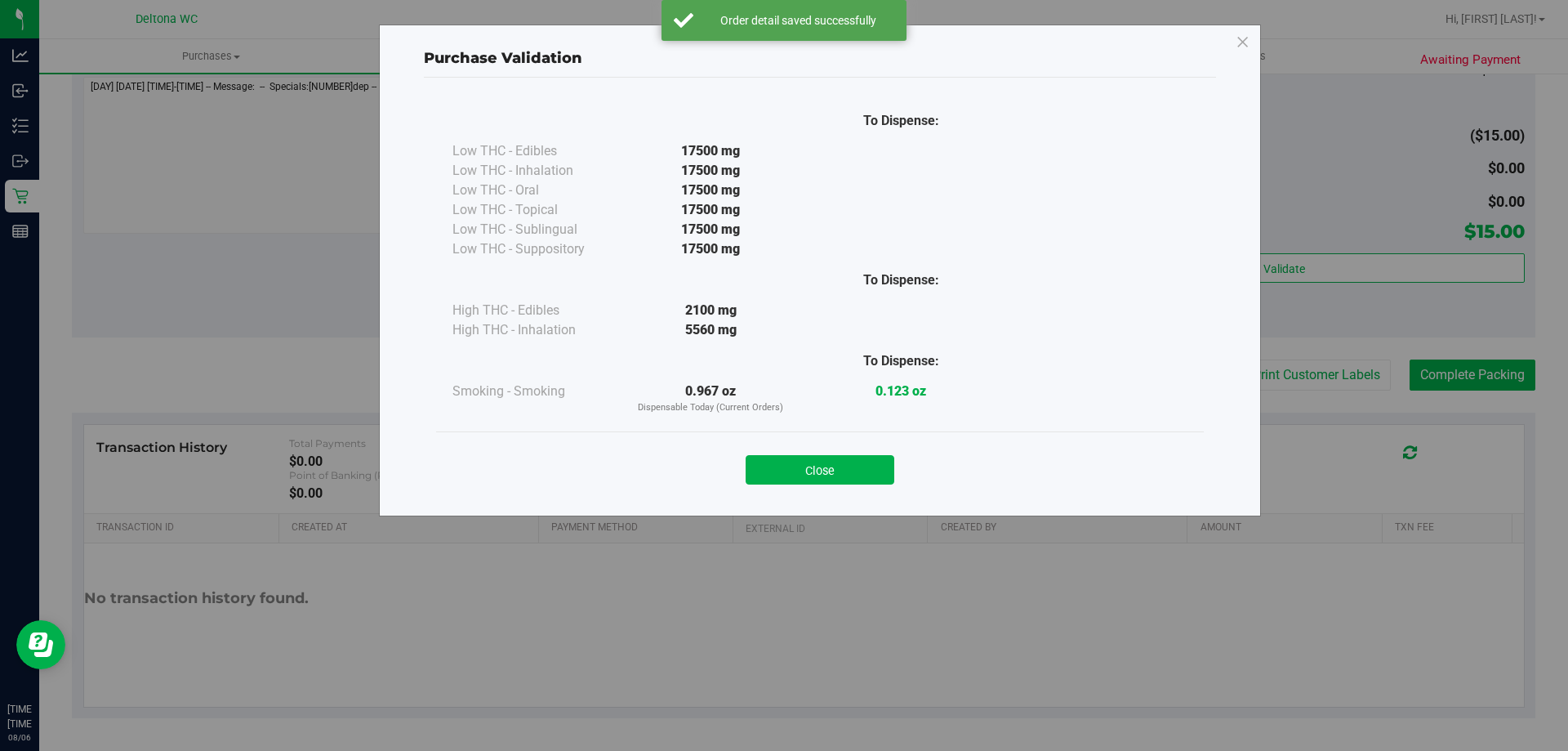 click at bounding box center (1091, 398) 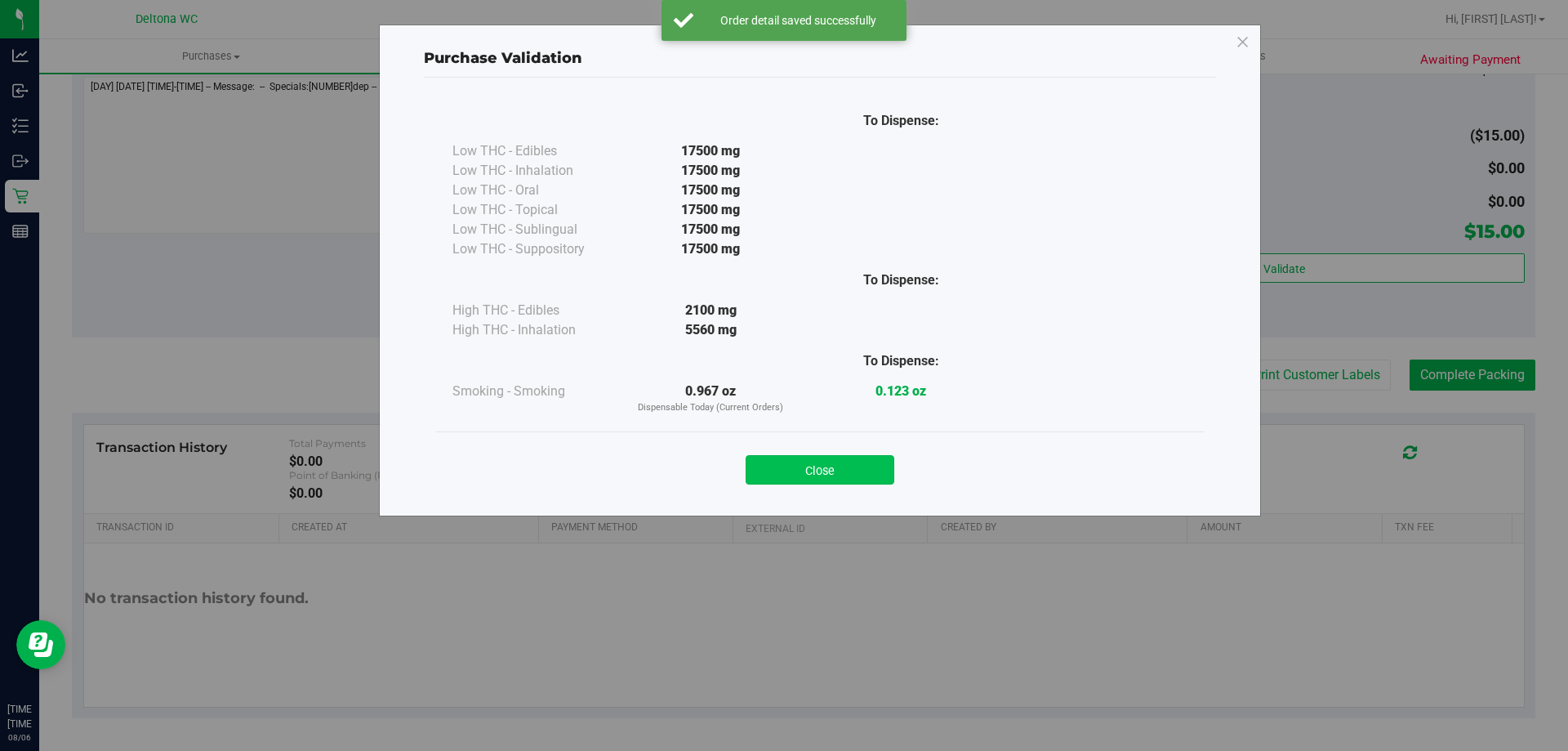 click on "Close" at bounding box center [820, 470] 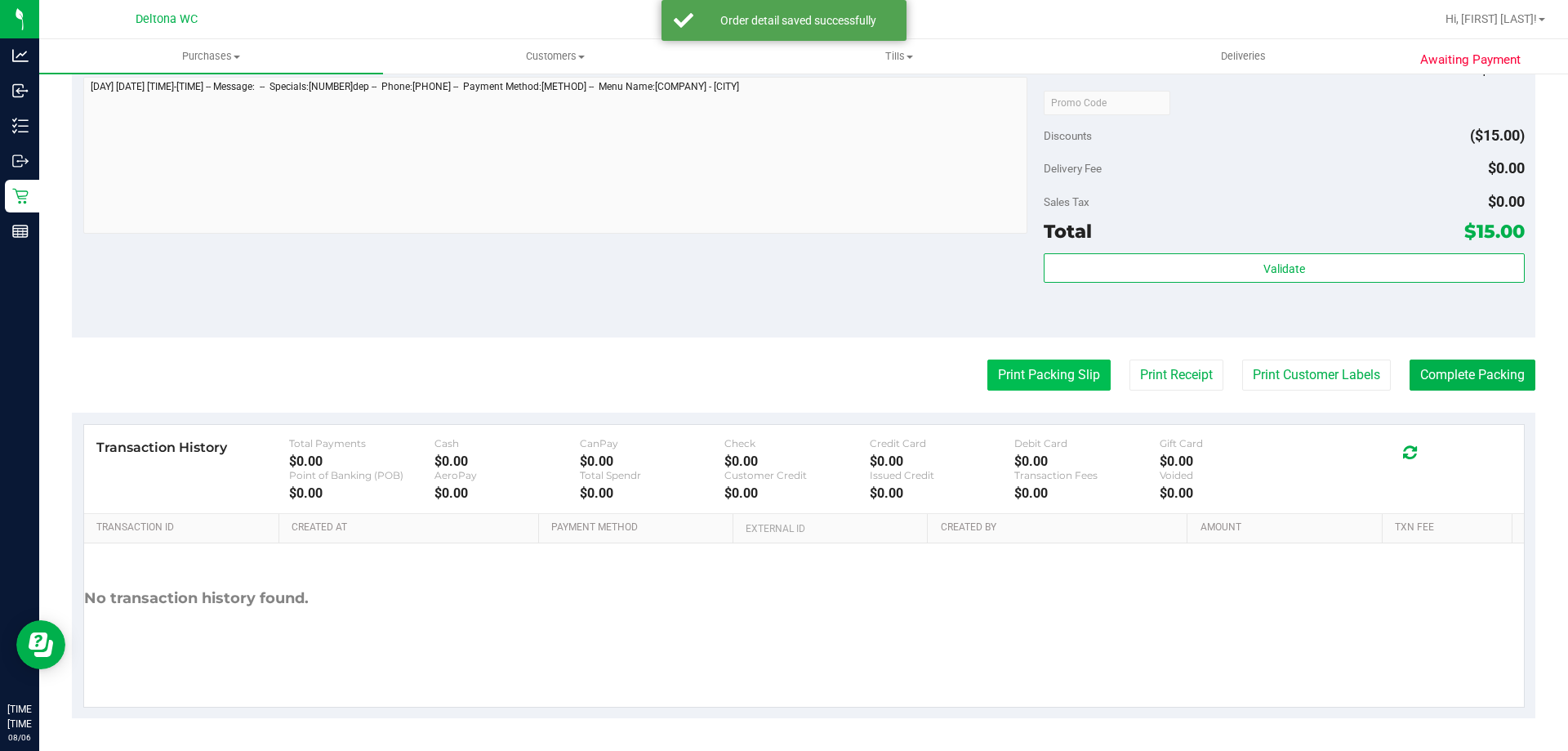 click on "Print Packing Slip" at bounding box center [1049, 375] 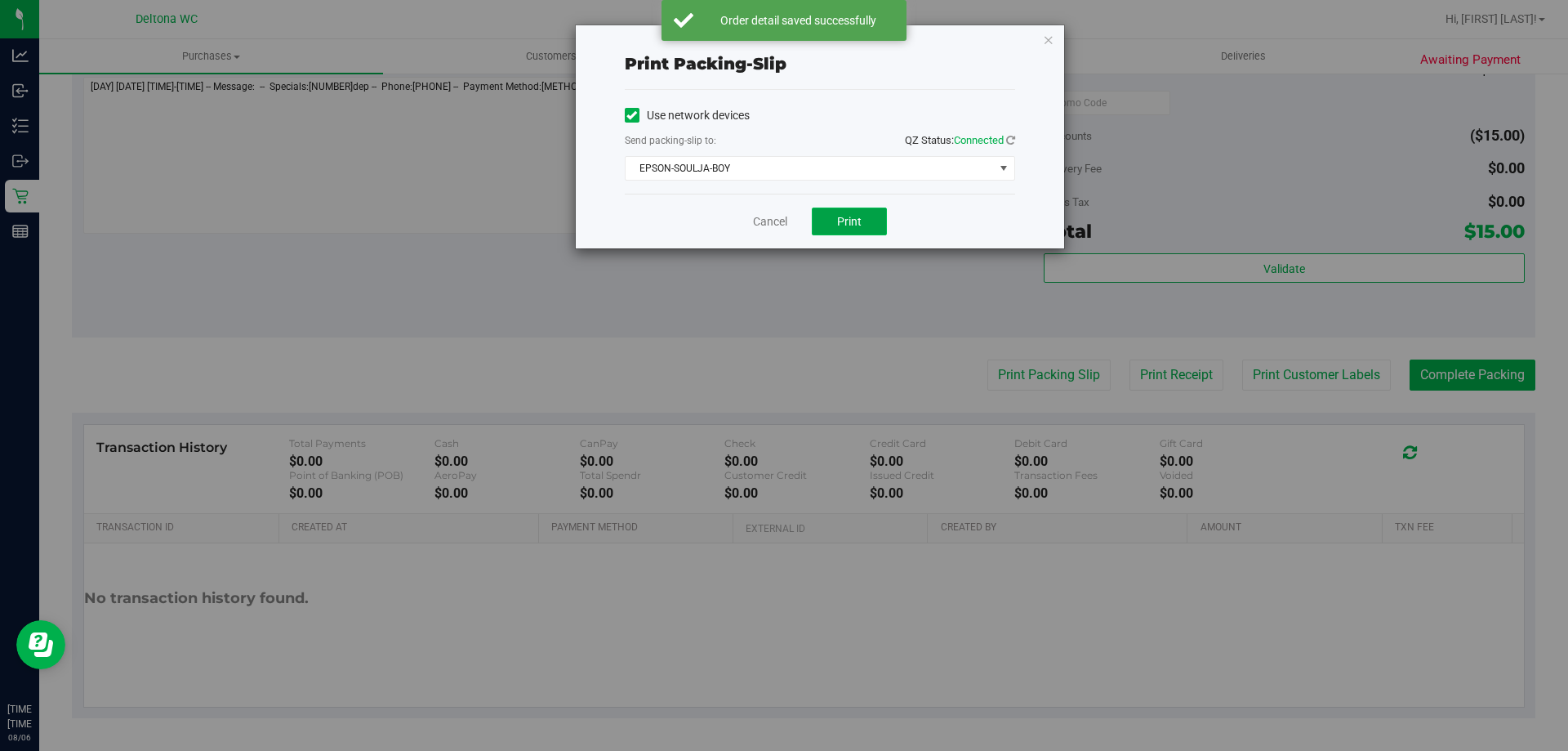 click on "Print" at bounding box center (849, 221) 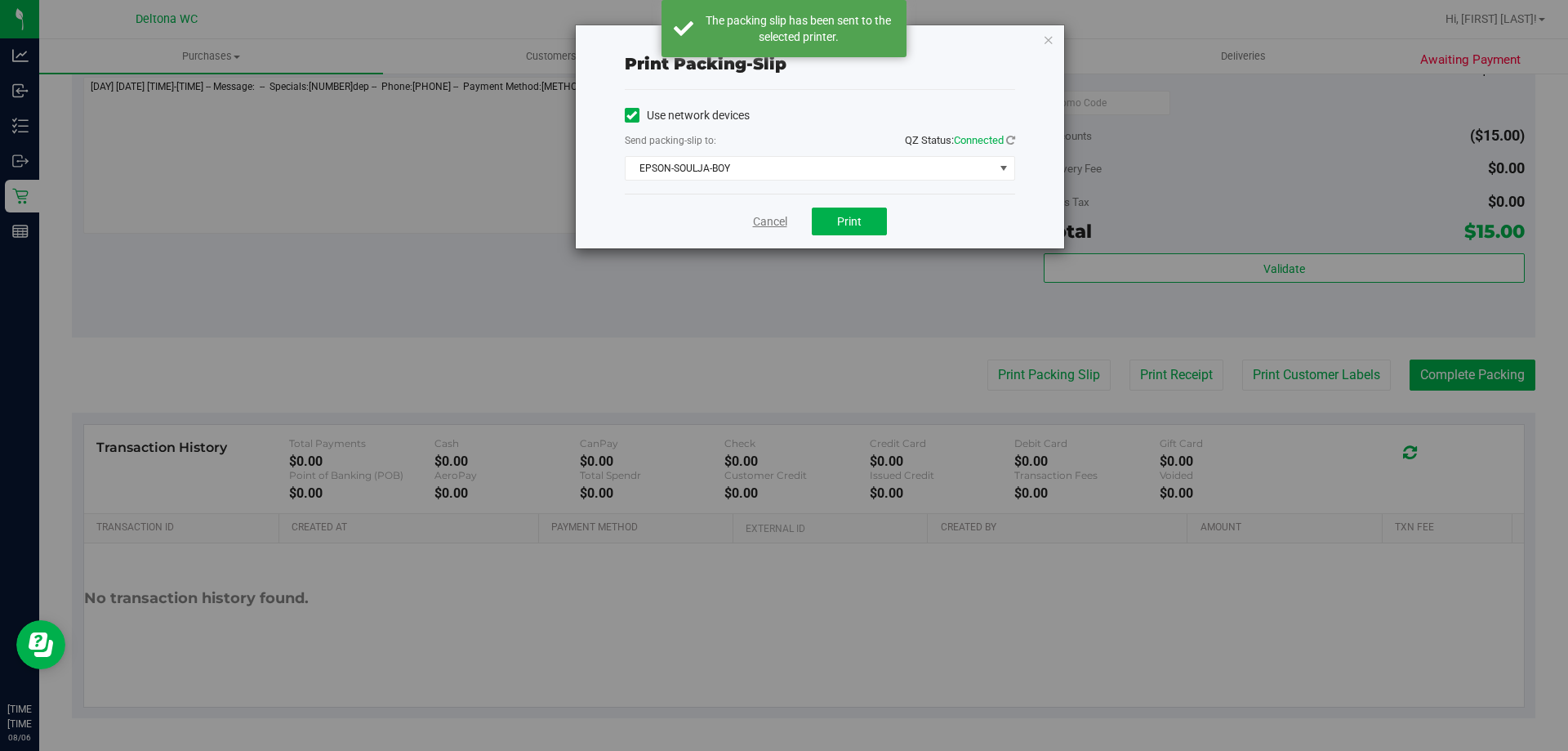click on "Cancel" at bounding box center (770, 221) 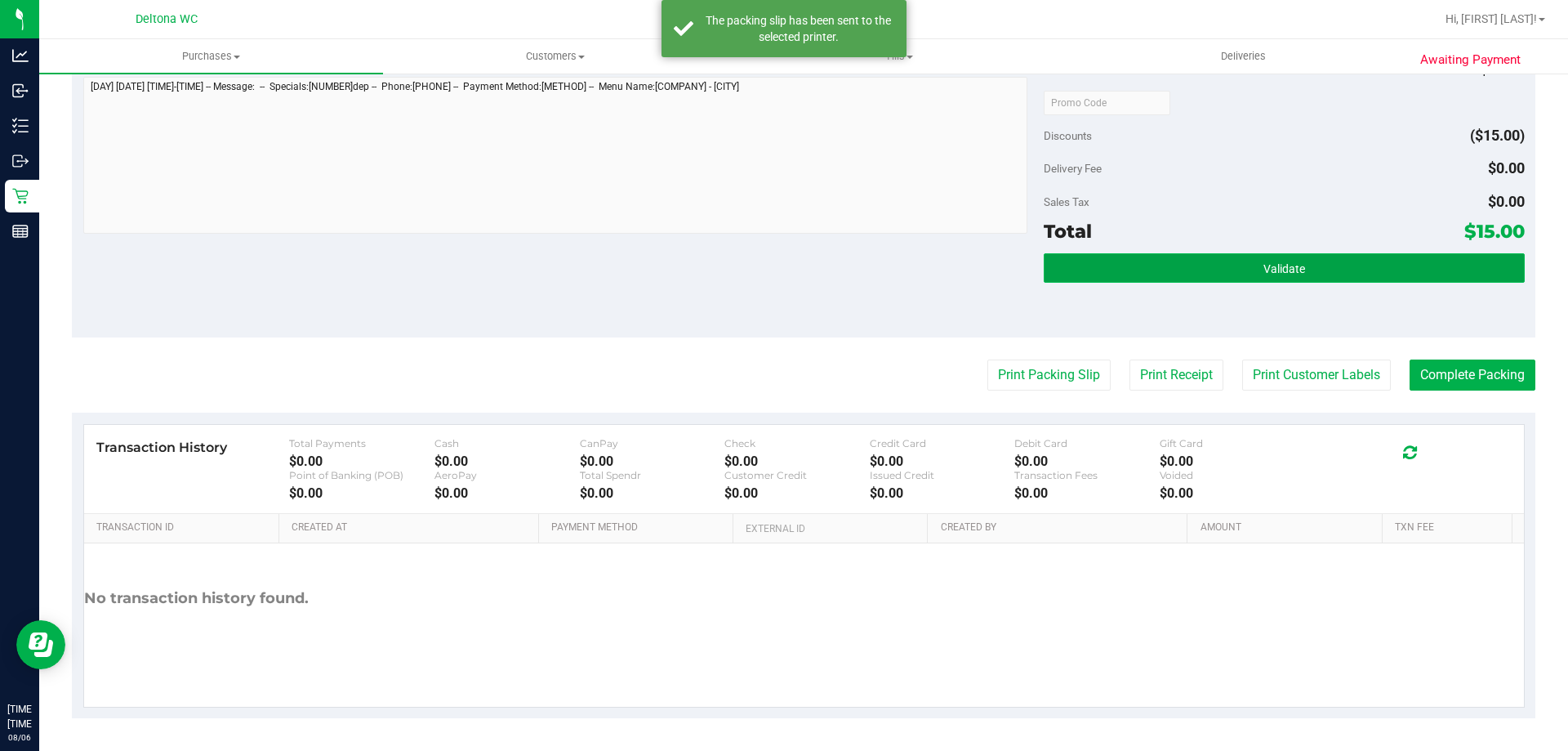 click on "Validate" at bounding box center [1284, 268] 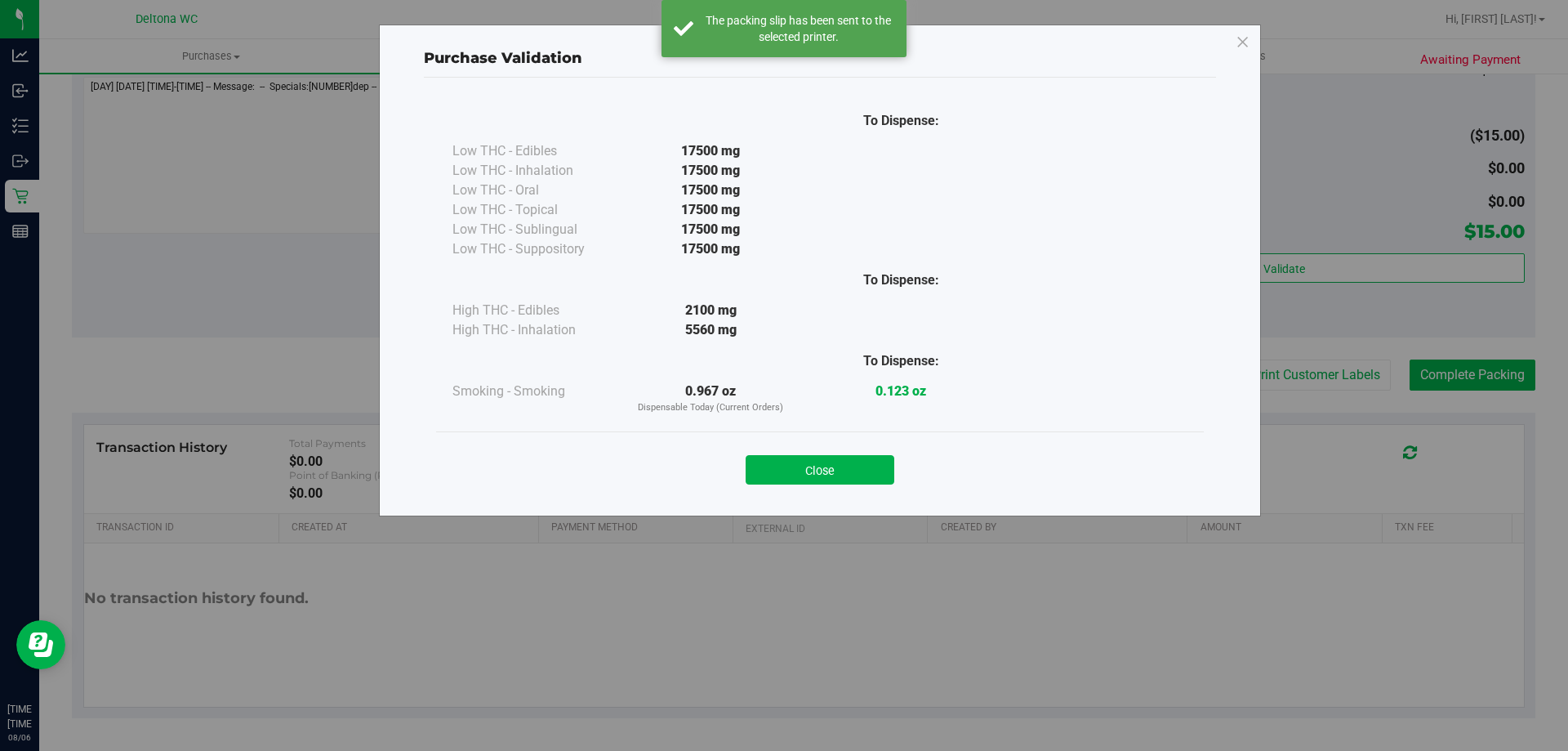 click on "Purchase Validation
To Dispense:
Low THC - Edibles
17500 mg" at bounding box center [790, 375] 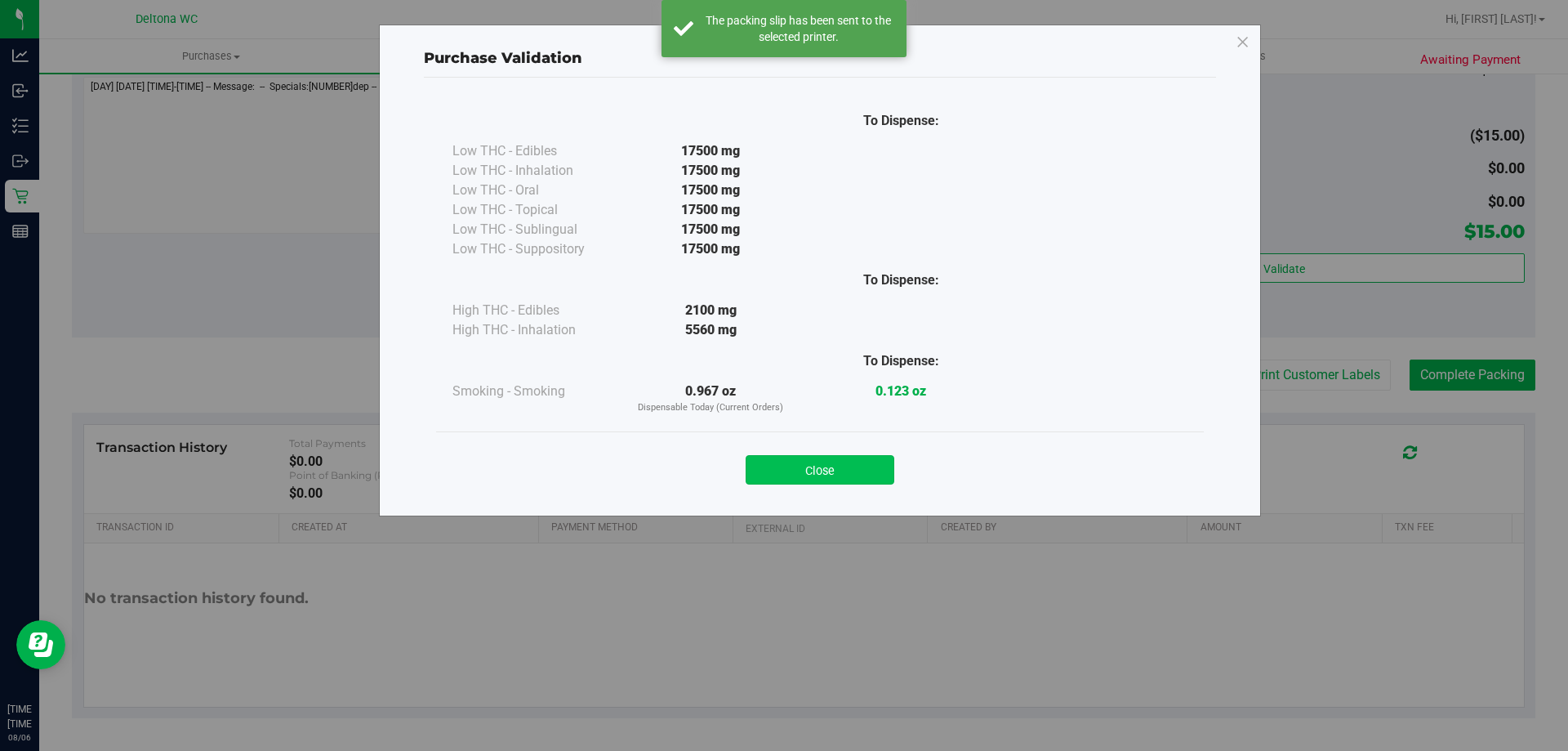 click on "Close" at bounding box center [820, 470] 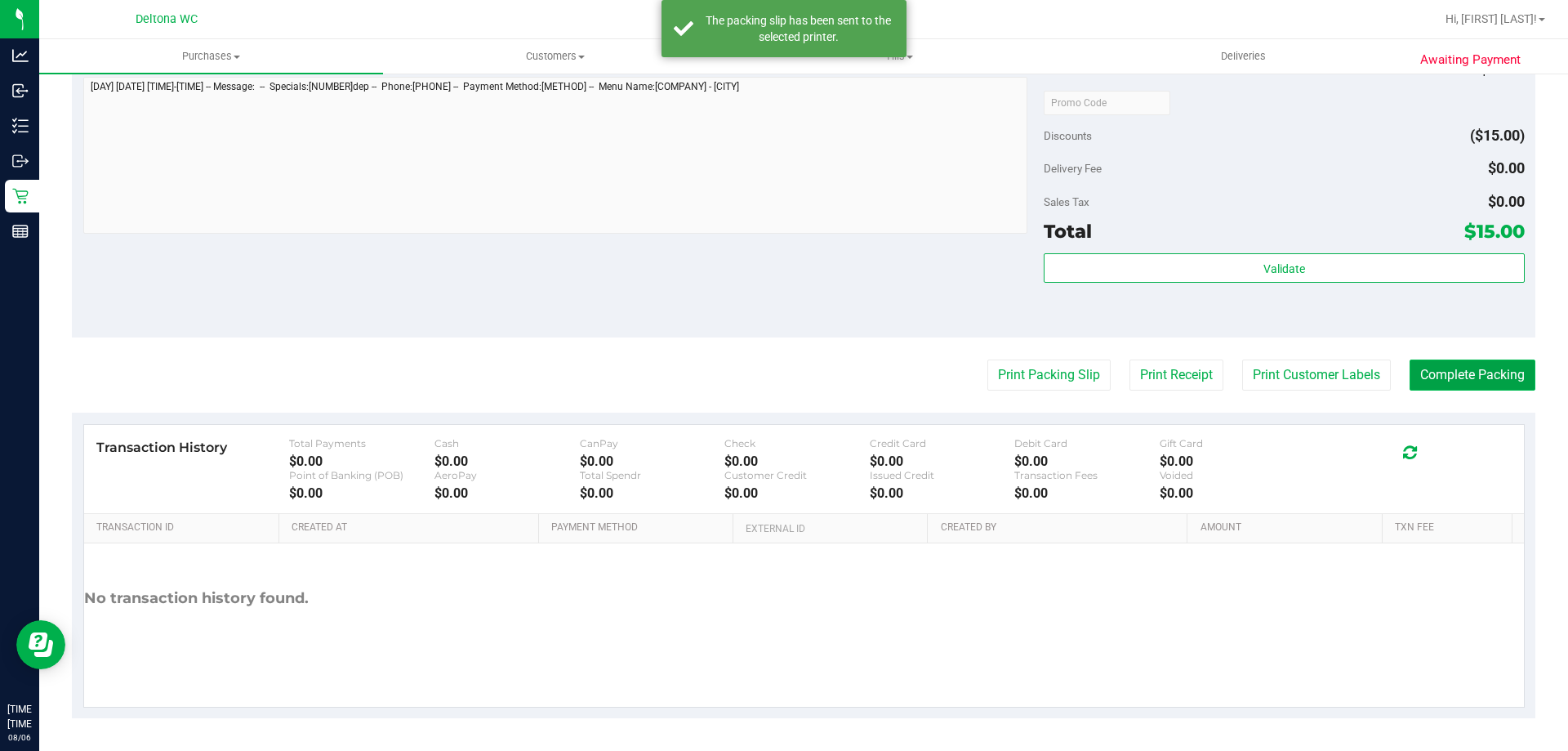 click on "Complete Packing" at bounding box center [1472, 375] 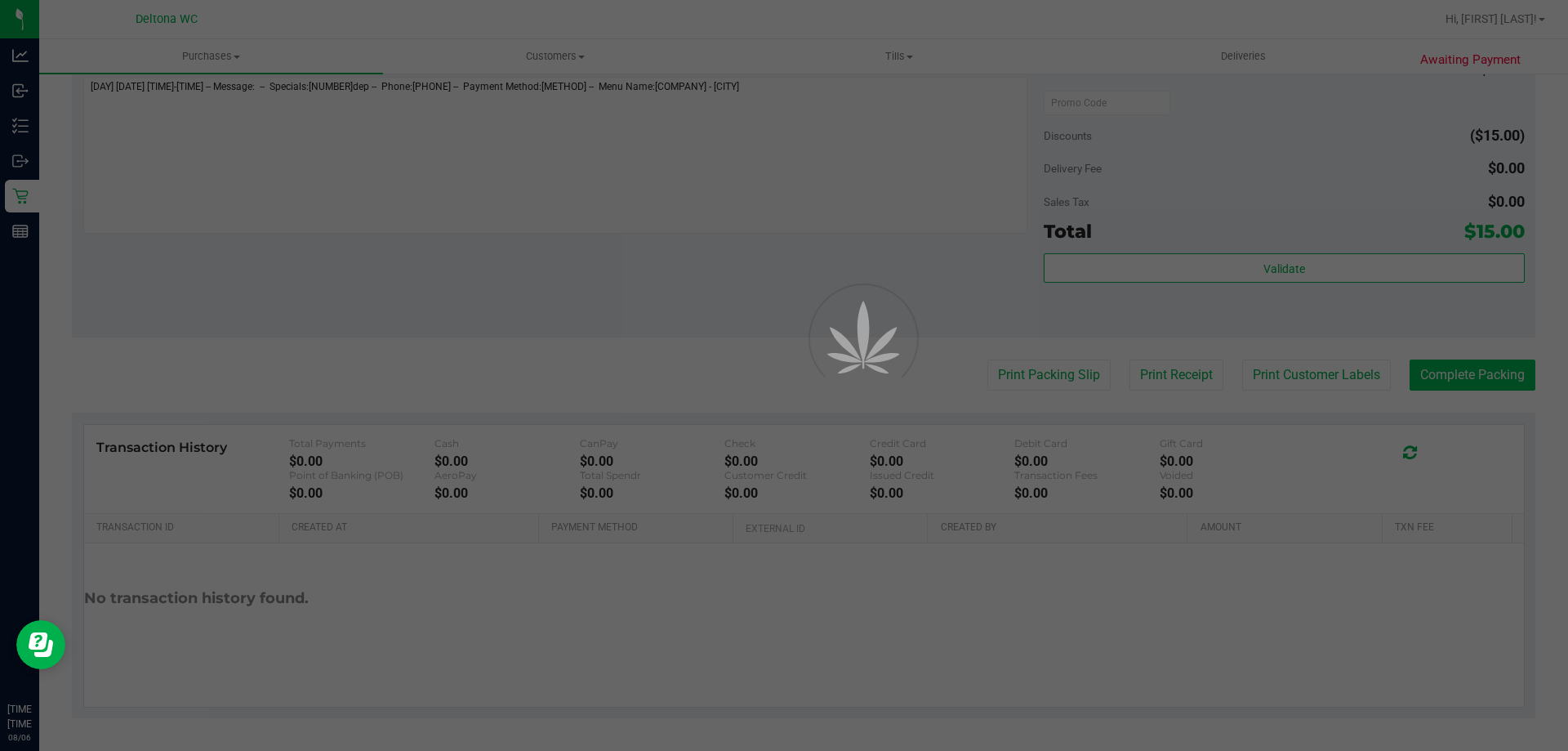scroll, scrollTop: 0, scrollLeft: 0, axis: both 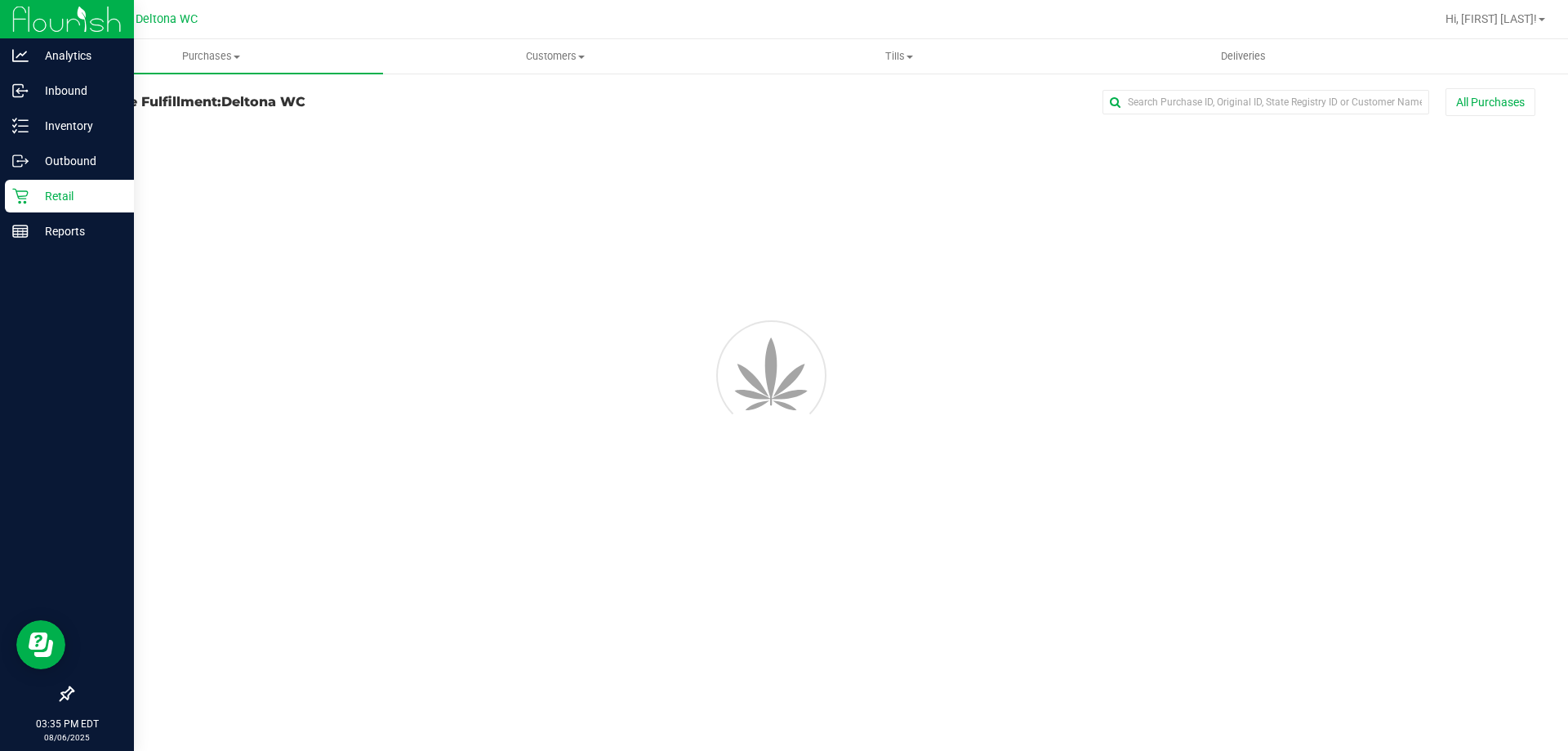 click 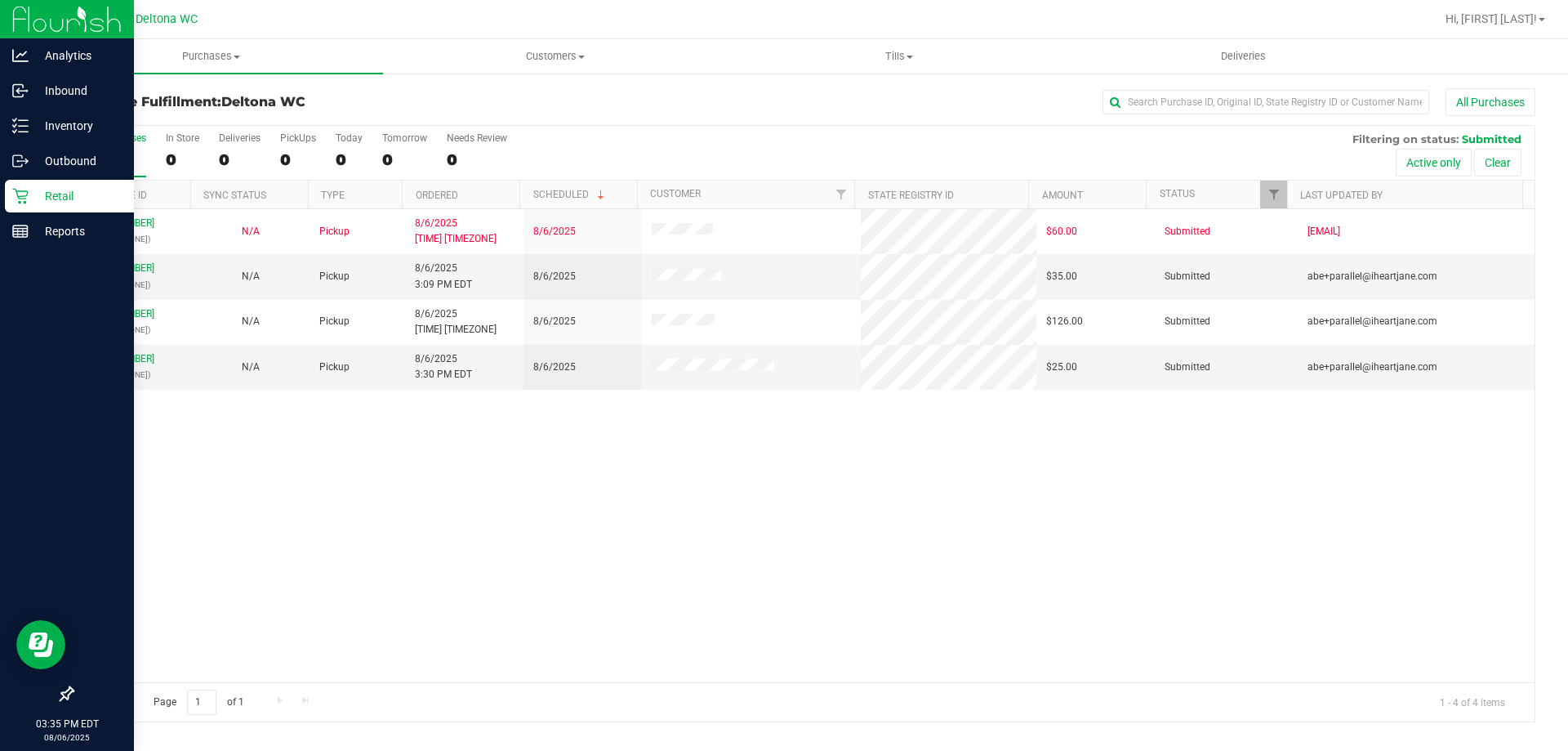 click on "Retail" at bounding box center [78, 196] 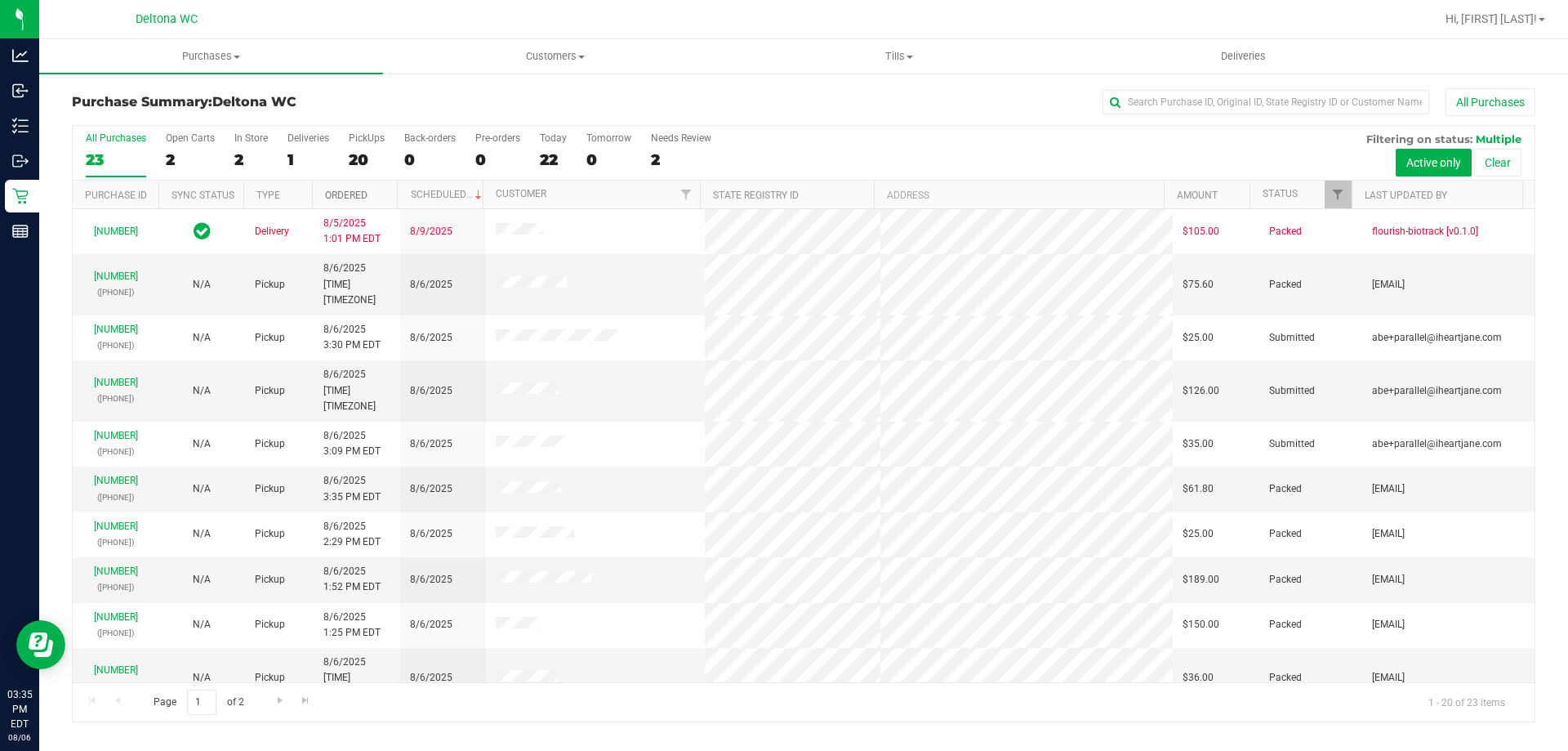 click on "Ordered" at bounding box center (346, 195) 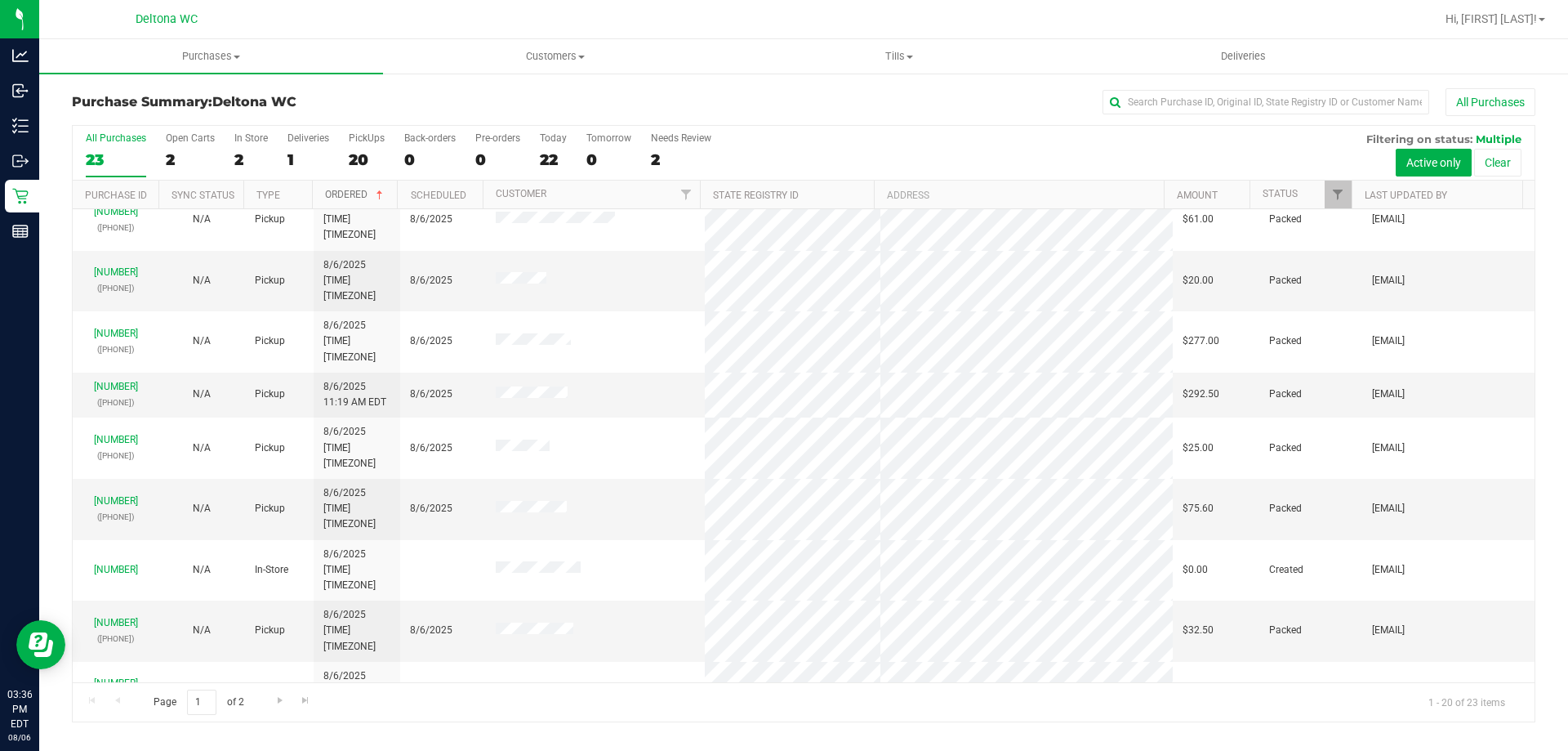 scroll, scrollTop: 431, scrollLeft: 0, axis: vertical 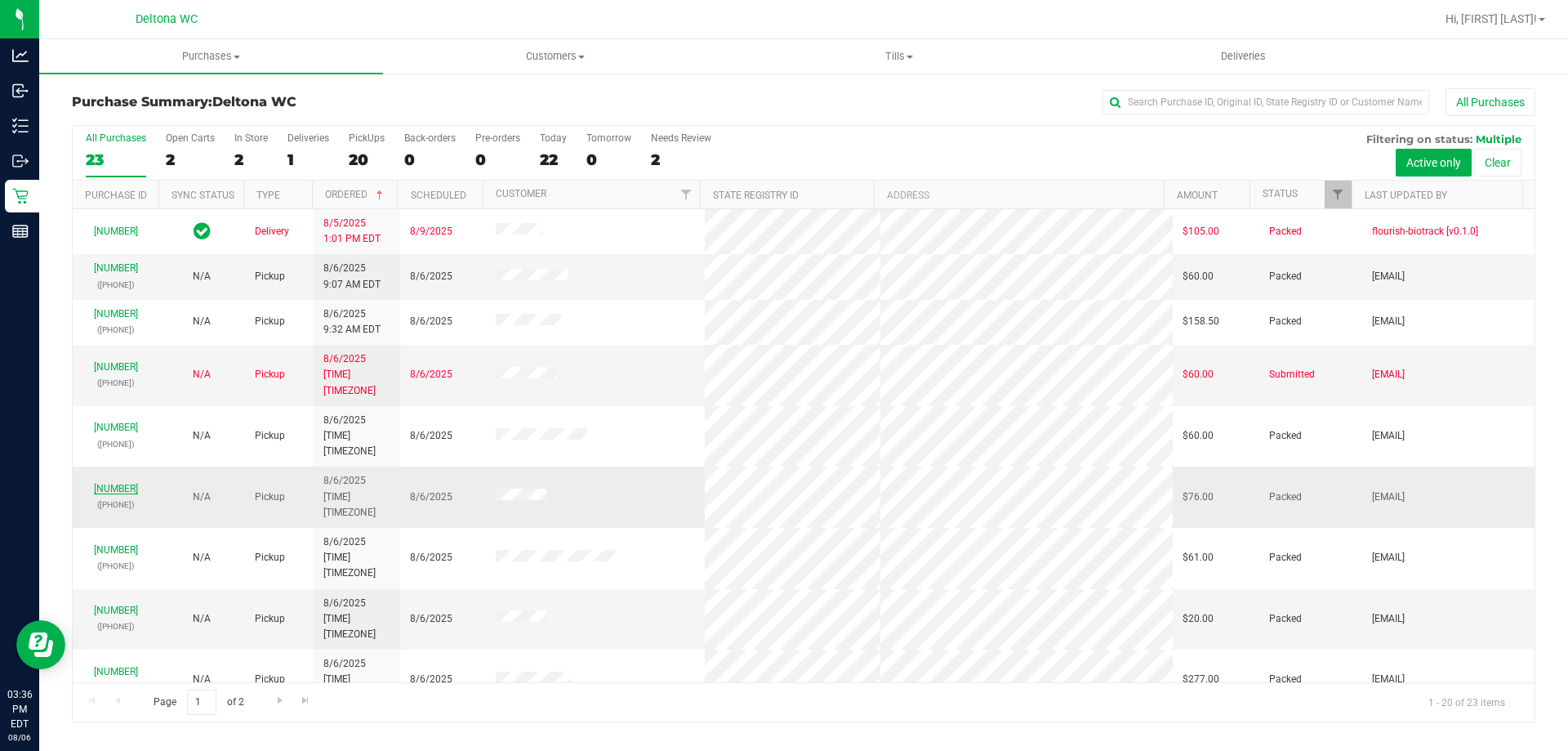 click on "[NUMBER]" at bounding box center (116, 489) 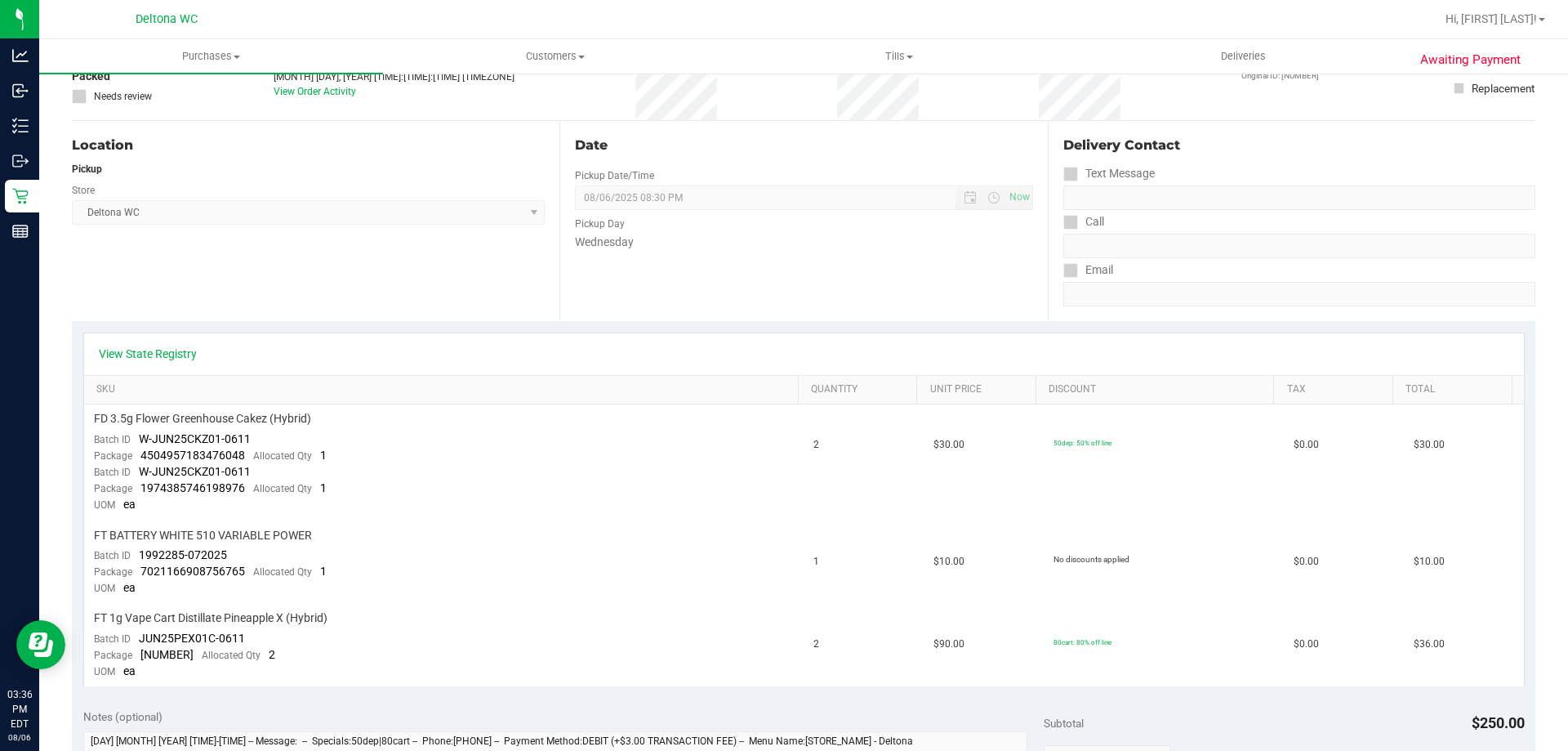 scroll, scrollTop: 0, scrollLeft: 0, axis: both 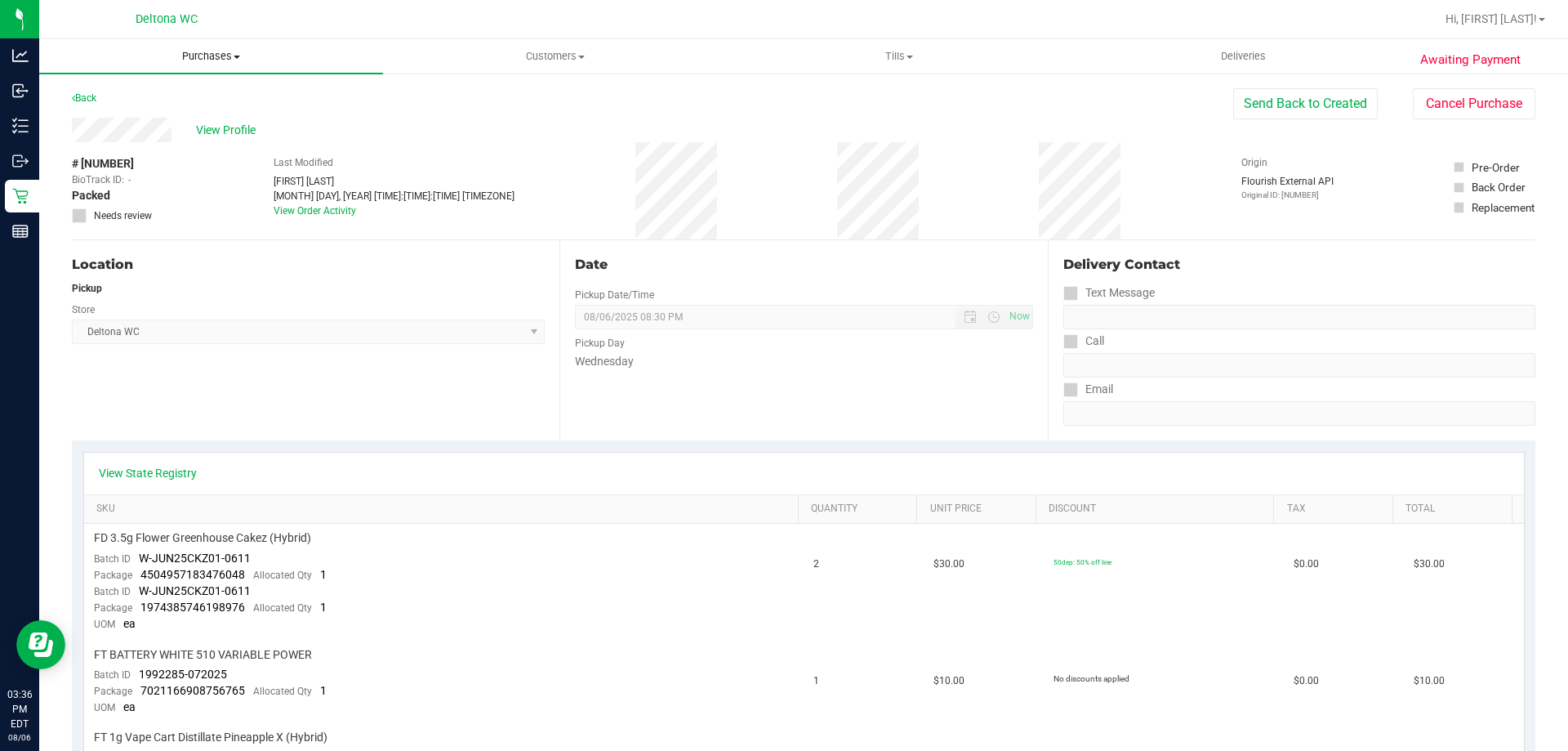 click on "Purchases
Summary of purchases
Fulfillment
All purchases" at bounding box center (211, 56) 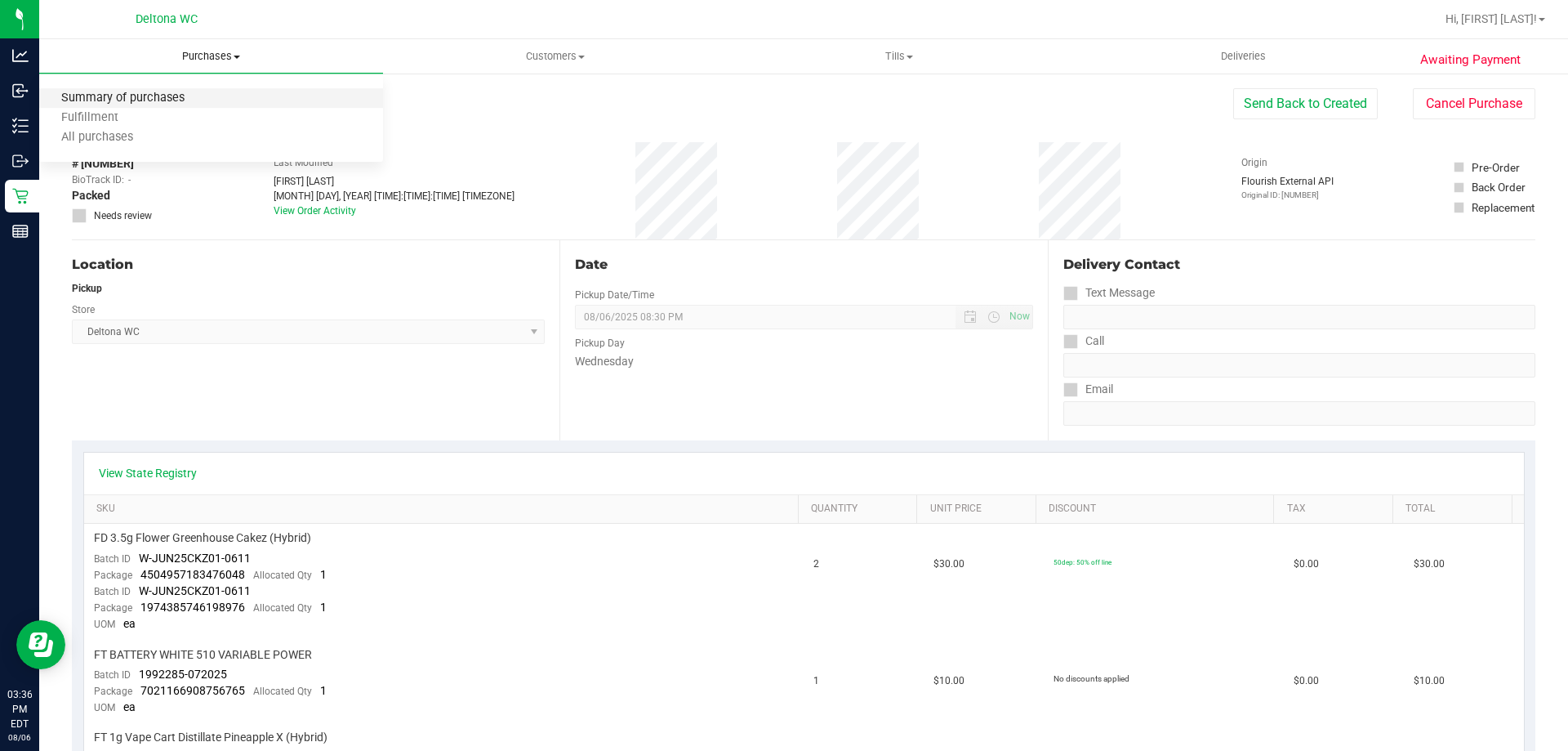 click on "Summary of purchases" at bounding box center (122, 98) 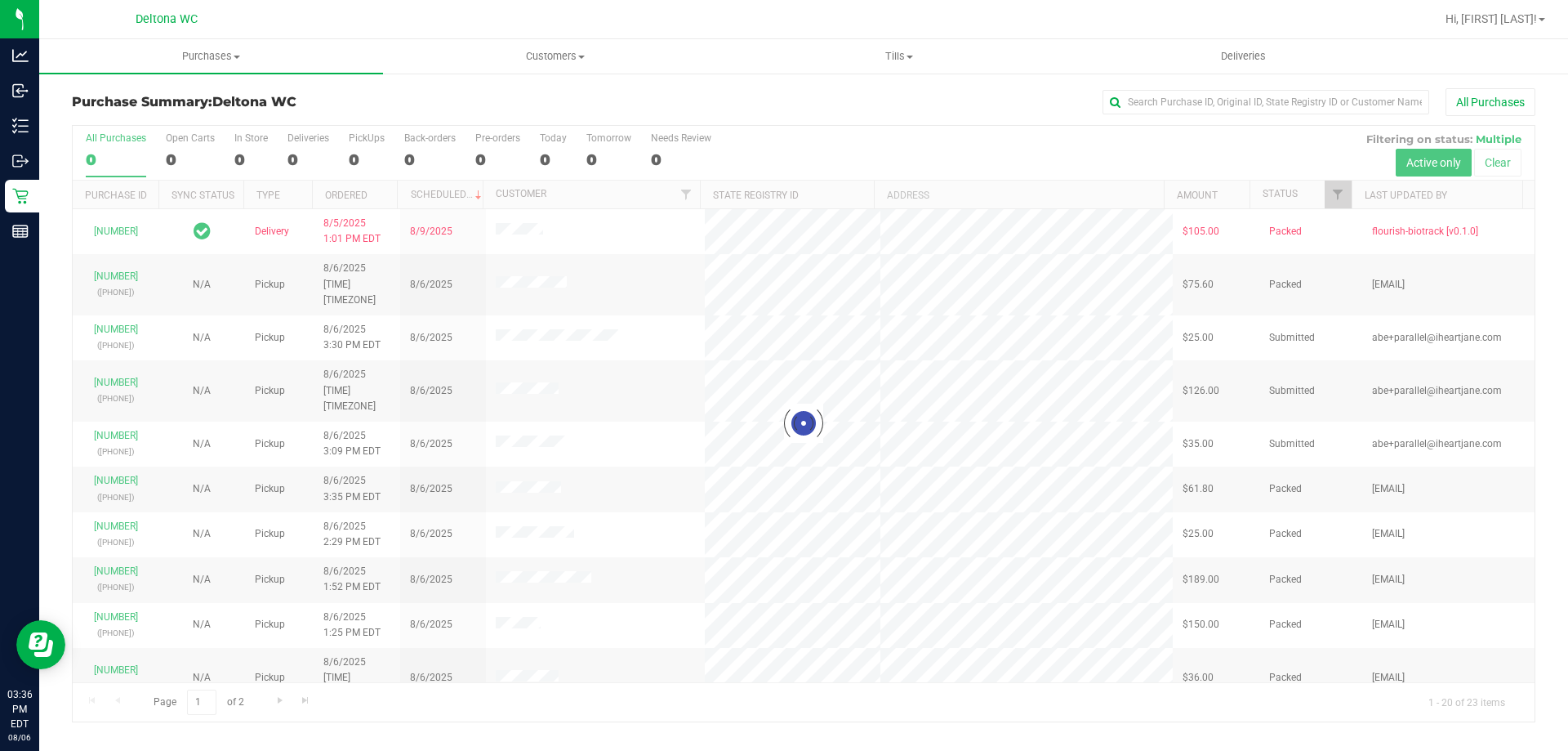 click at bounding box center [804, 423] 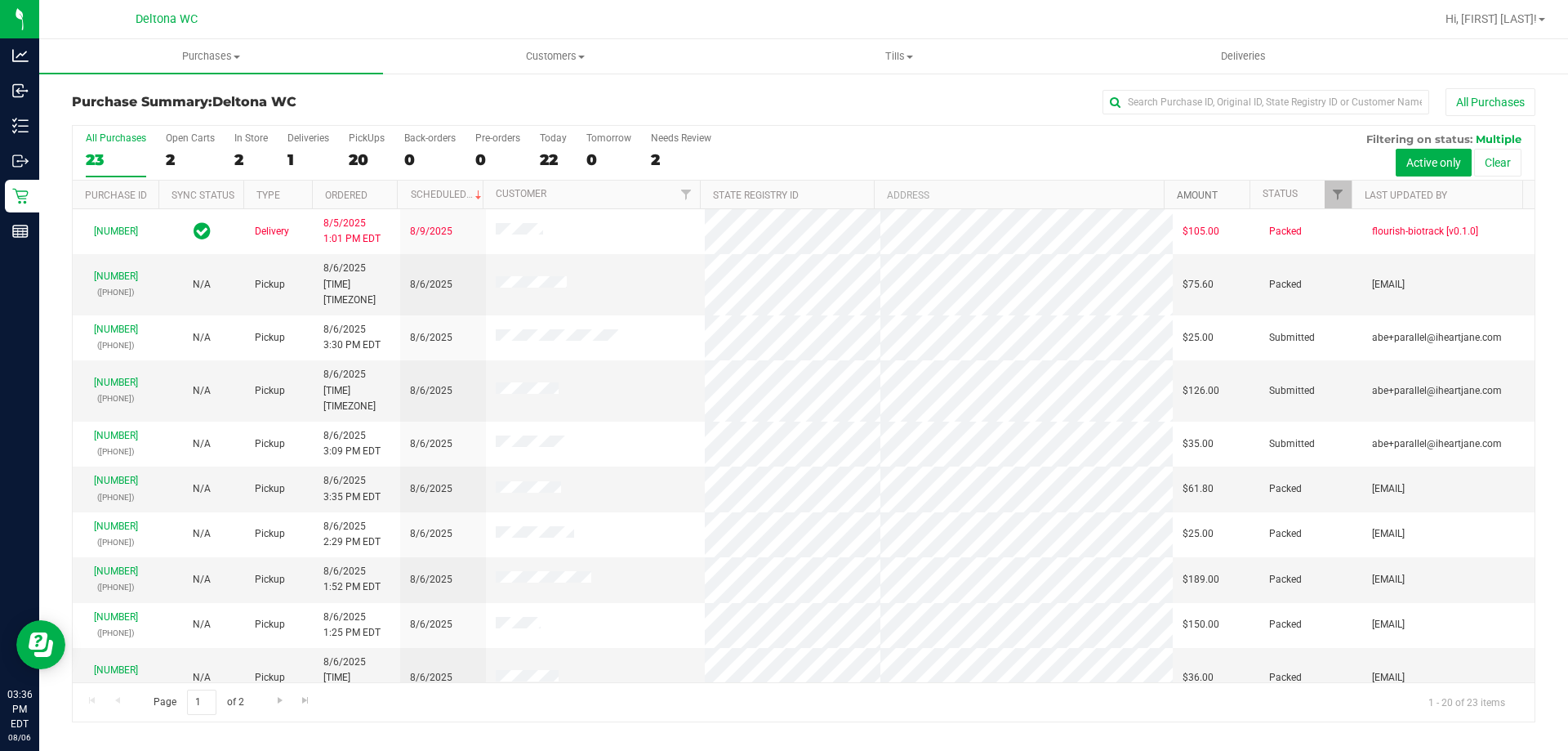 click on "Amount" at bounding box center [1197, 195] 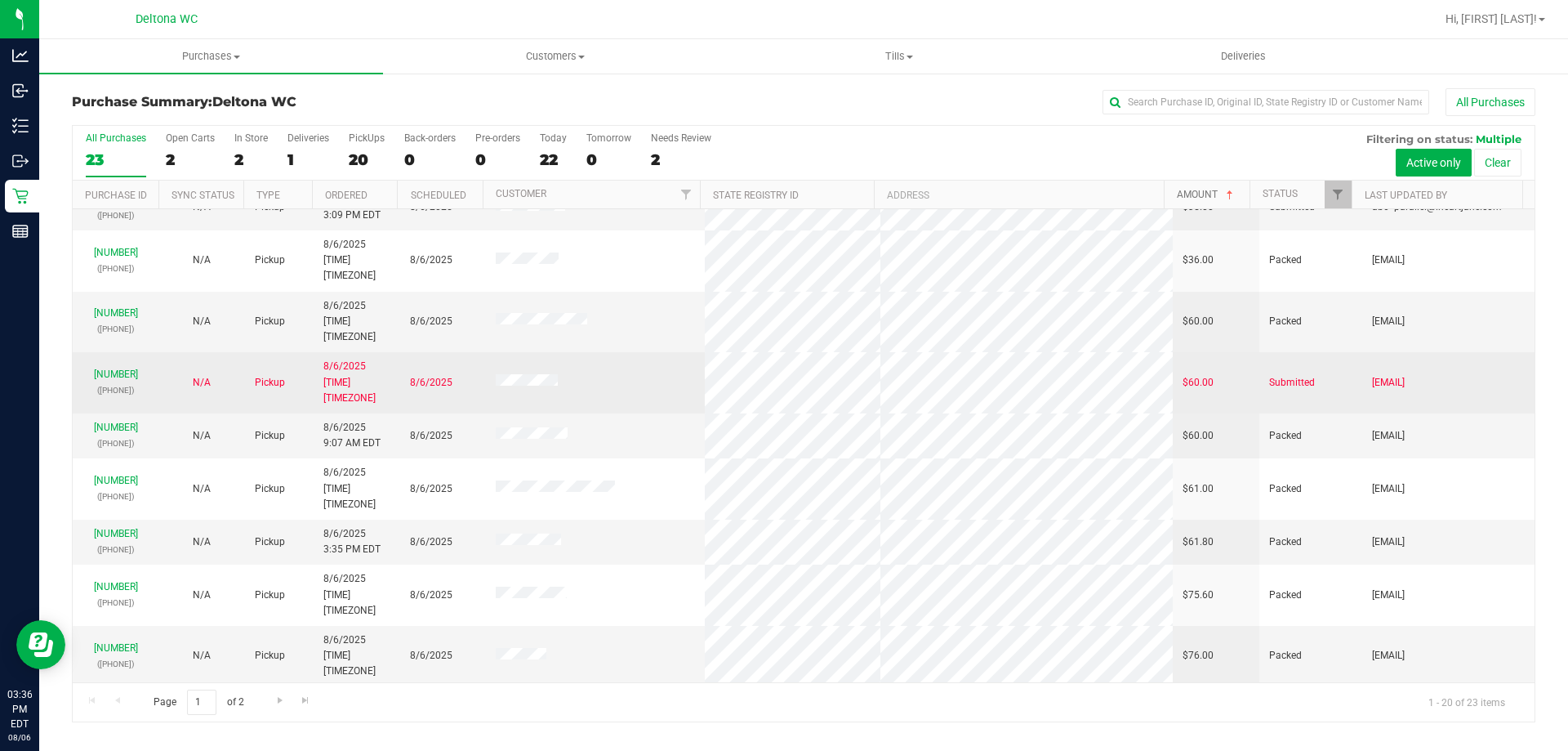 scroll, scrollTop: 409, scrollLeft: 0, axis: vertical 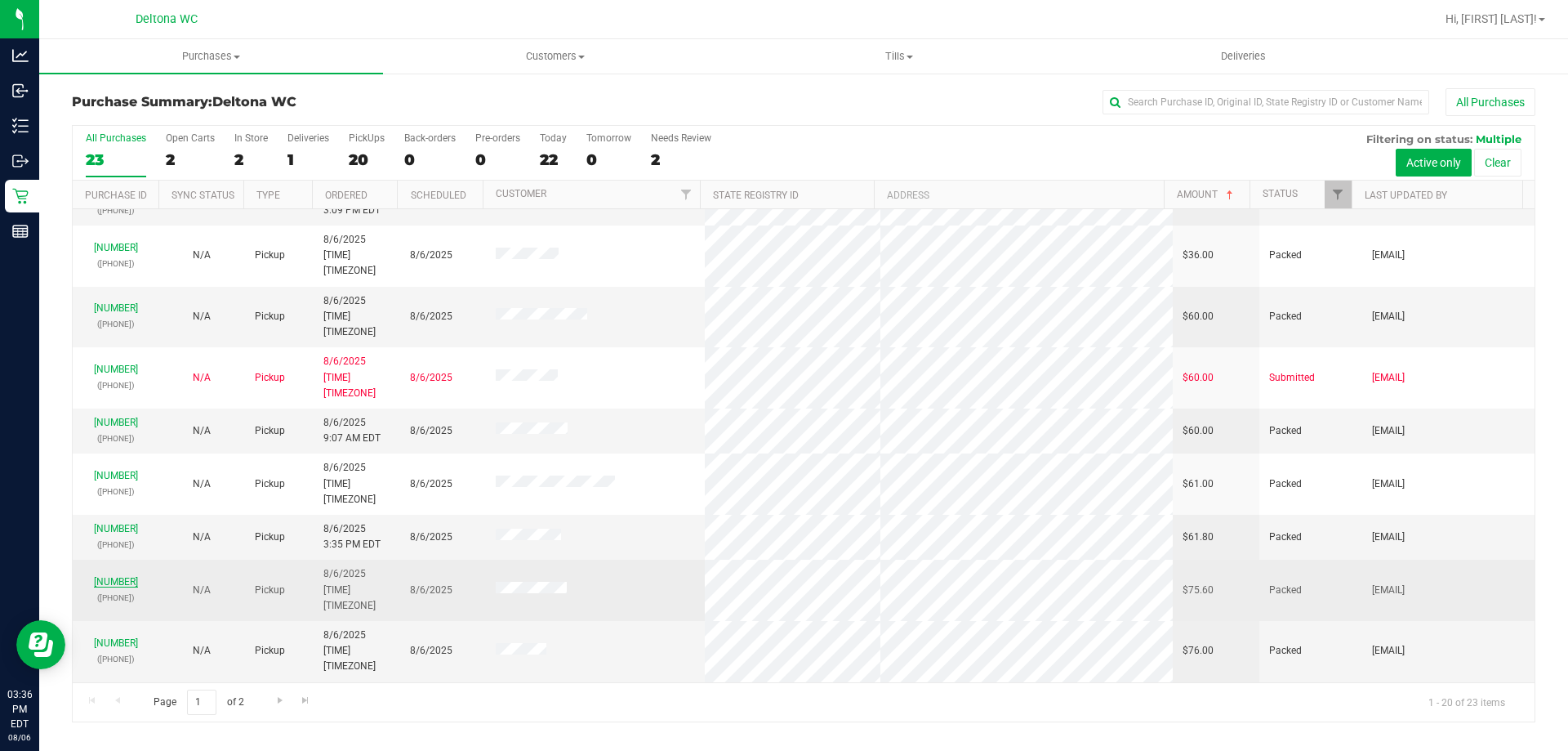 click on "[NUMBER]" at bounding box center (116, 582) 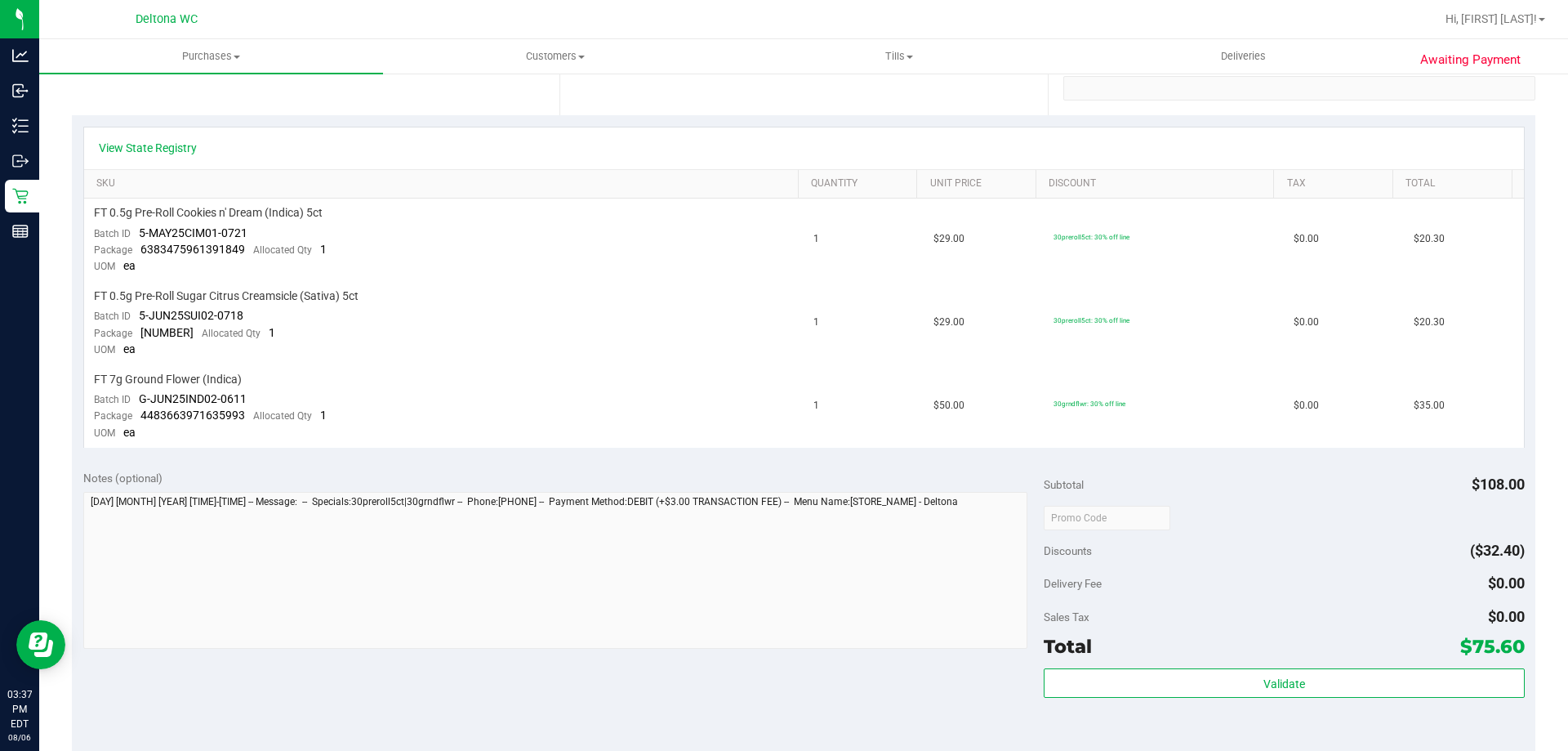 scroll, scrollTop: 163, scrollLeft: 0, axis: vertical 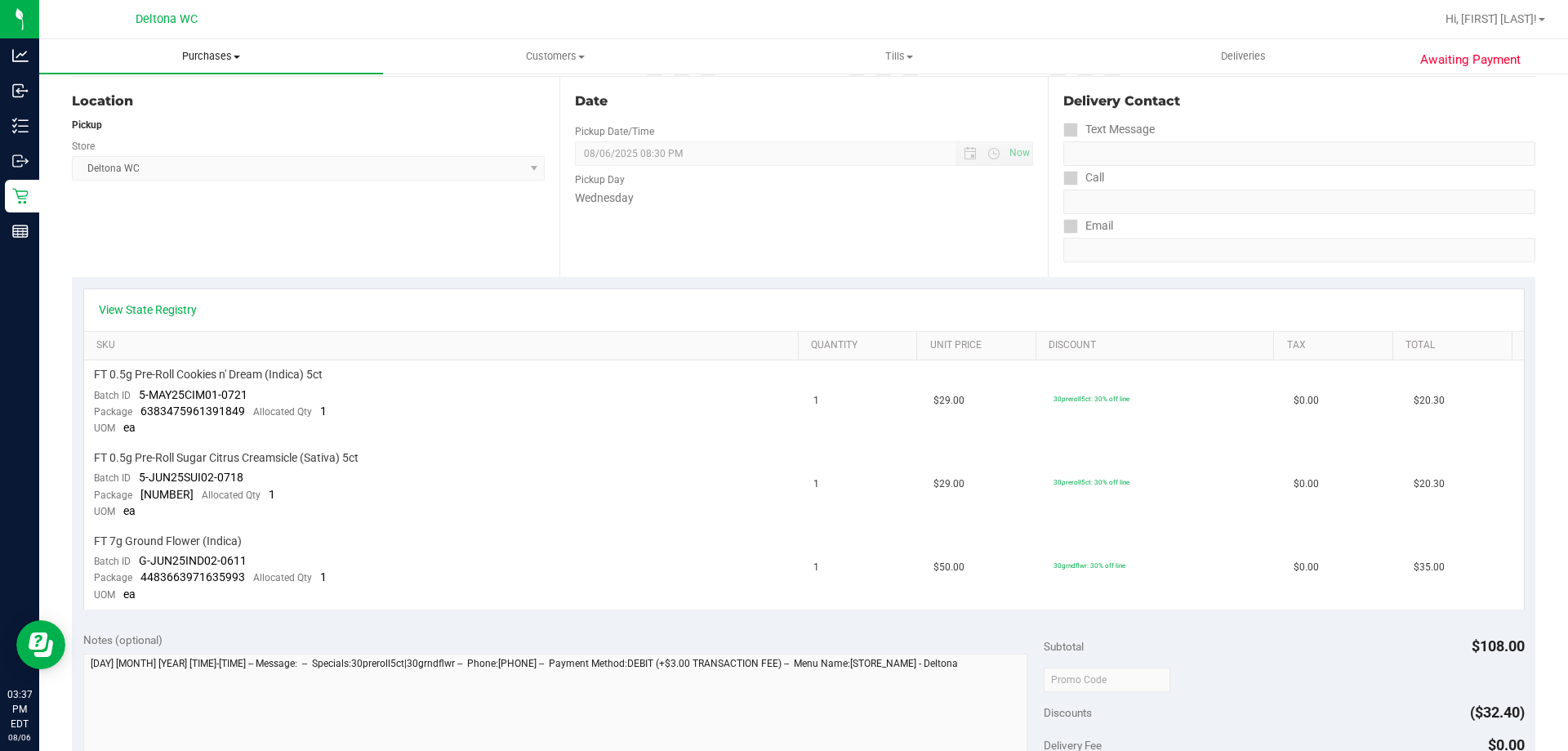 click on "Purchases
Summary of purchases
Fulfillment
All purchases" at bounding box center [211, 56] 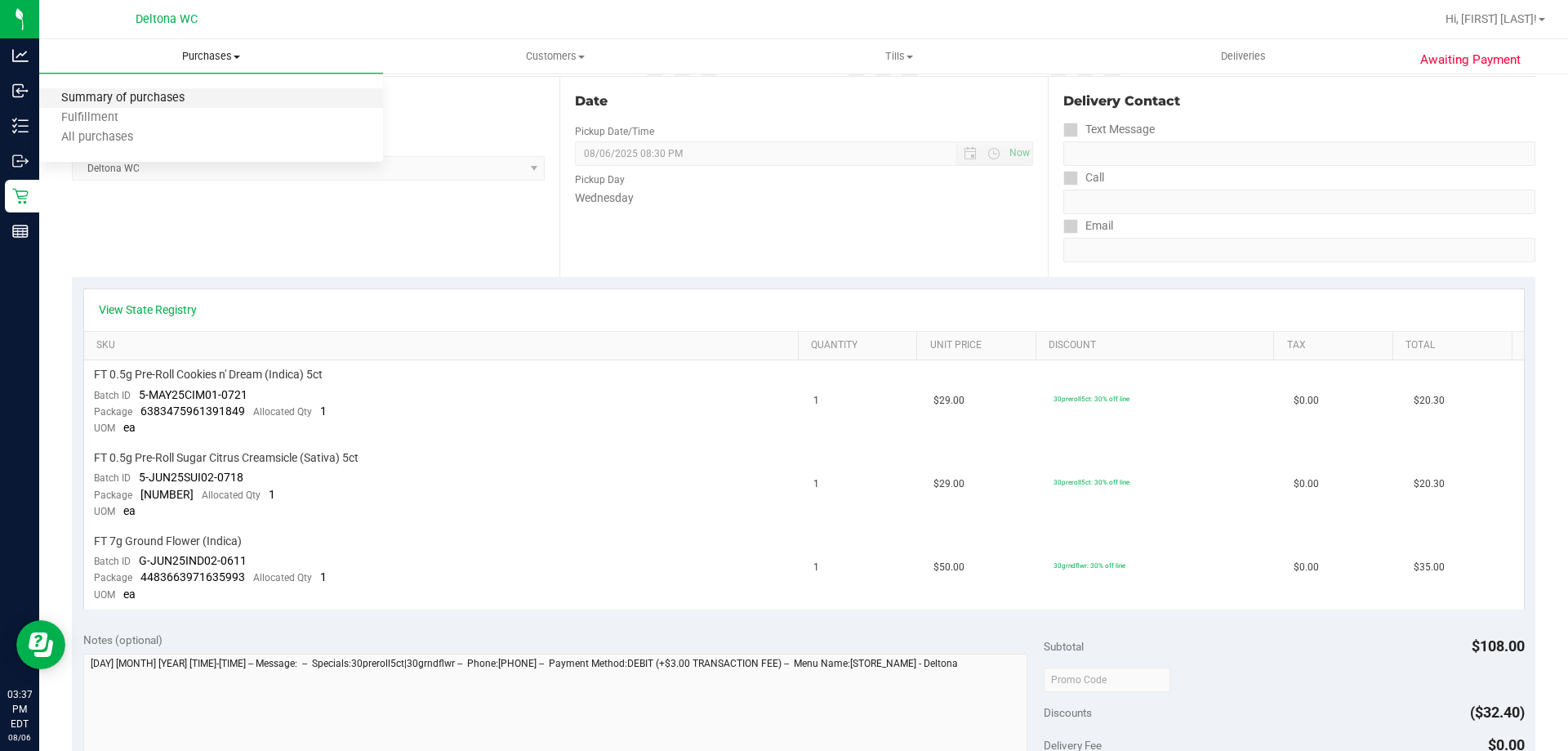 click on "Summary of purchases" at bounding box center [122, 98] 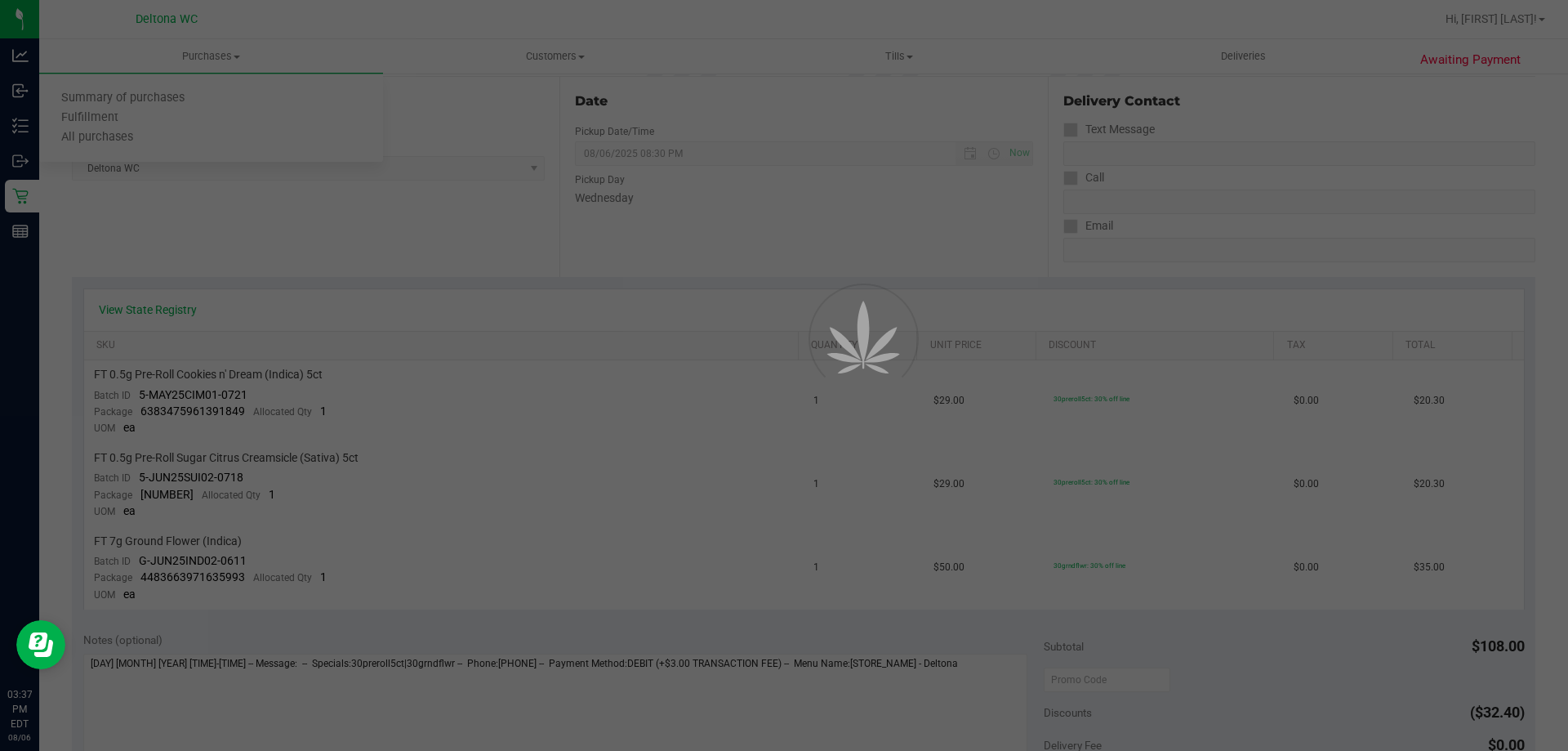 scroll, scrollTop: 0, scrollLeft: 0, axis: both 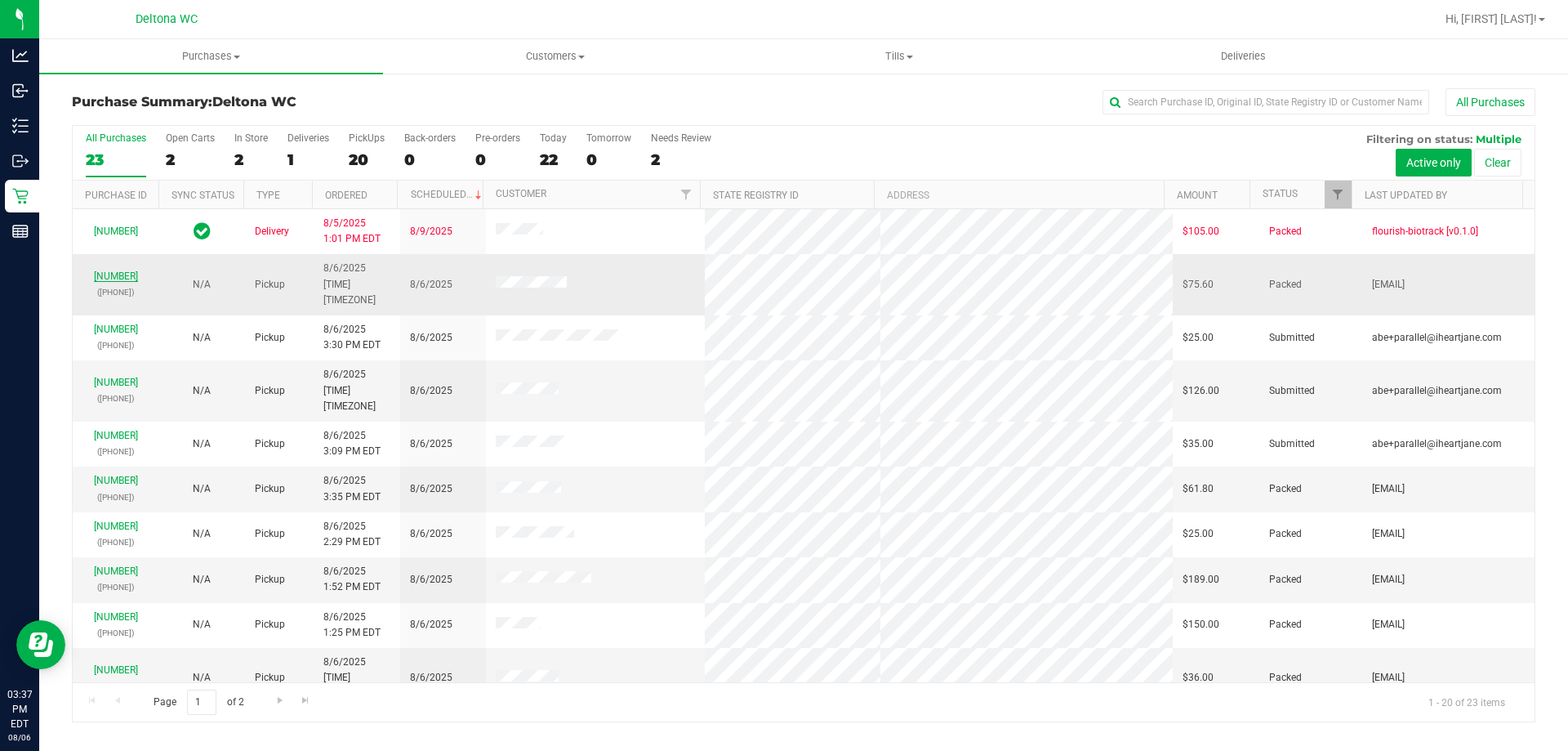 click on "[NUMBER]" at bounding box center (116, 276) 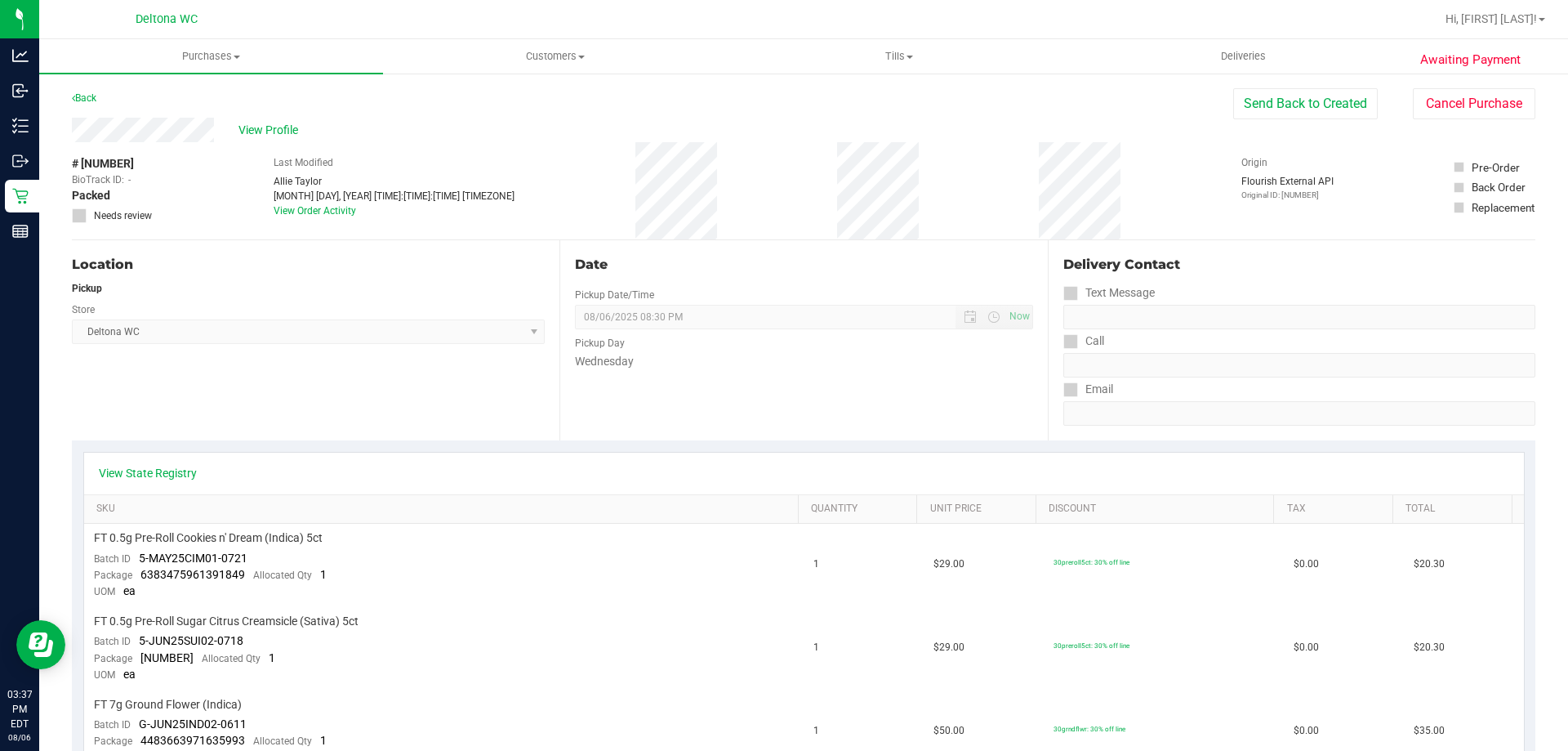scroll, scrollTop: 82, scrollLeft: 0, axis: vertical 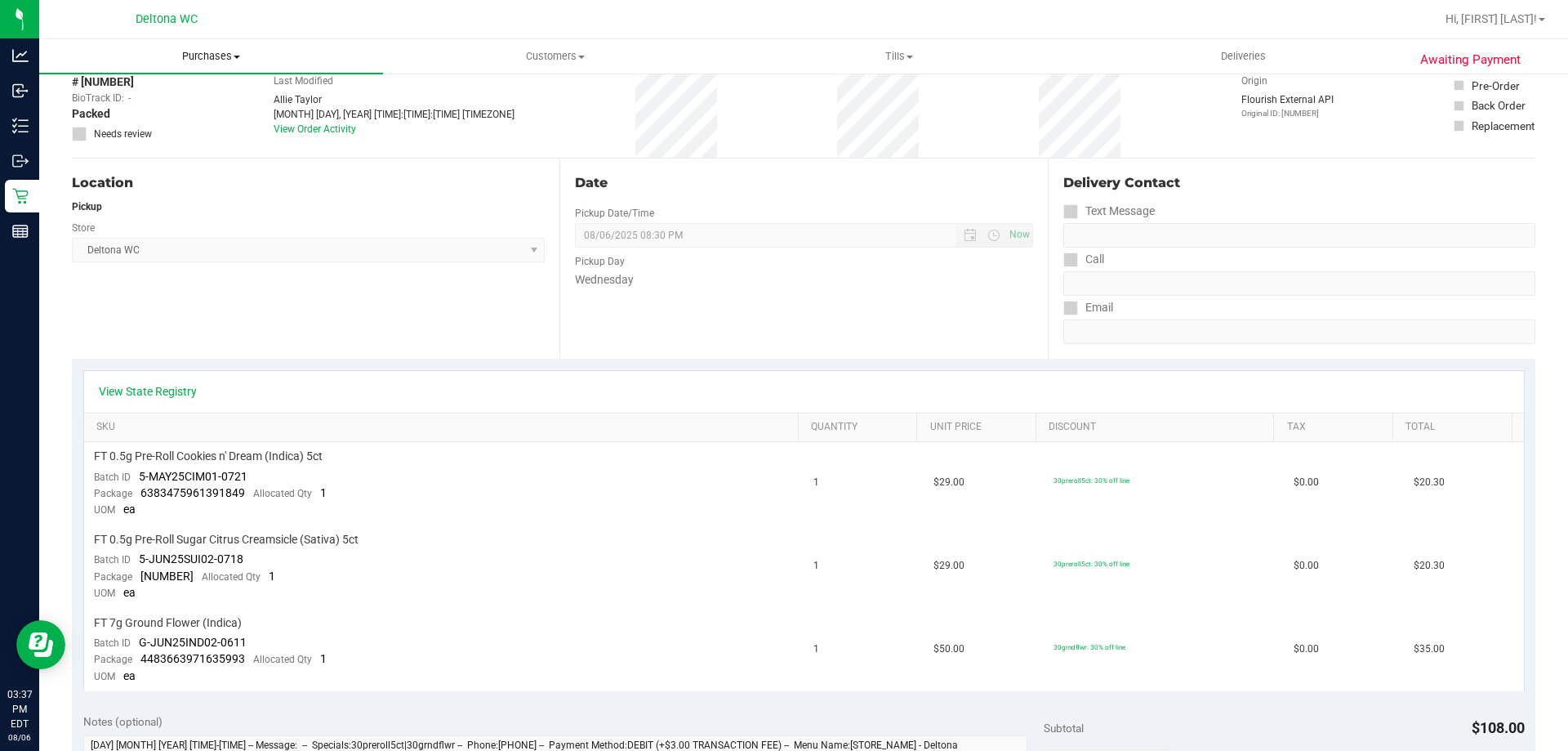 click on "Purchases" at bounding box center (211, 56) 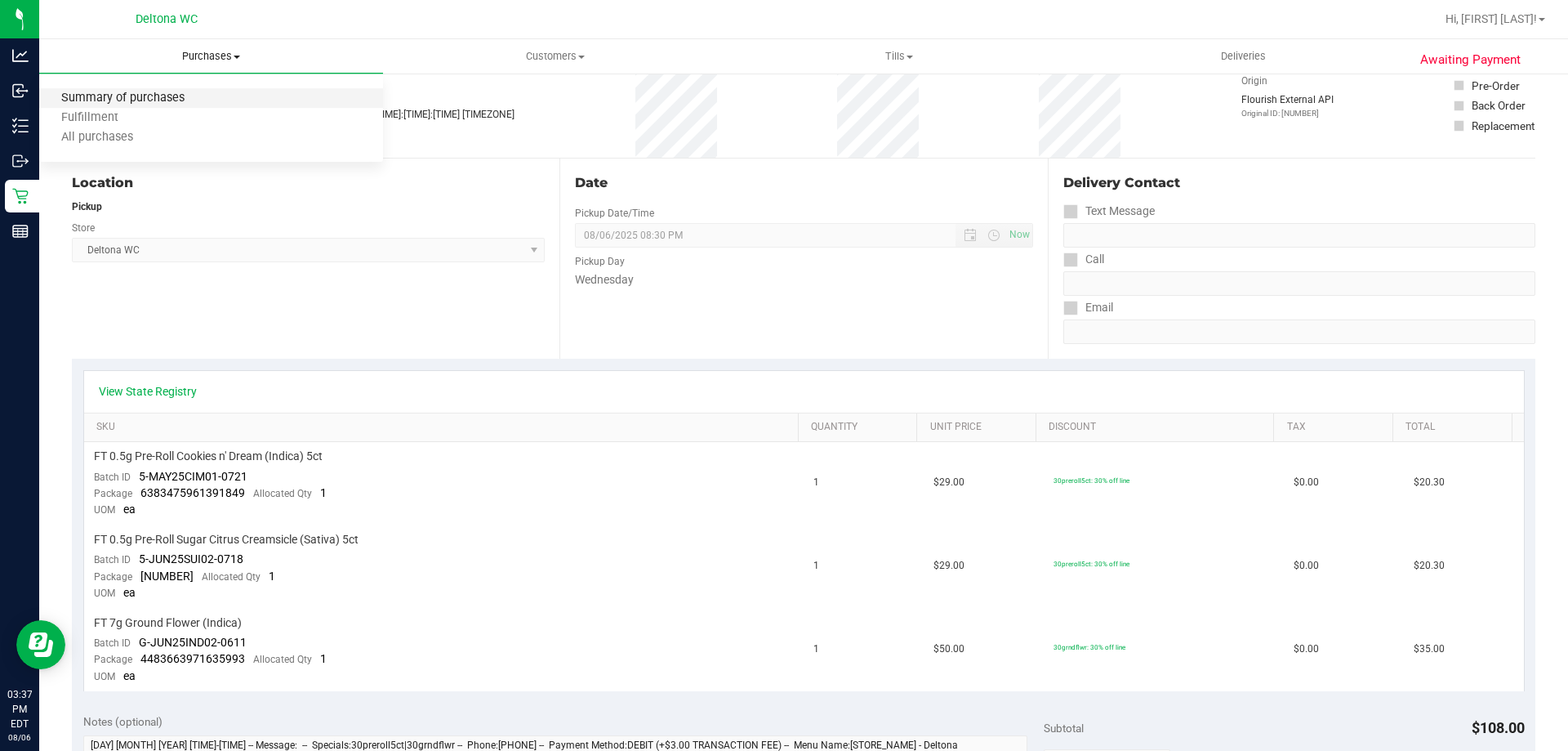 click on "Summary of purchases" at bounding box center [122, 98] 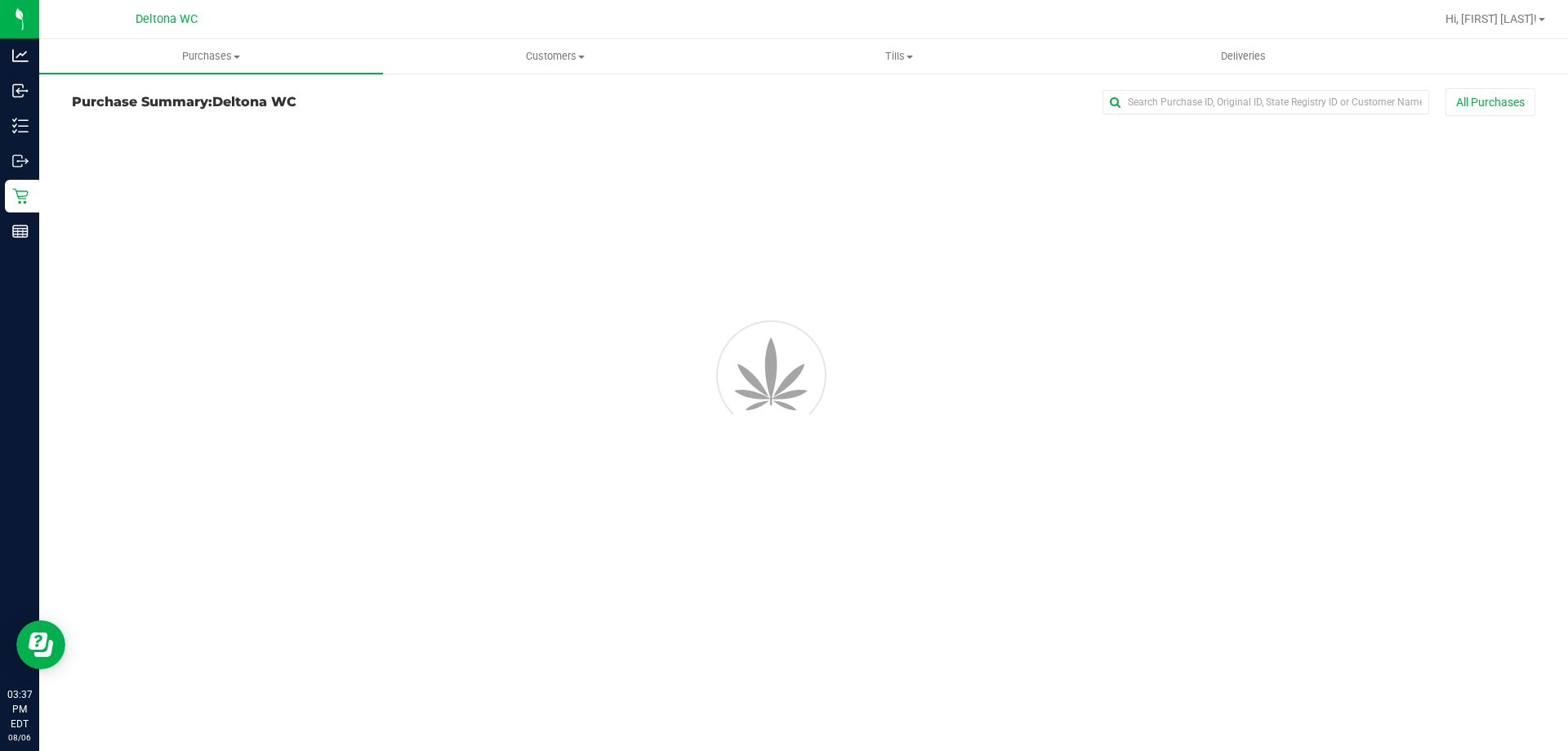 scroll, scrollTop: 0, scrollLeft: 0, axis: both 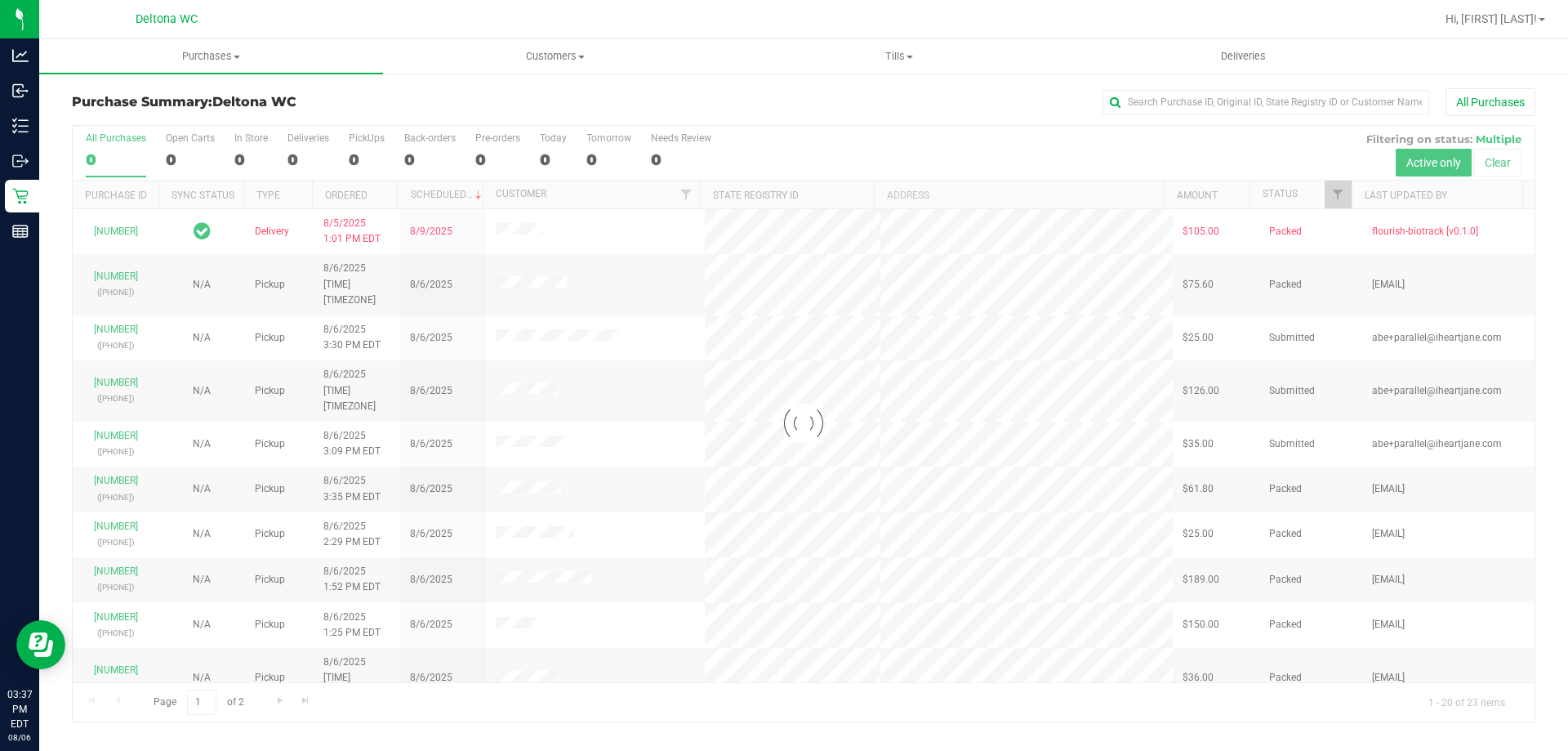 click at bounding box center [804, 423] 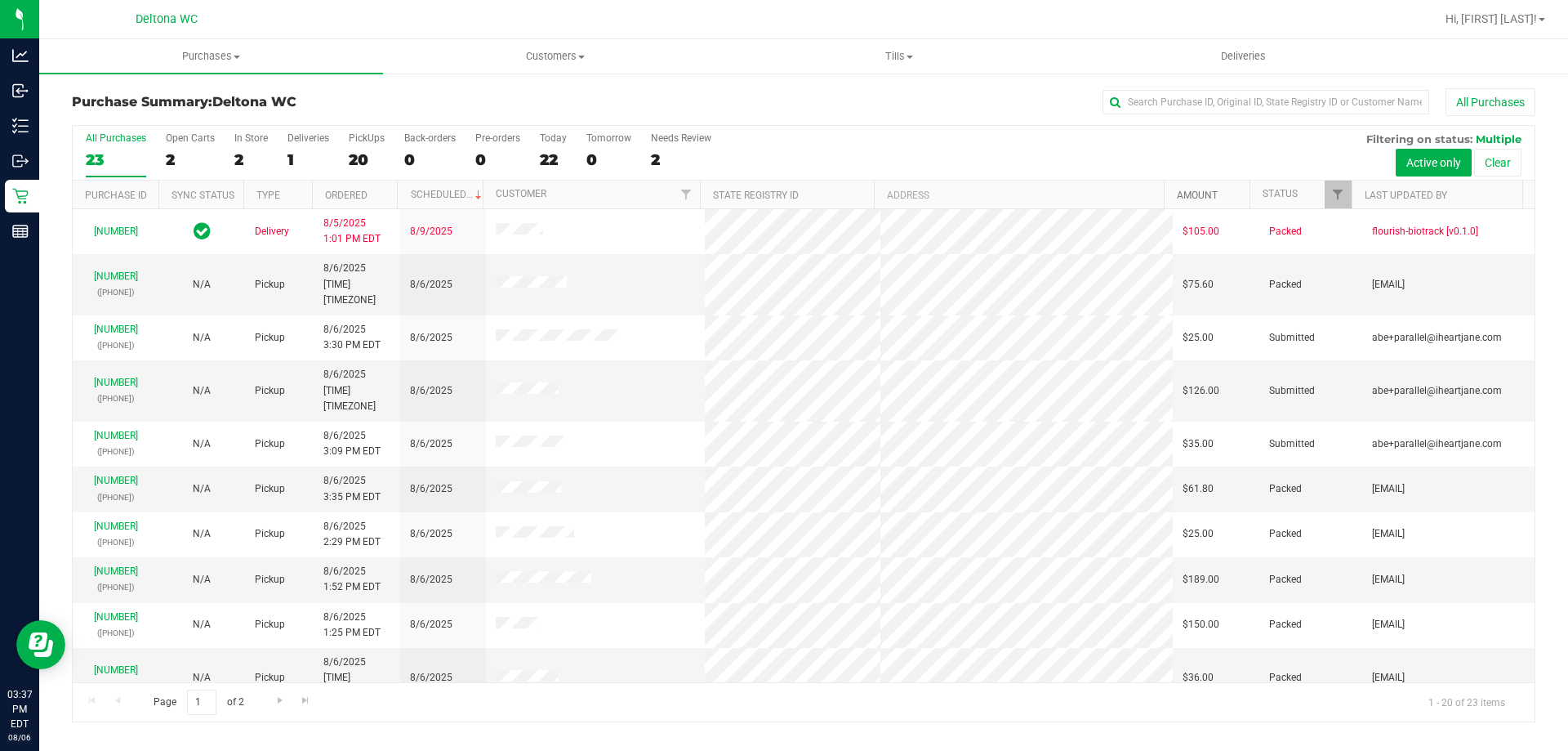 click on "Amount" at bounding box center [1197, 195] 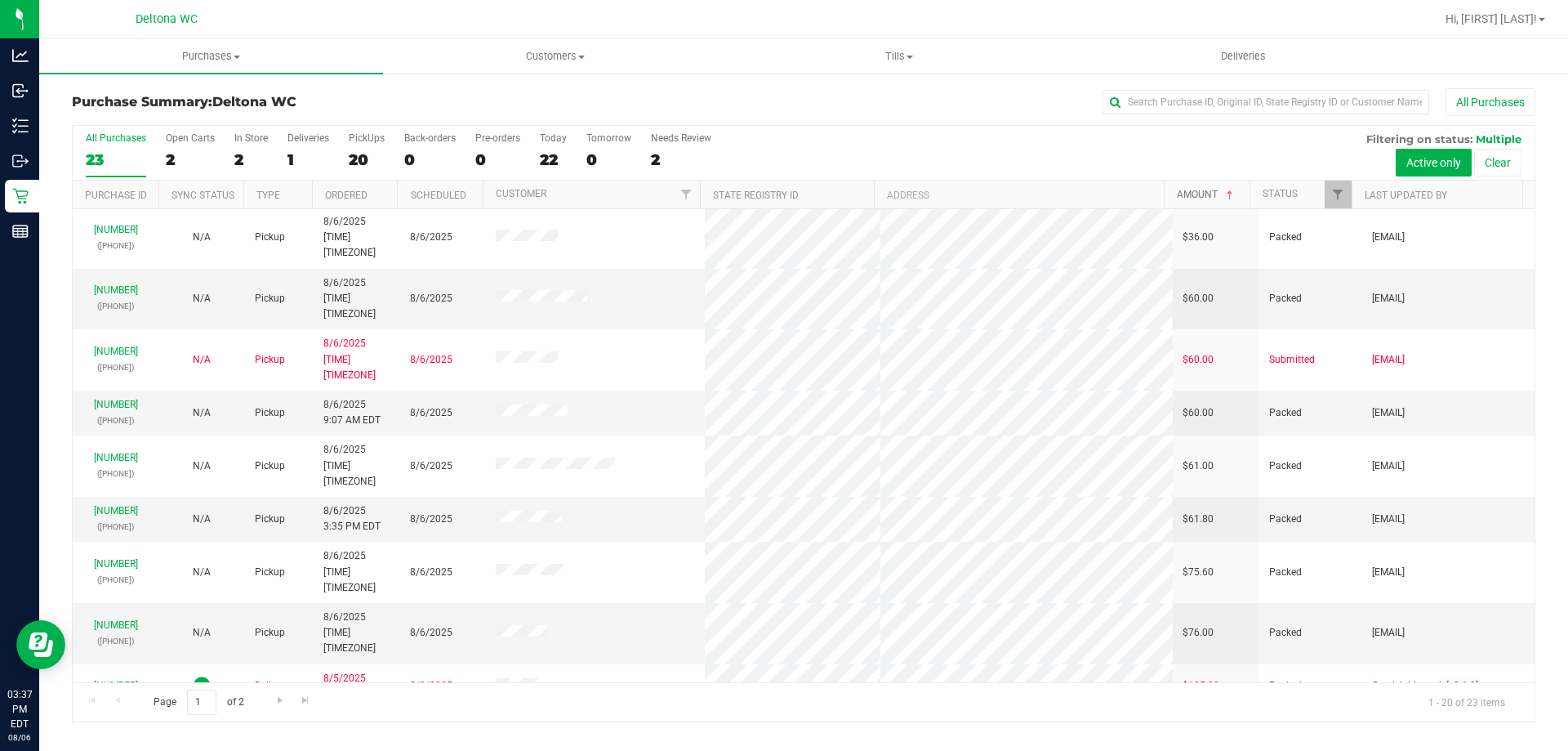 scroll, scrollTop: 431, scrollLeft: 0, axis: vertical 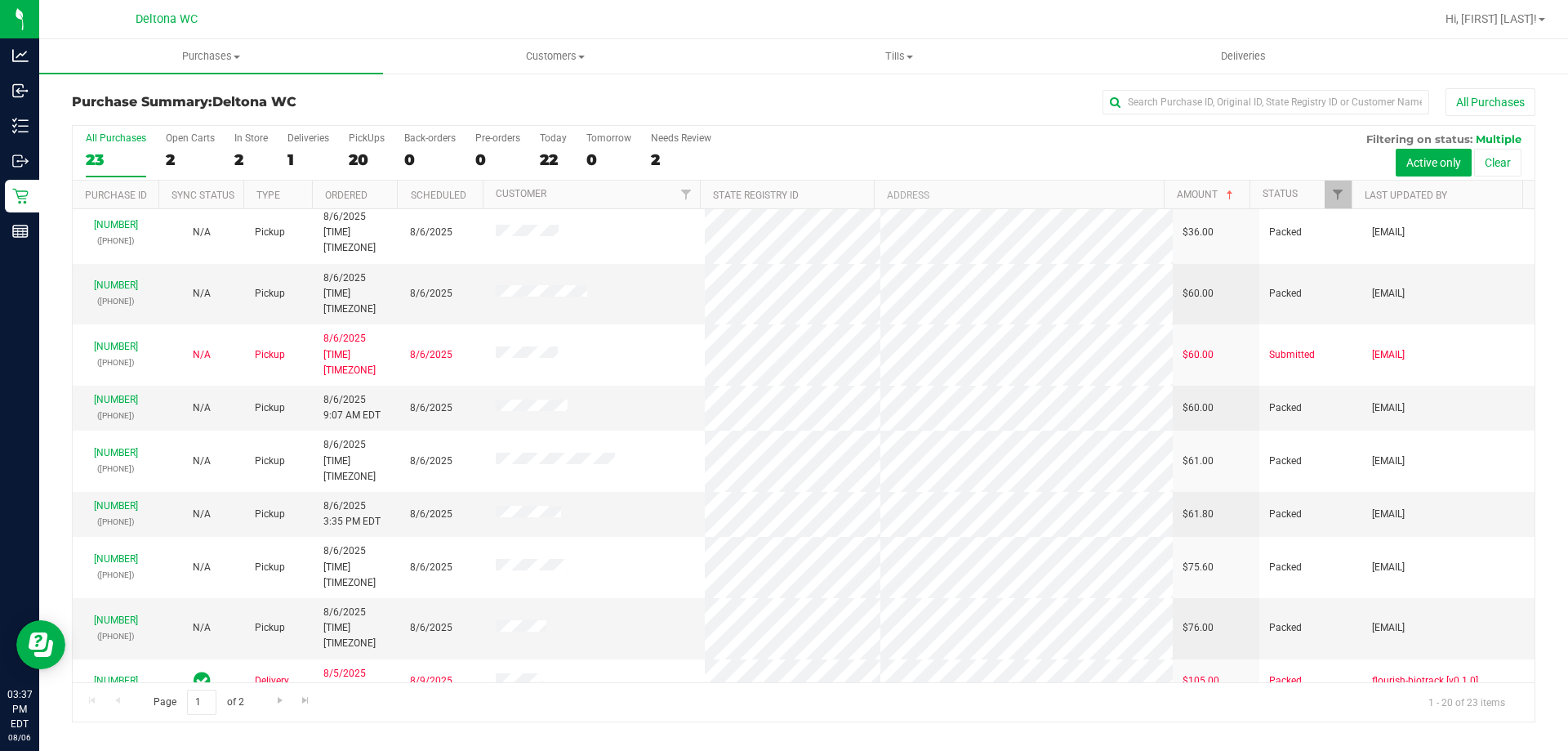 click on "All Purchases" at bounding box center (1047, 102) 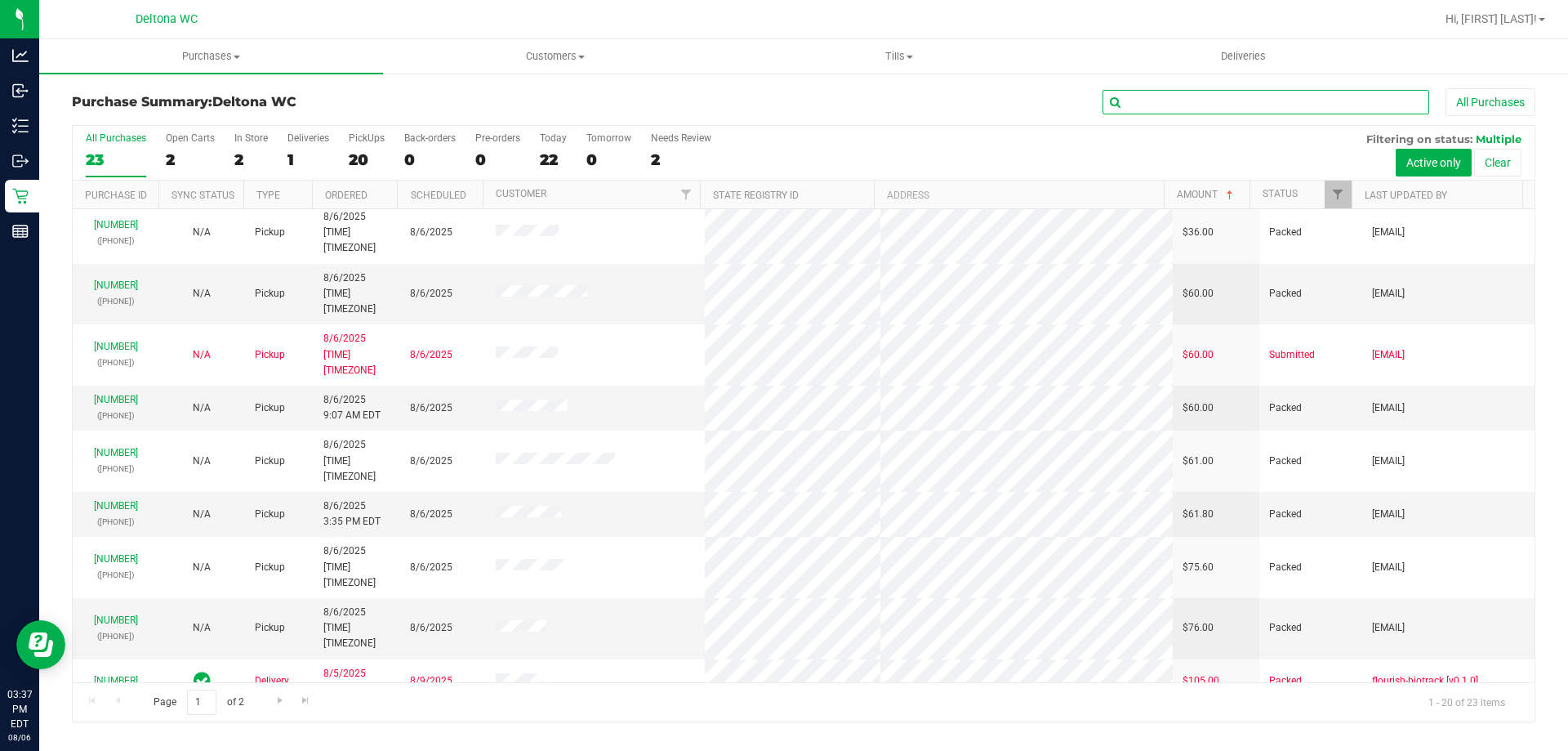 click at bounding box center [1266, 102] 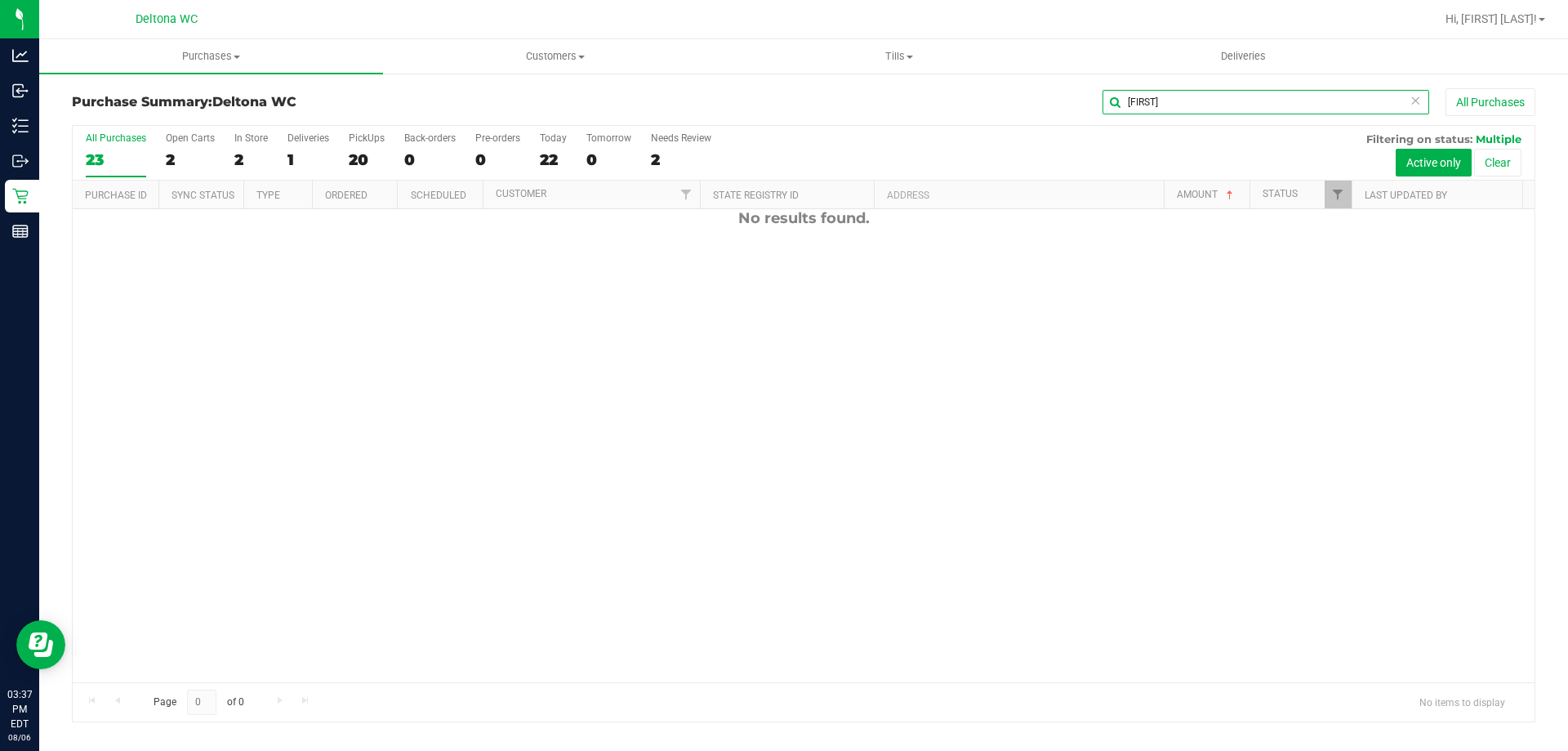 scroll, scrollTop: 0, scrollLeft: 0, axis: both 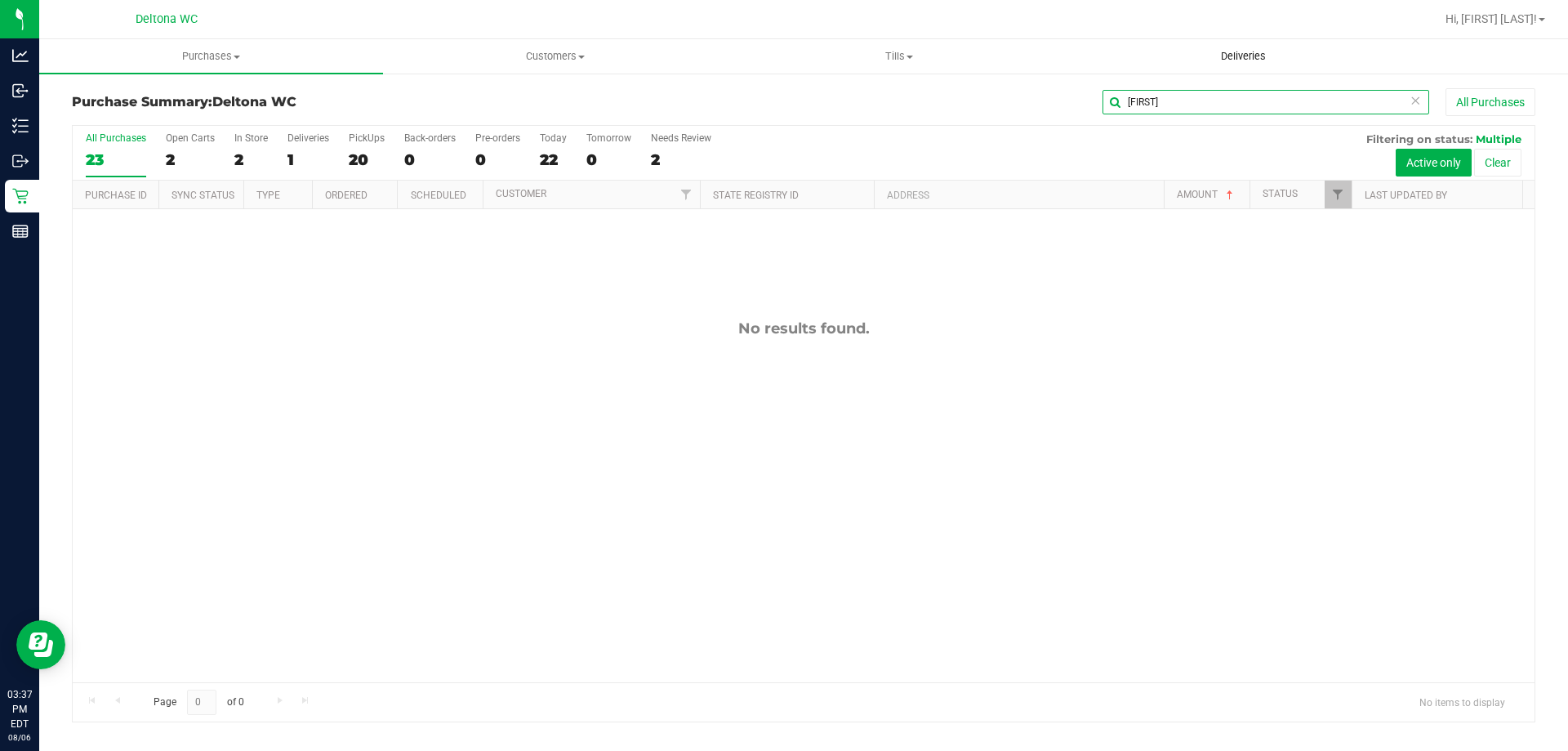 type on "[FIRST]" 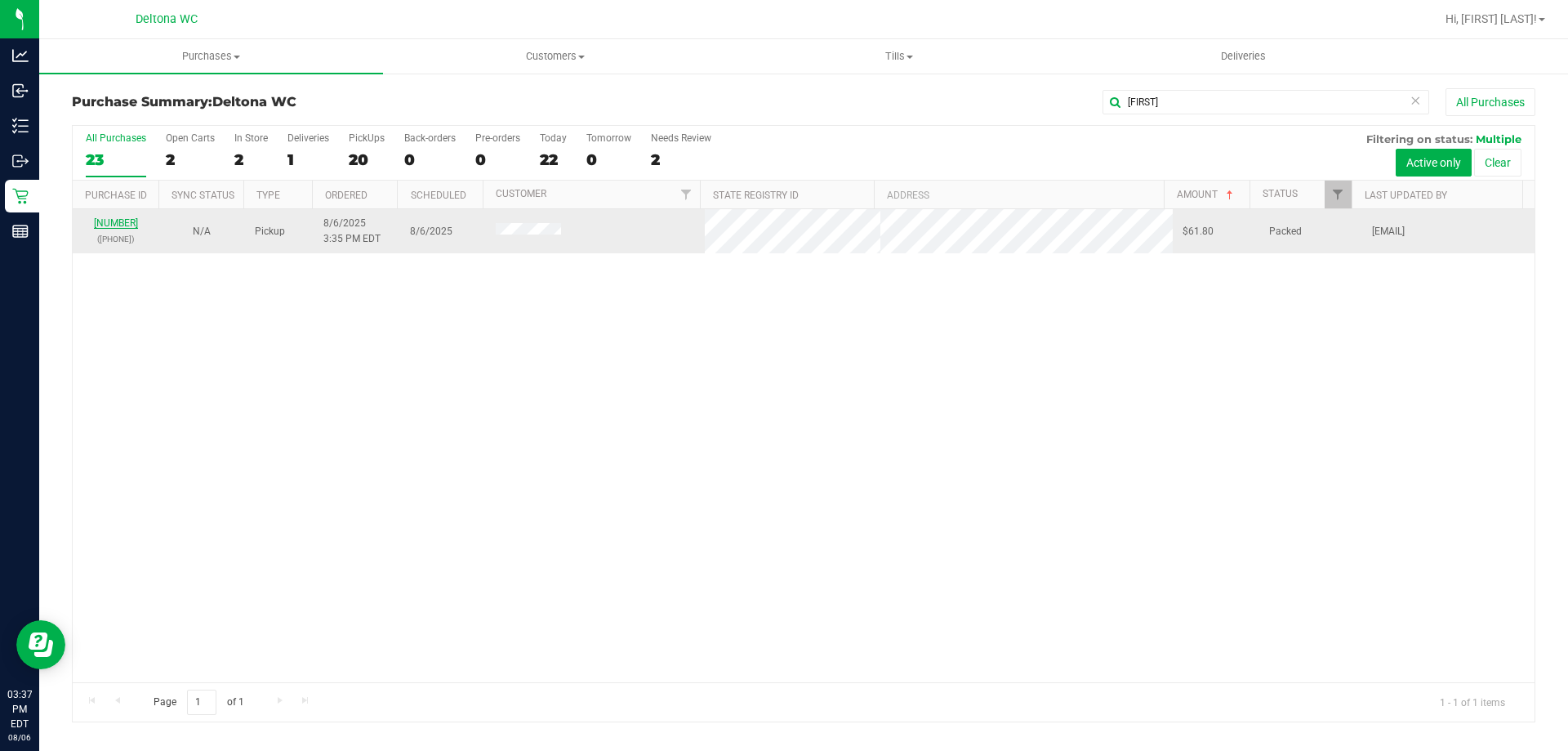 click on "[NUMBER]" at bounding box center [116, 223] 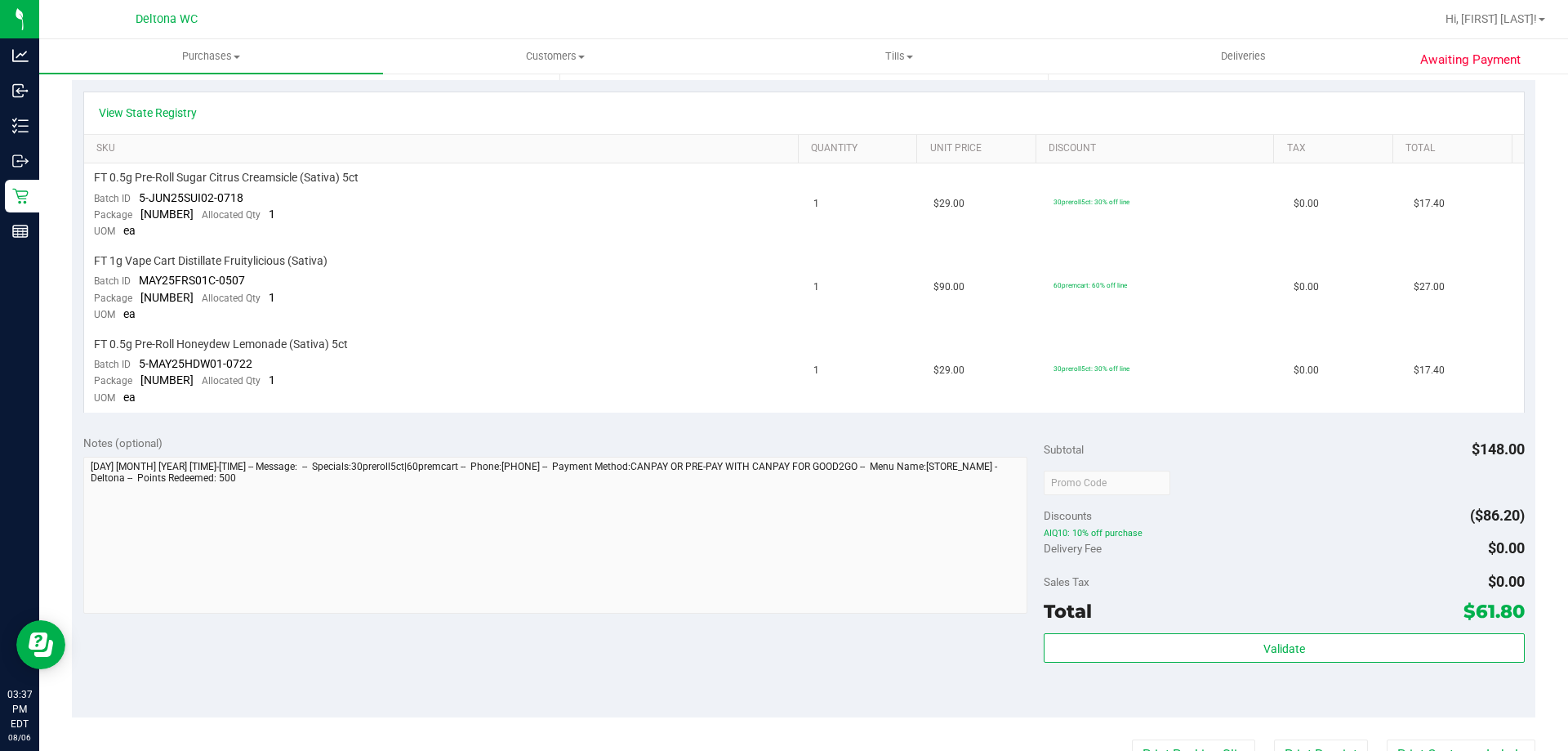 scroll, scrollTop: 490, scrollLeft: 0, axis: vertical 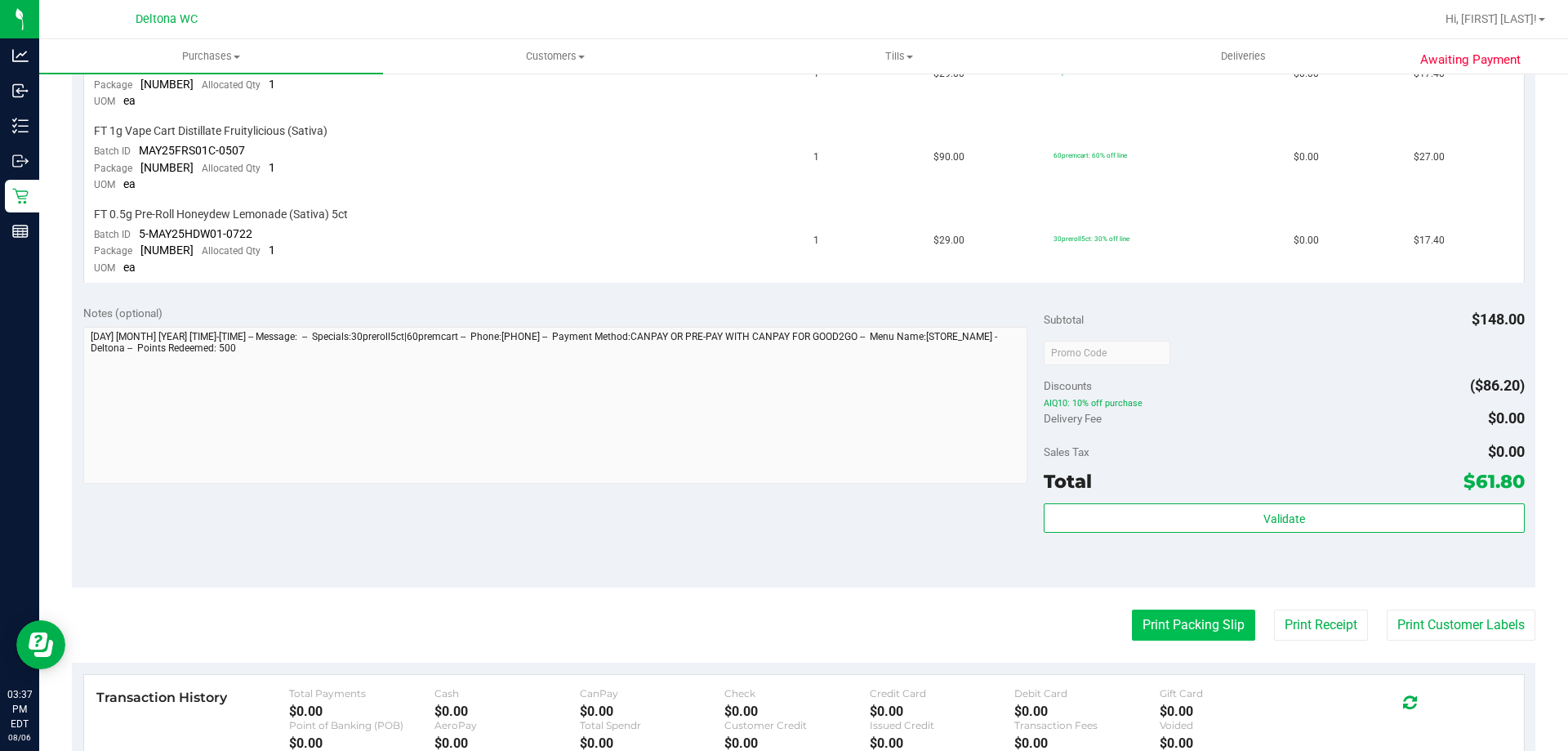 click on "Print Packing Slip" at bounding box center (1193, 625) 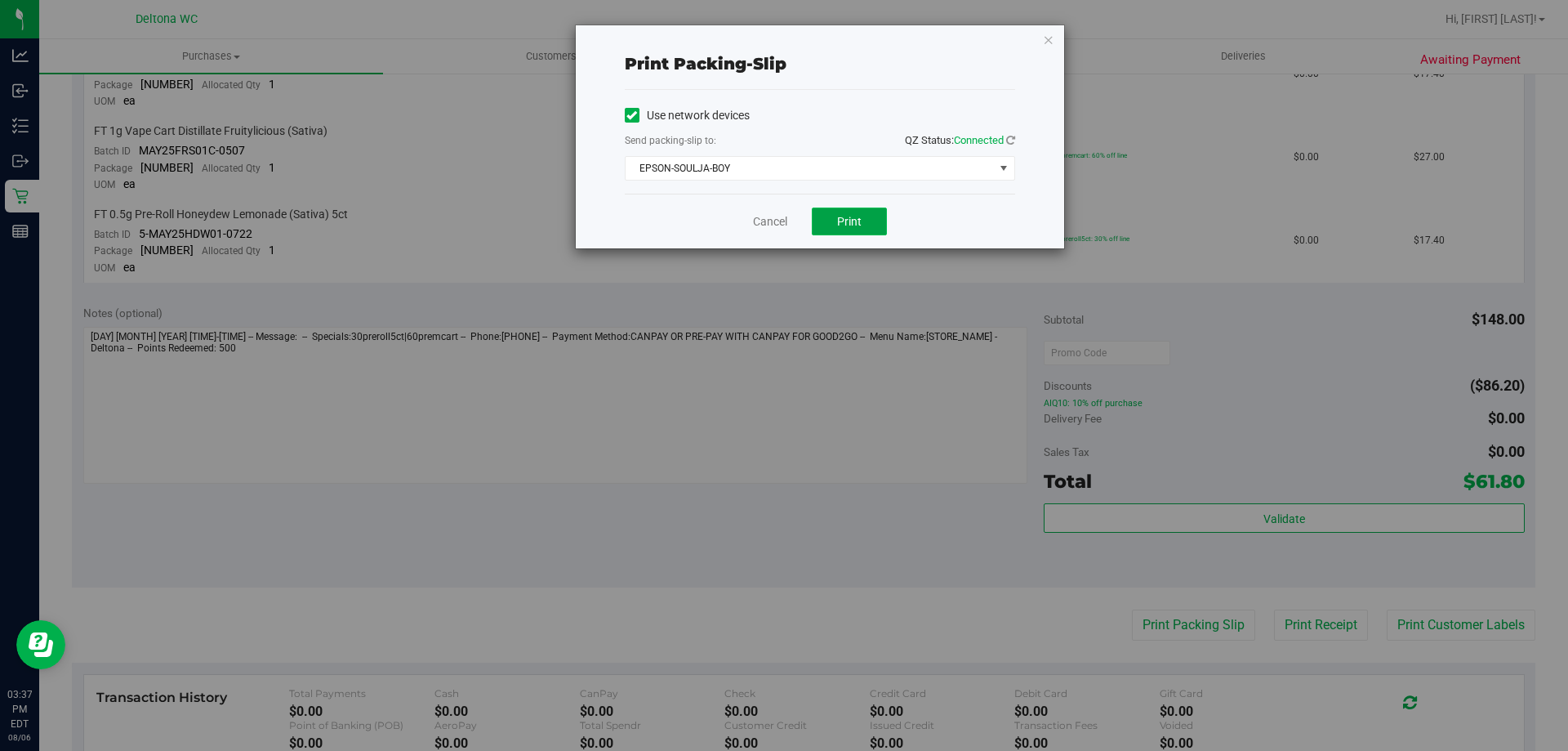 click on "Print" at bounding box center (849, 221) 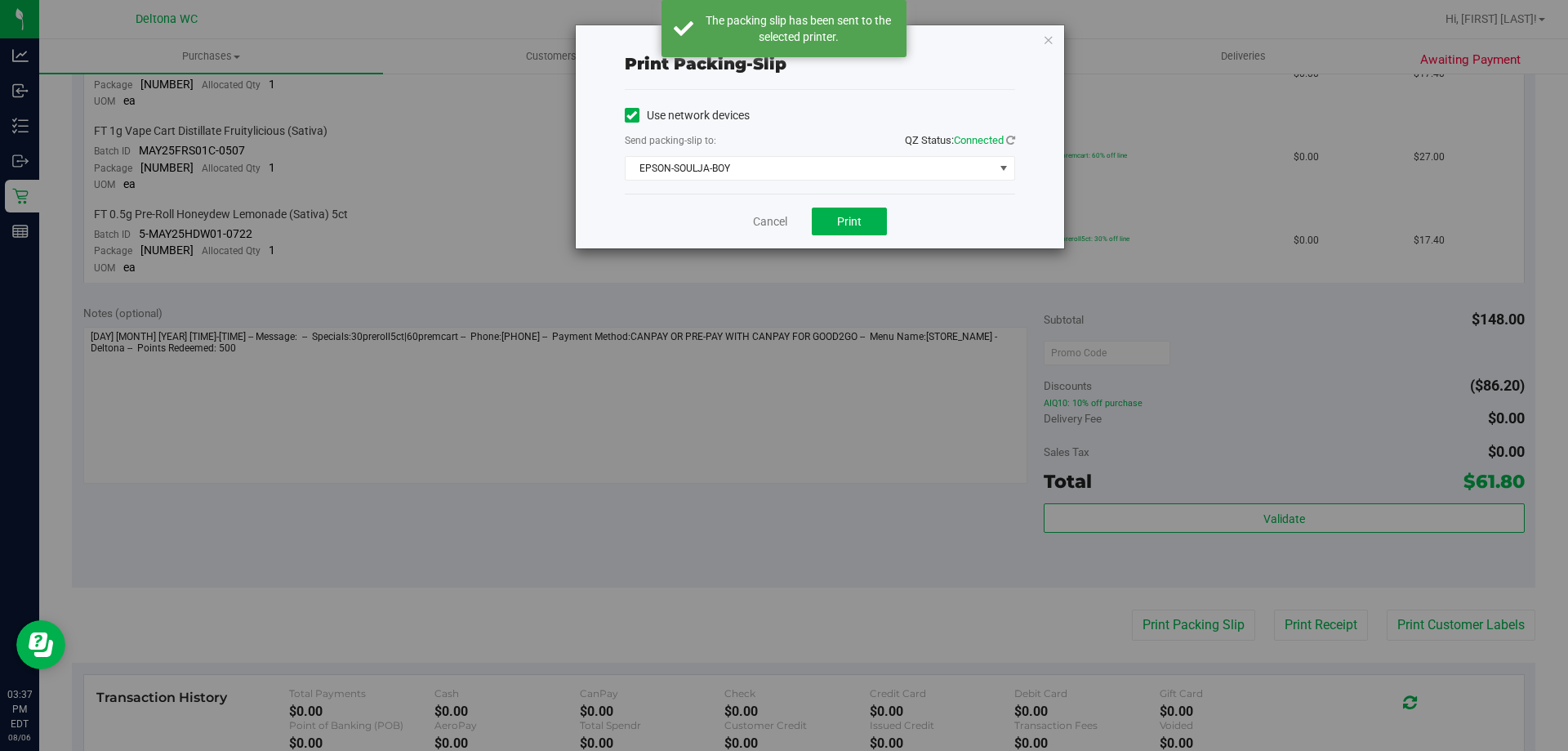 click on "Cancel
Print" at bounding box center (820, 221) 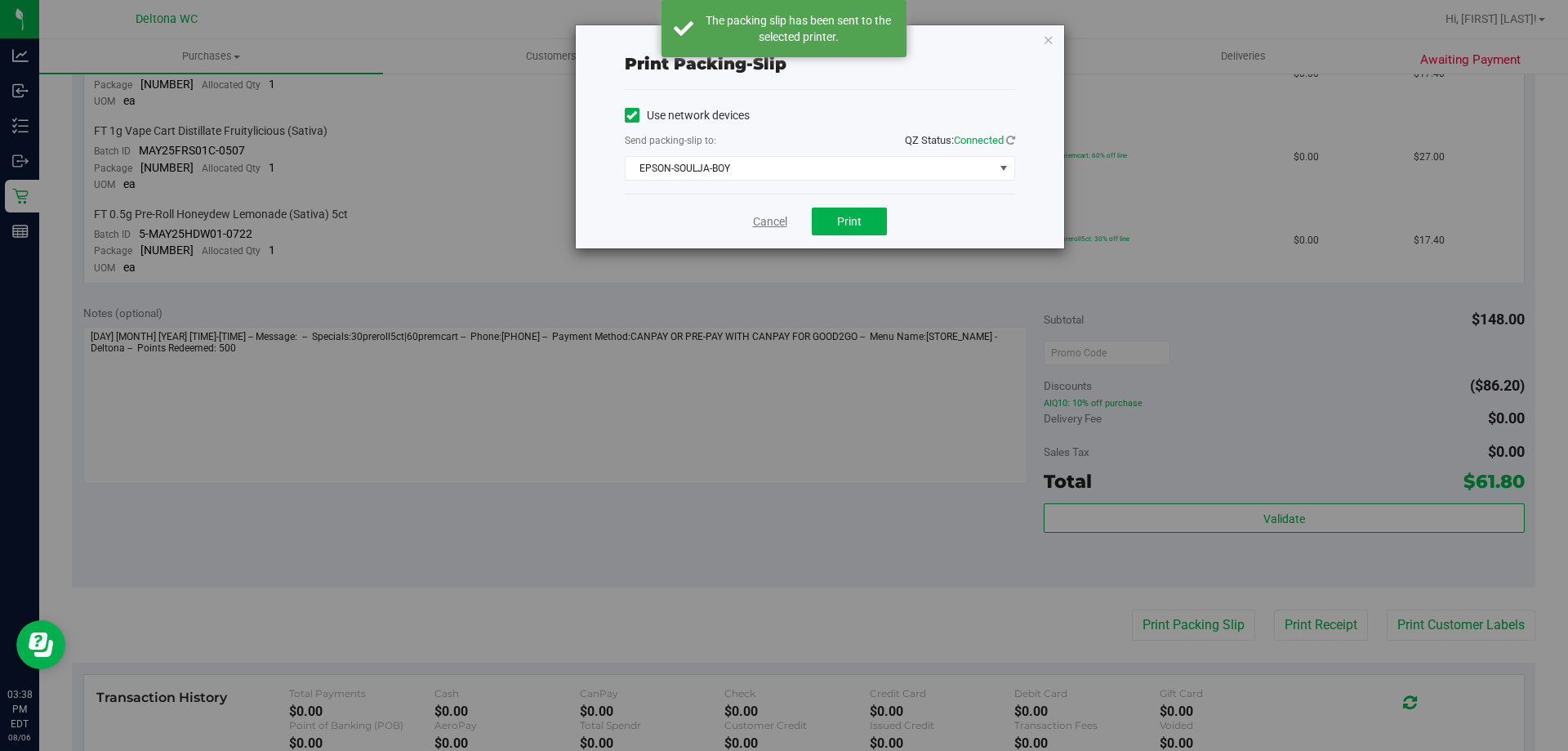 click on "Cancel" at bounding box center (770, 221) 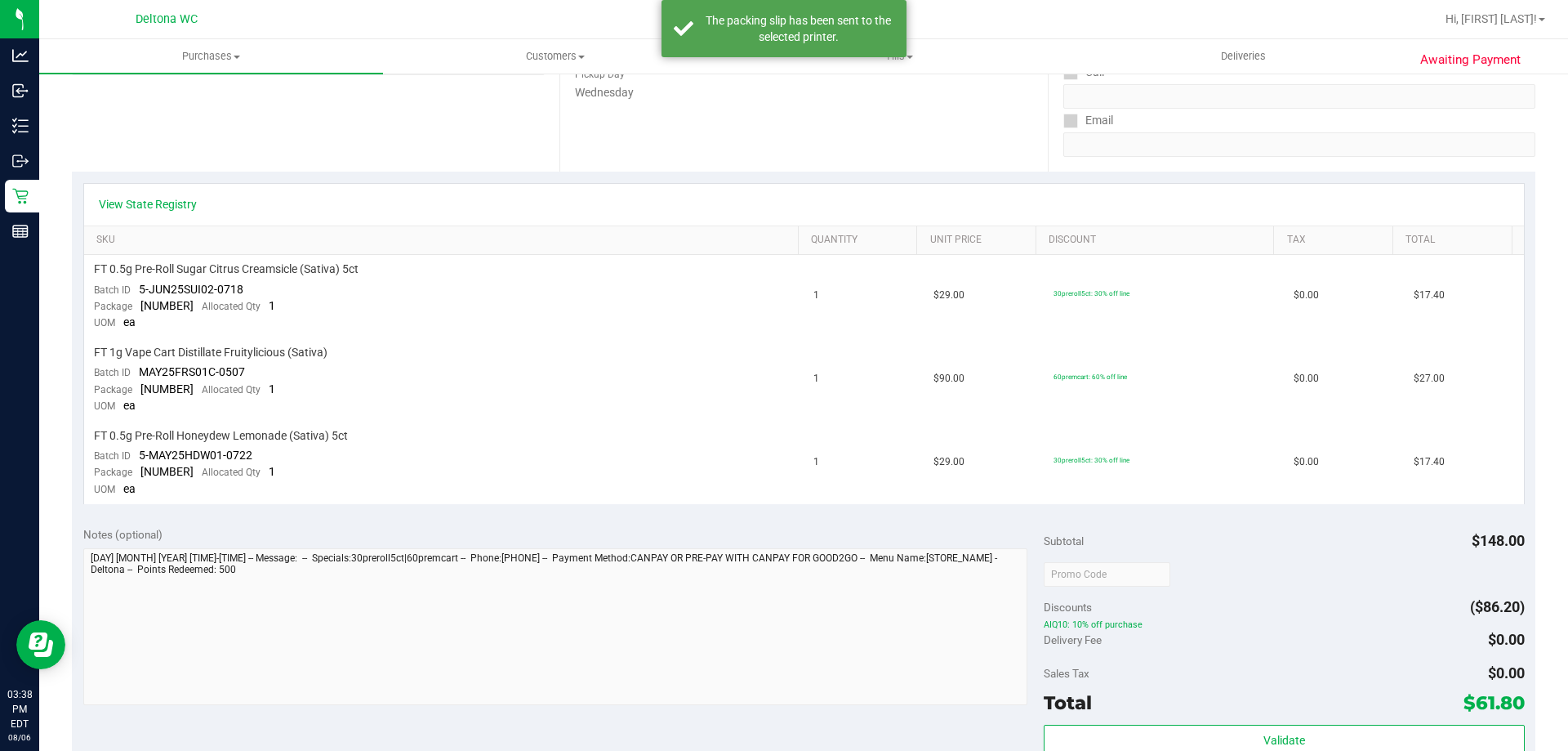 scroll, scrollTop: 245, scrollLeft: 0, axis: vertical 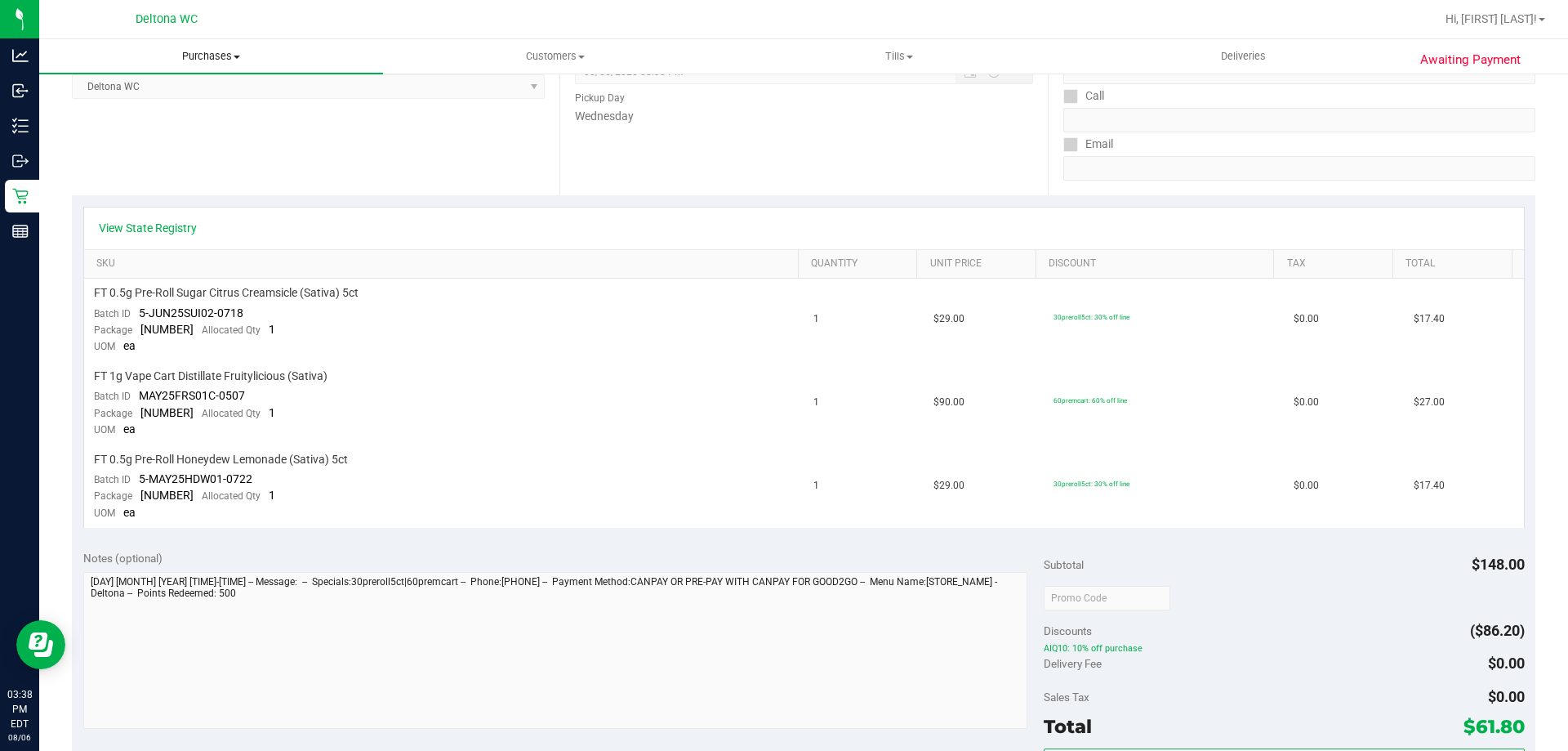 click on "Purchases
Summary of purchases
Fulfillment
All purchases" at bounding box center [211, 56] 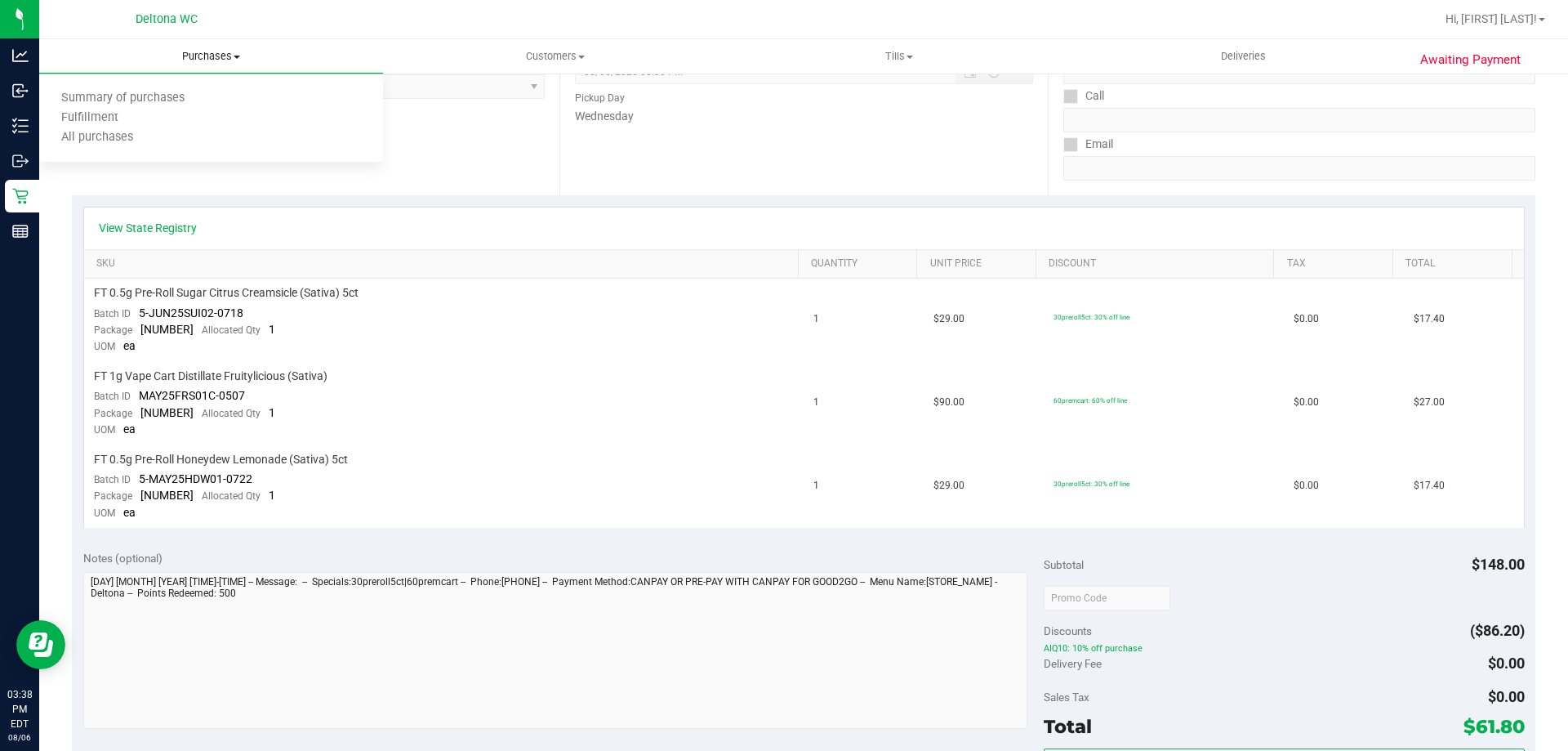 click on "All purchases" at bounding box center [97, 137] 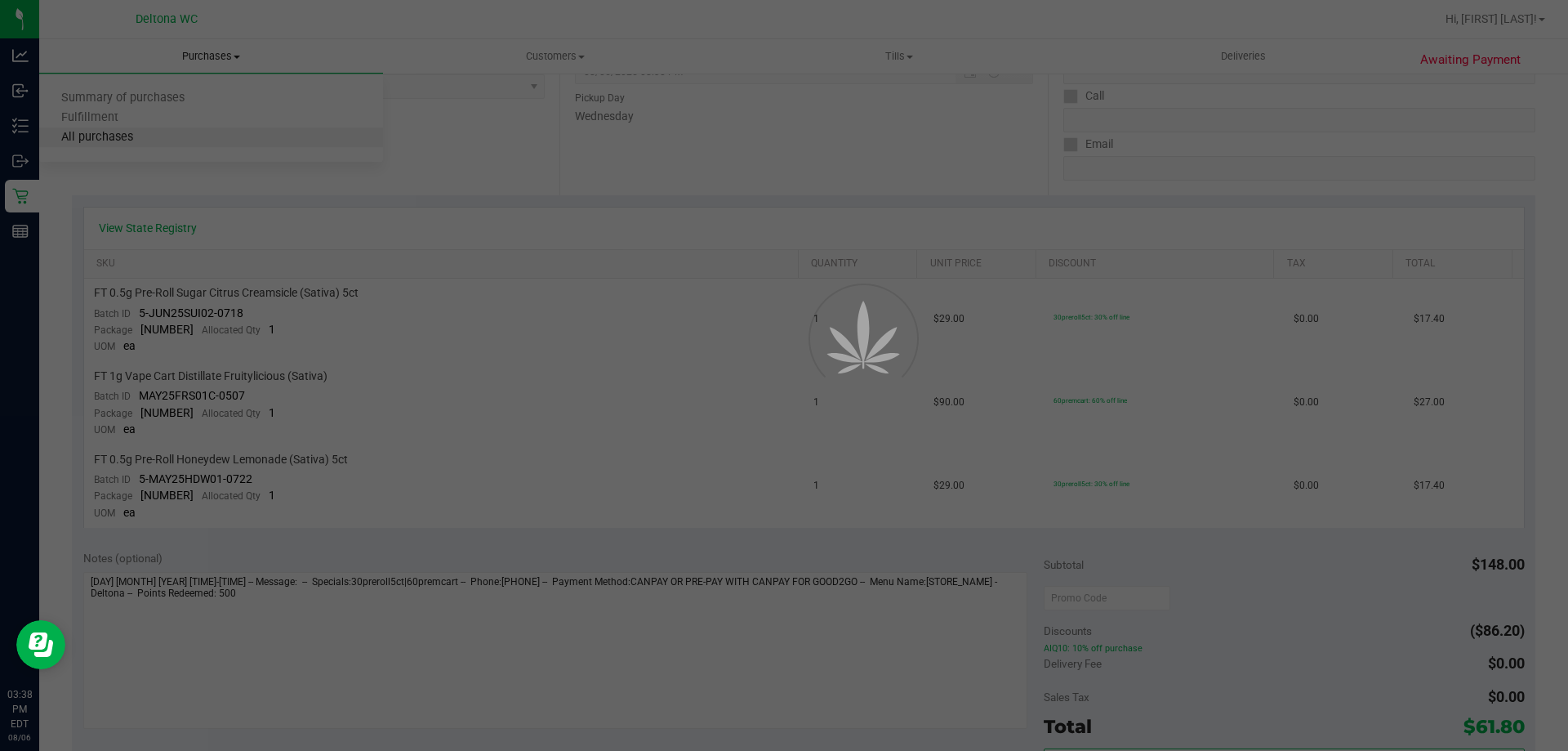 scroll, scrollTop: 0, scrollLeft: 0, axis: both 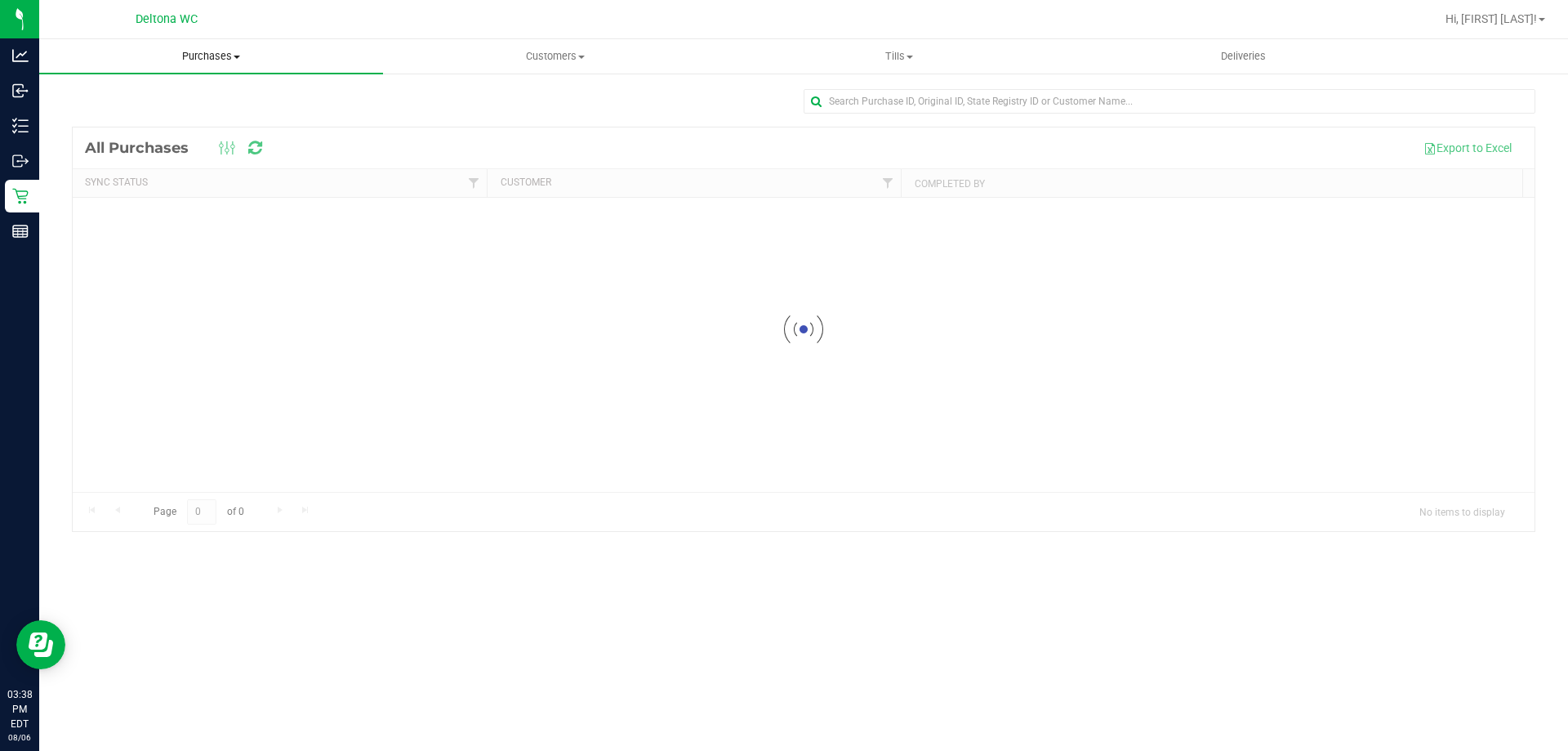 click on "Purchases
Summary of purchases
Fulfillment
All purchases" at bounding box center (211, 56) 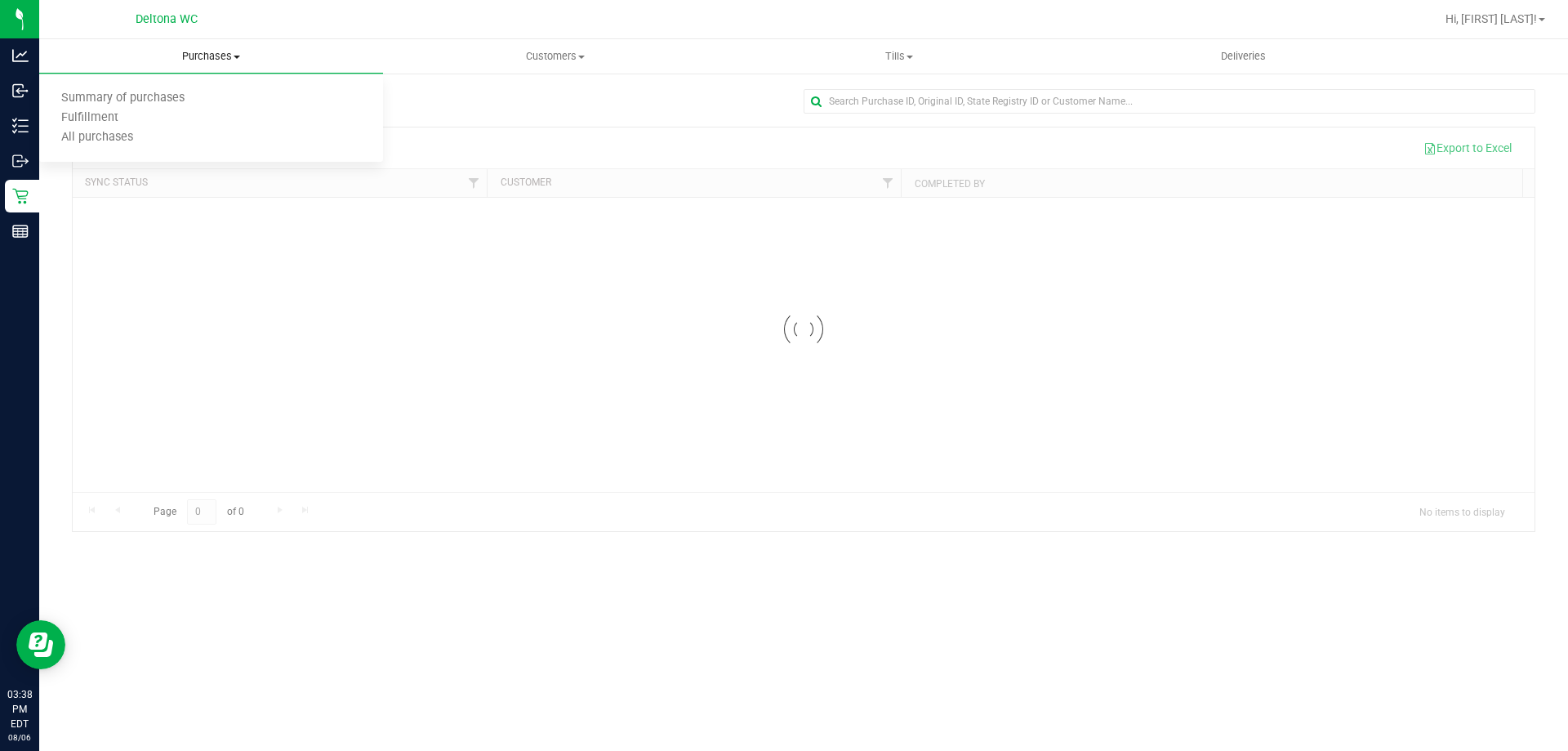 click on "Fulfillment" at bounding box center (90, 118) 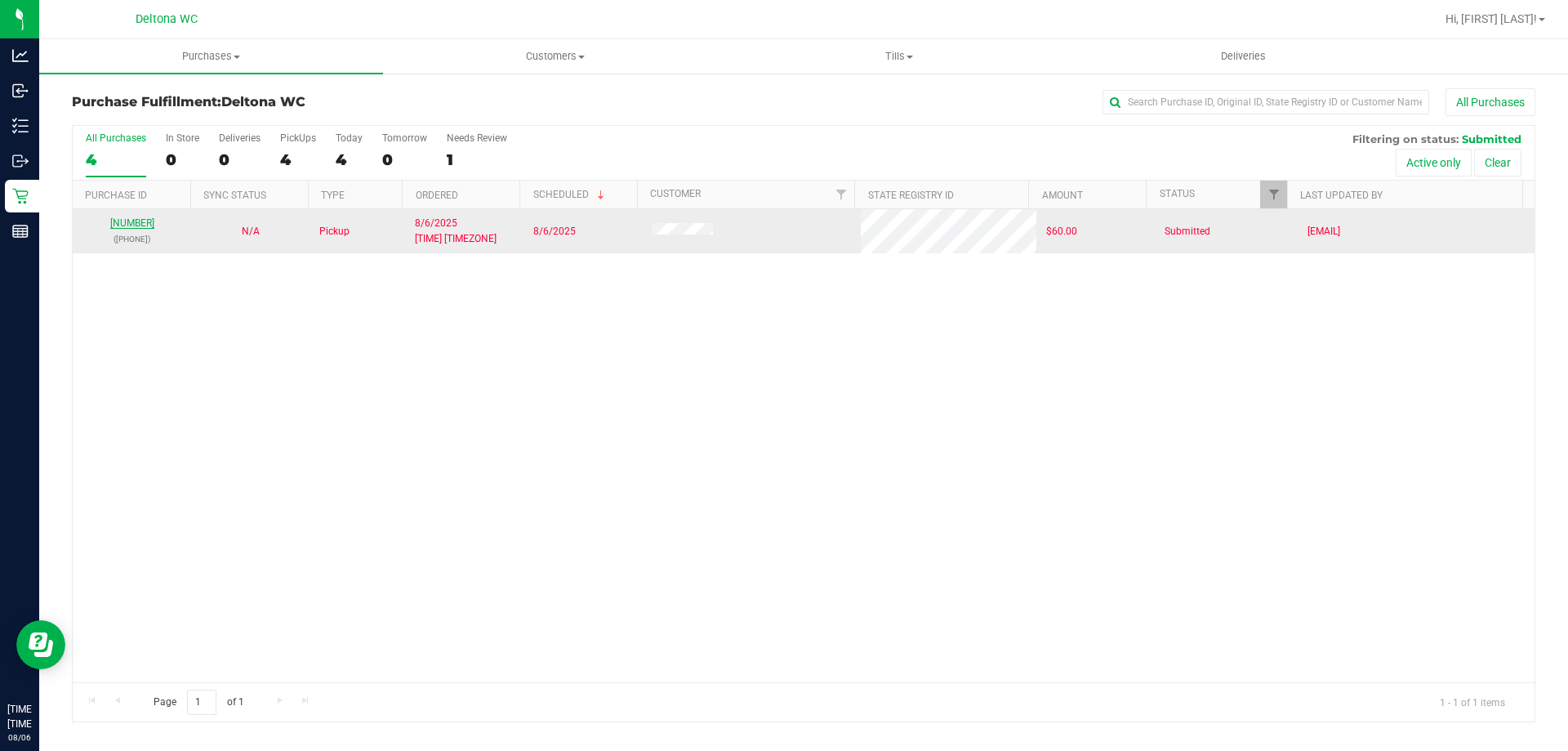 click on "[NUMBER]" at bounding box center (132, 223) 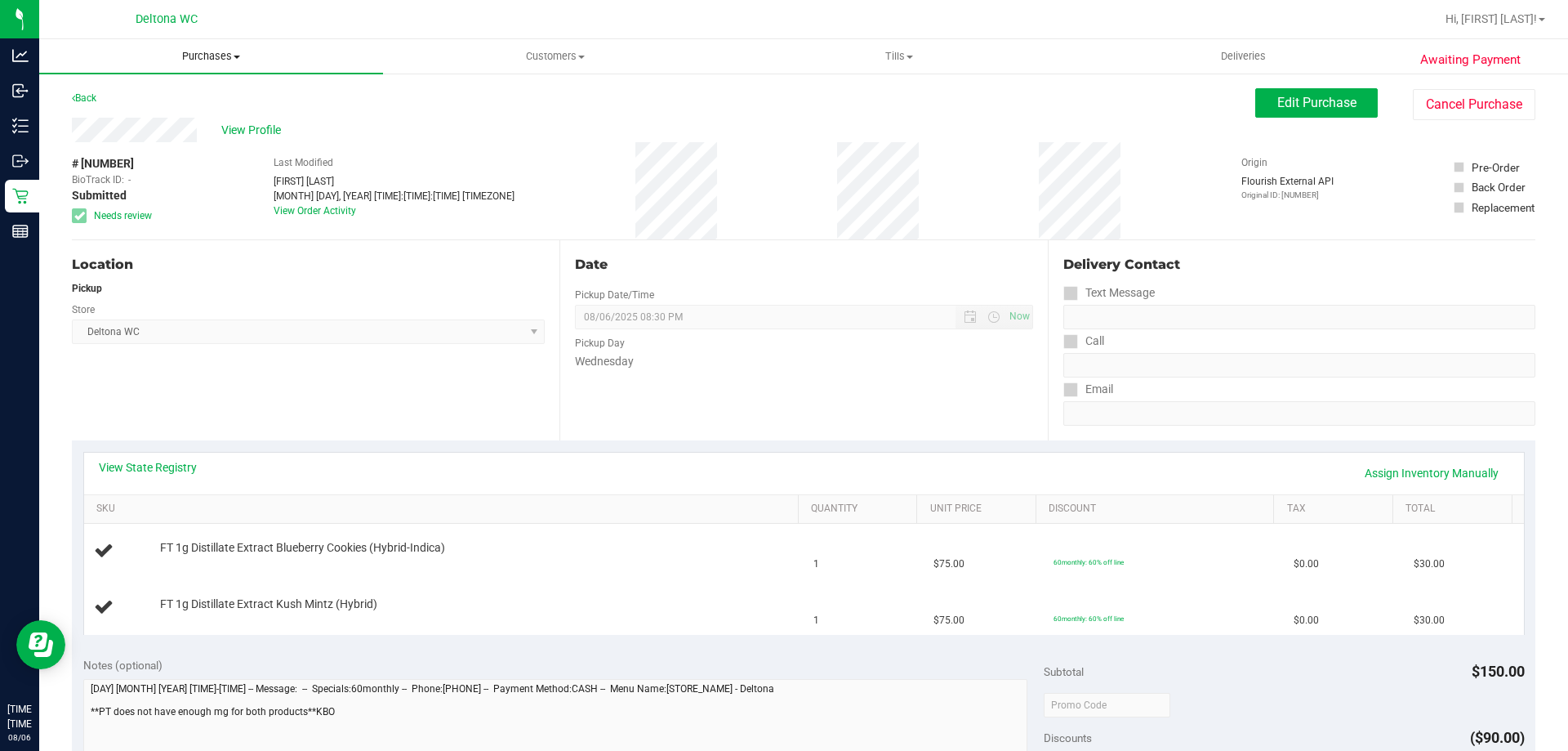 click on "Purchases" at bounding box center (211, 56) 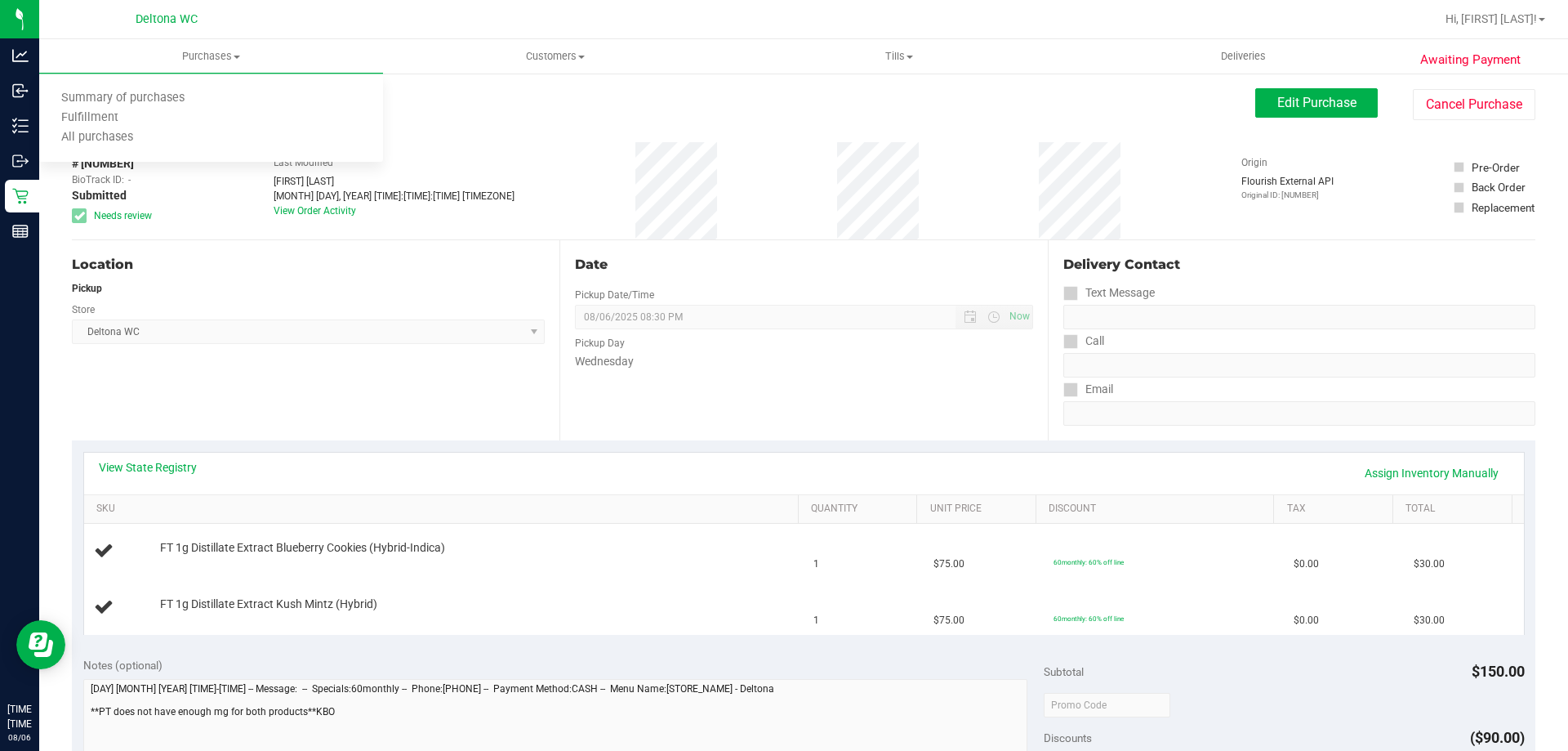 click on "Deltona WC Select Store Bonita Springs WC Boynton Beach WC Bradenton WC Brandon WC Brooksville WC Call Center Clermont WC Crestview WC Deerfield Beach WC Delray Beach WC Deltona WC Ft Walton Beach WC Ft. Lauderdale WC Ft. Myers WC Gainesville WC Jax Atlantic WC JAX DC REP Jax WC Key West WC Lakeland WC Largo WC Lehigh Acres DC REP Merritt Island WC Miami 72nd WC Miami Beach WC Miami Dadeland WC Miramar DC REP New Port Richey WC North Palm Beach WC North Port WC Ocala WC Orange Park WC Orlando Colonial WC Orlando DC REP Orlando WC Oviedo WC Palm Bay WC Palm Coast WC Panama City WC Pensacola WC Port Orange WC Port St. Lucie WC Sebring WC South Tampa WC St. Pete WC Summerfield WC Tallahassee DC REP Tallahassee WC Tampa DC Testing Tampa Warehouse Tampa WC TX Austin DC TX Plano Retail TX San Antonio Retail TX South-Austin Retail TX Sugarland Retail Winter Haven WC WPB DC WPB WC" at bounding box center [308, 332] 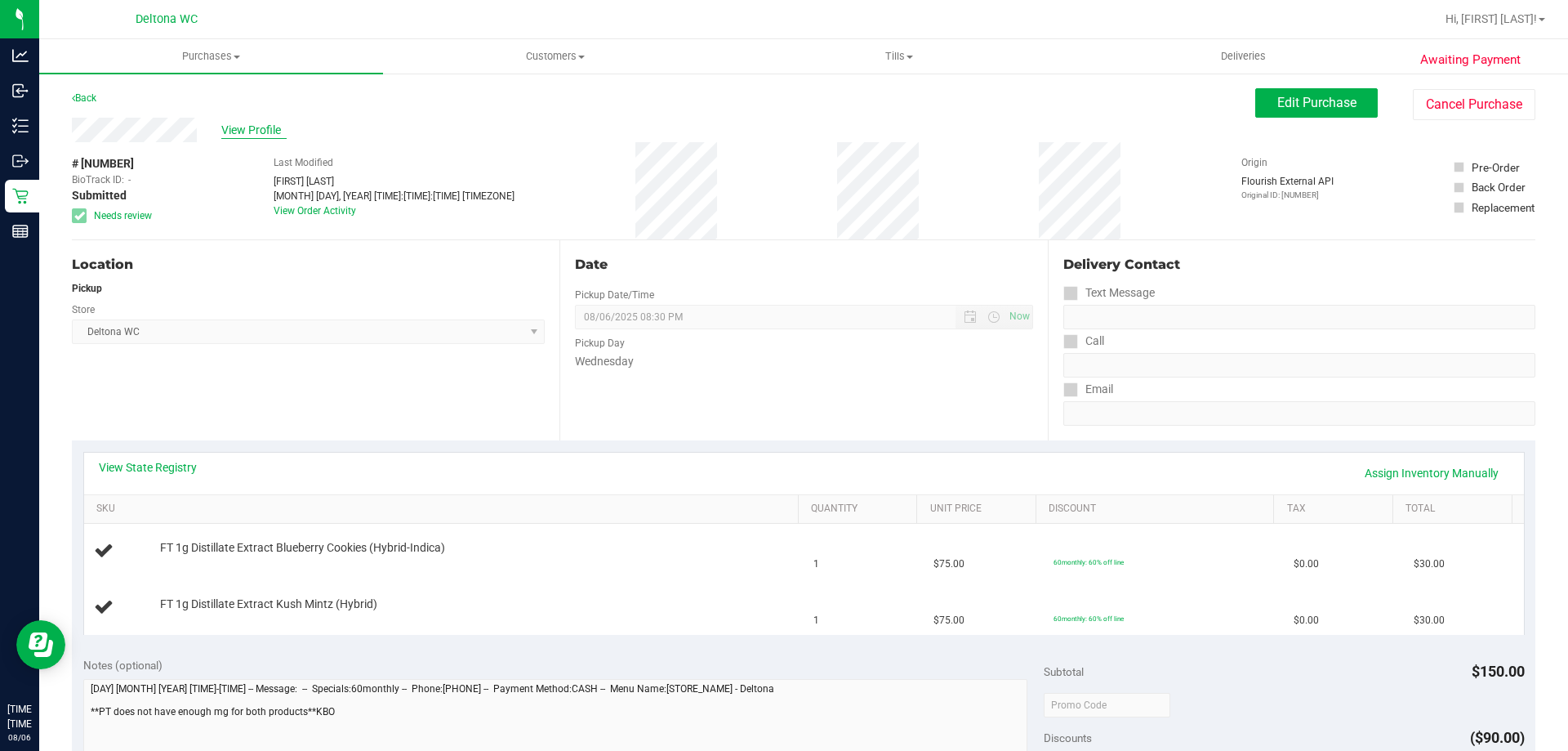 click on "View Profile" at bounding box center [254, 130] 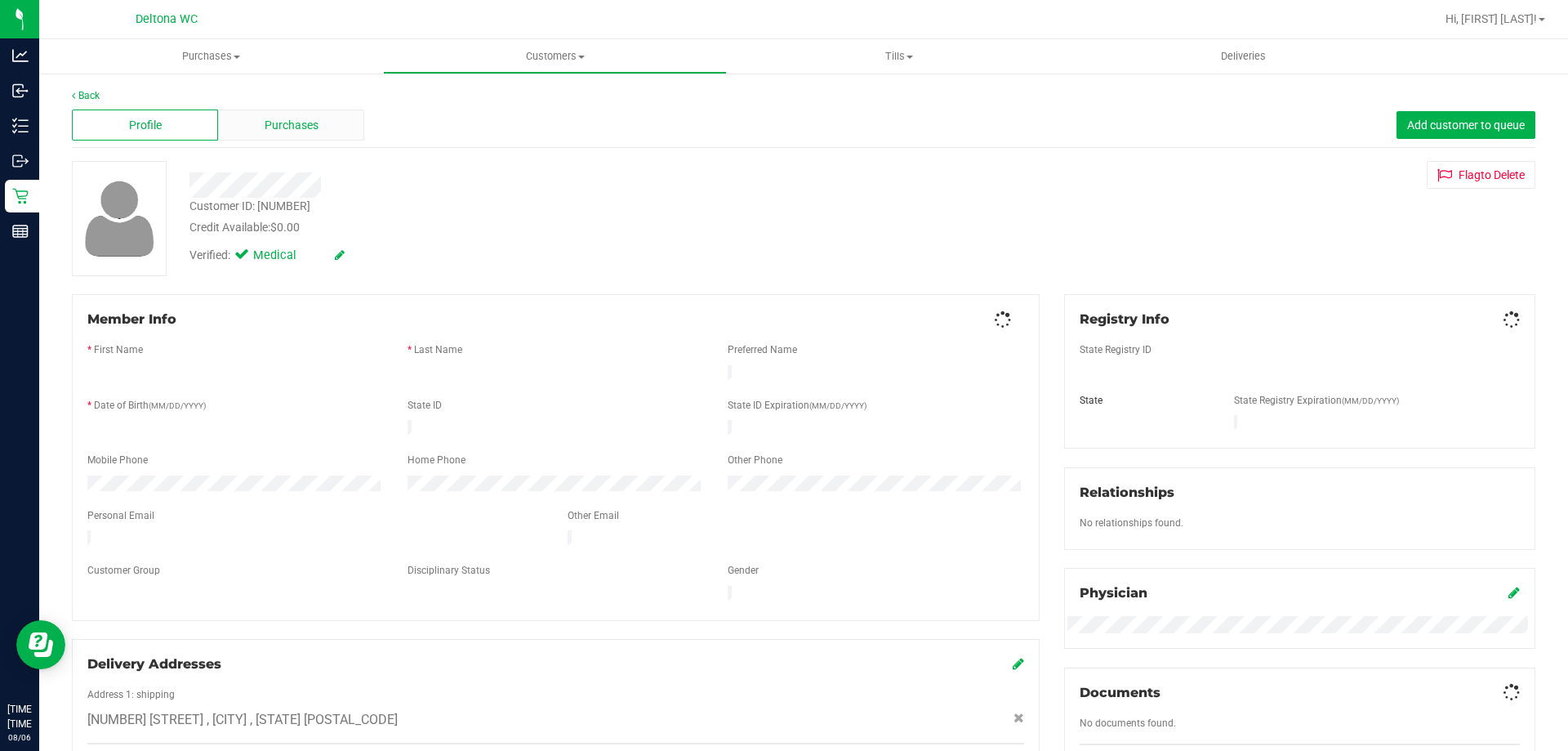 click on "Purchases" at bounding box center [292, 125] 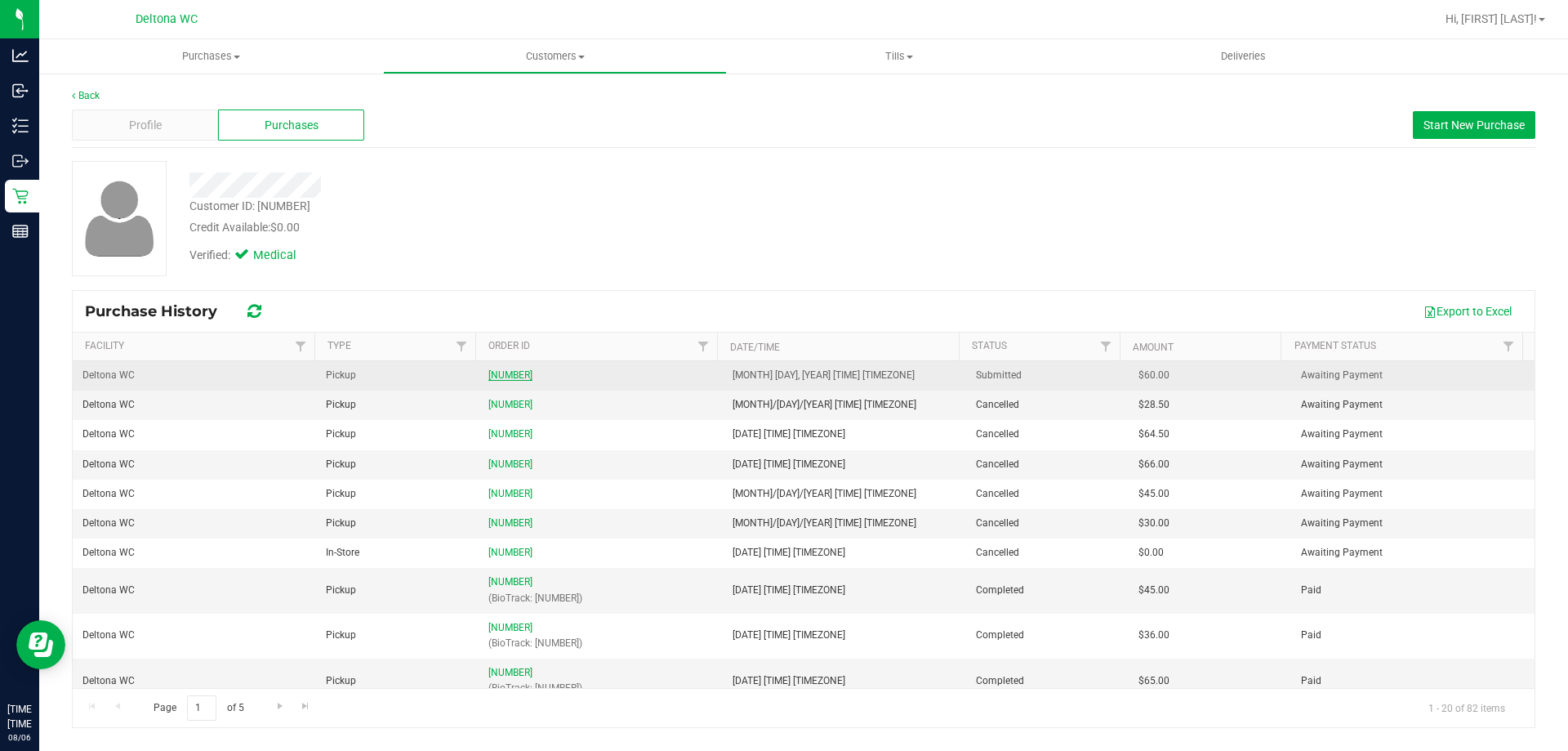click on "[NUMBER]" at bounding box center [510, 375] 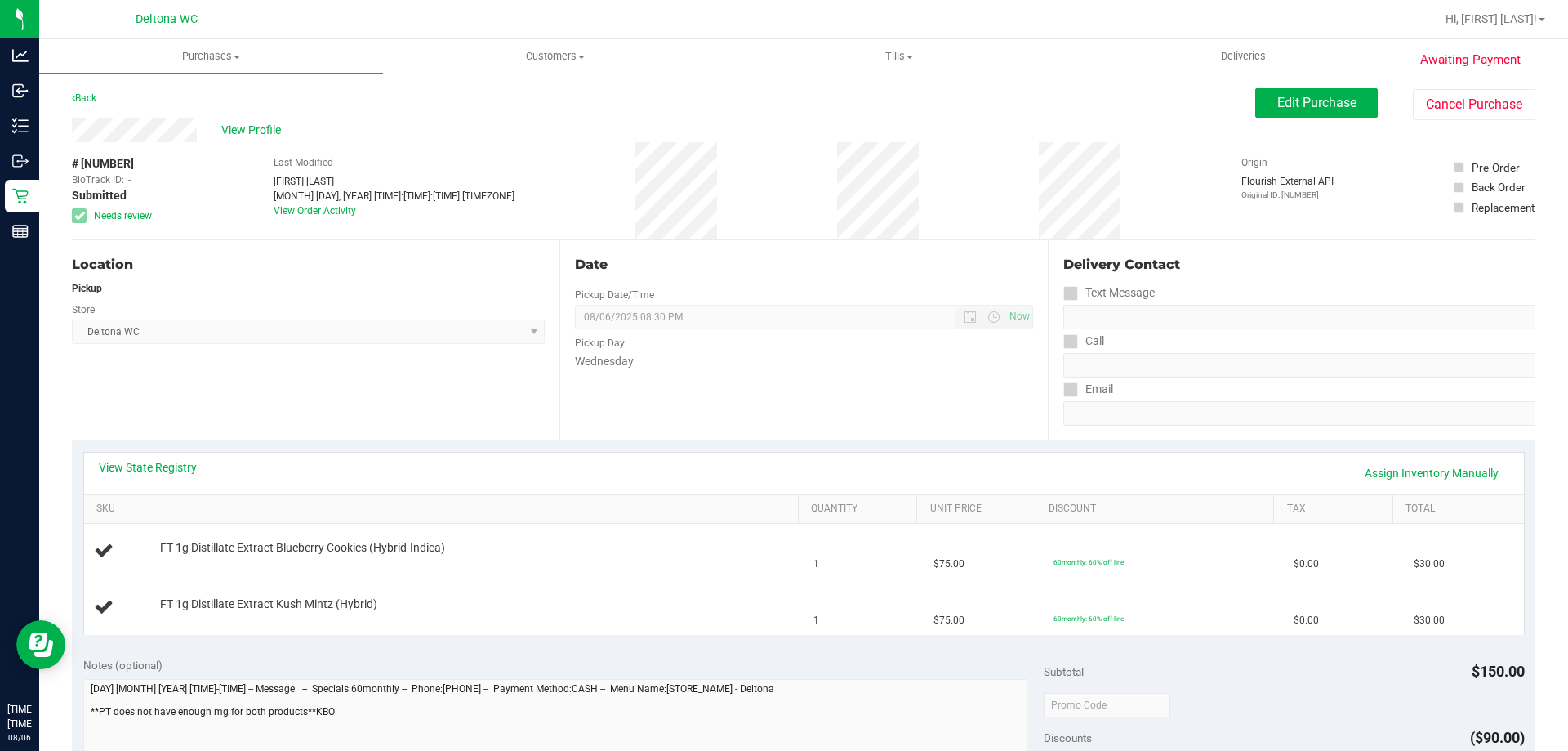 click on "Last Modified
[FIRST] [LAST]" at bounding box center [804, 713] 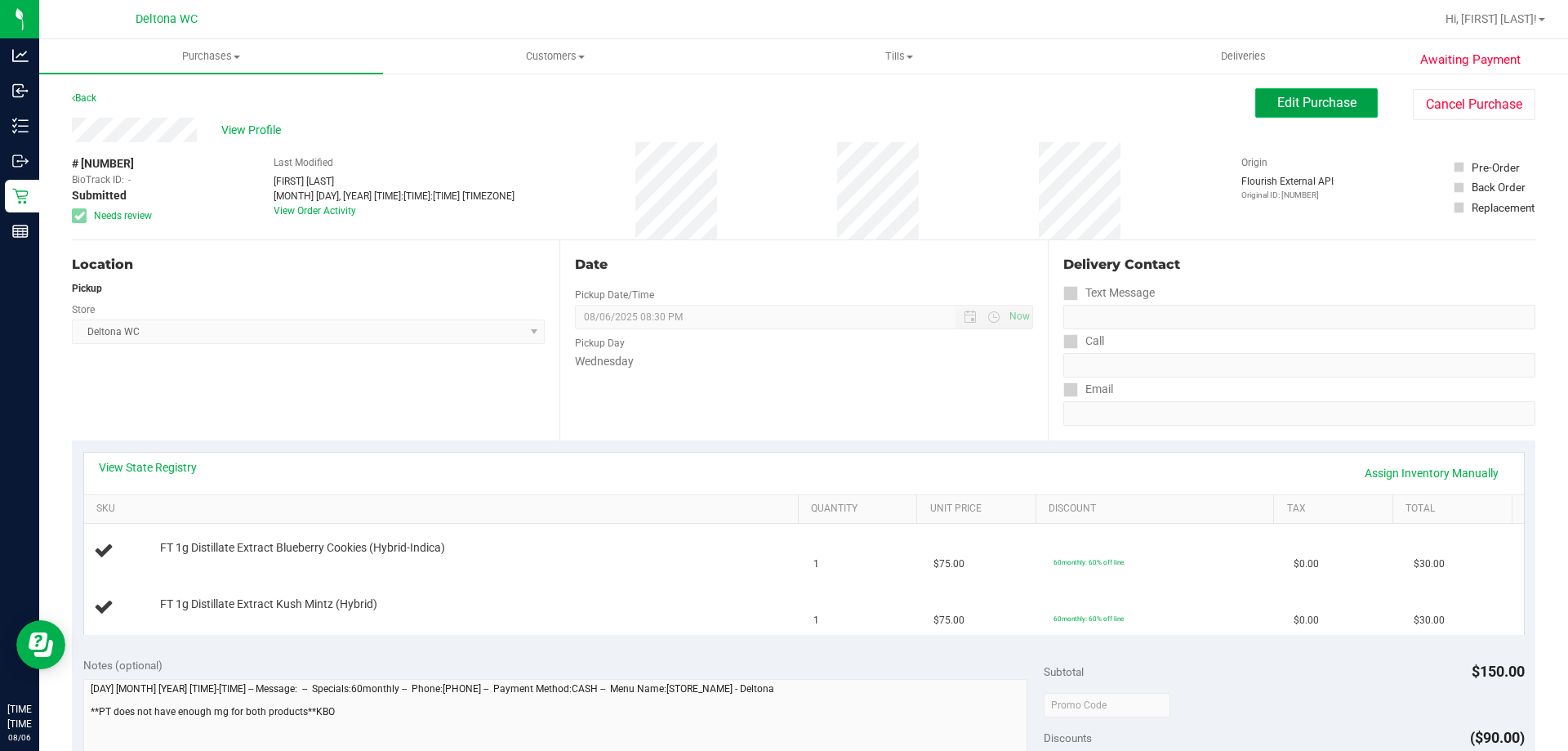 click on "Edit Purchase" at bounding box center [1316, 102] 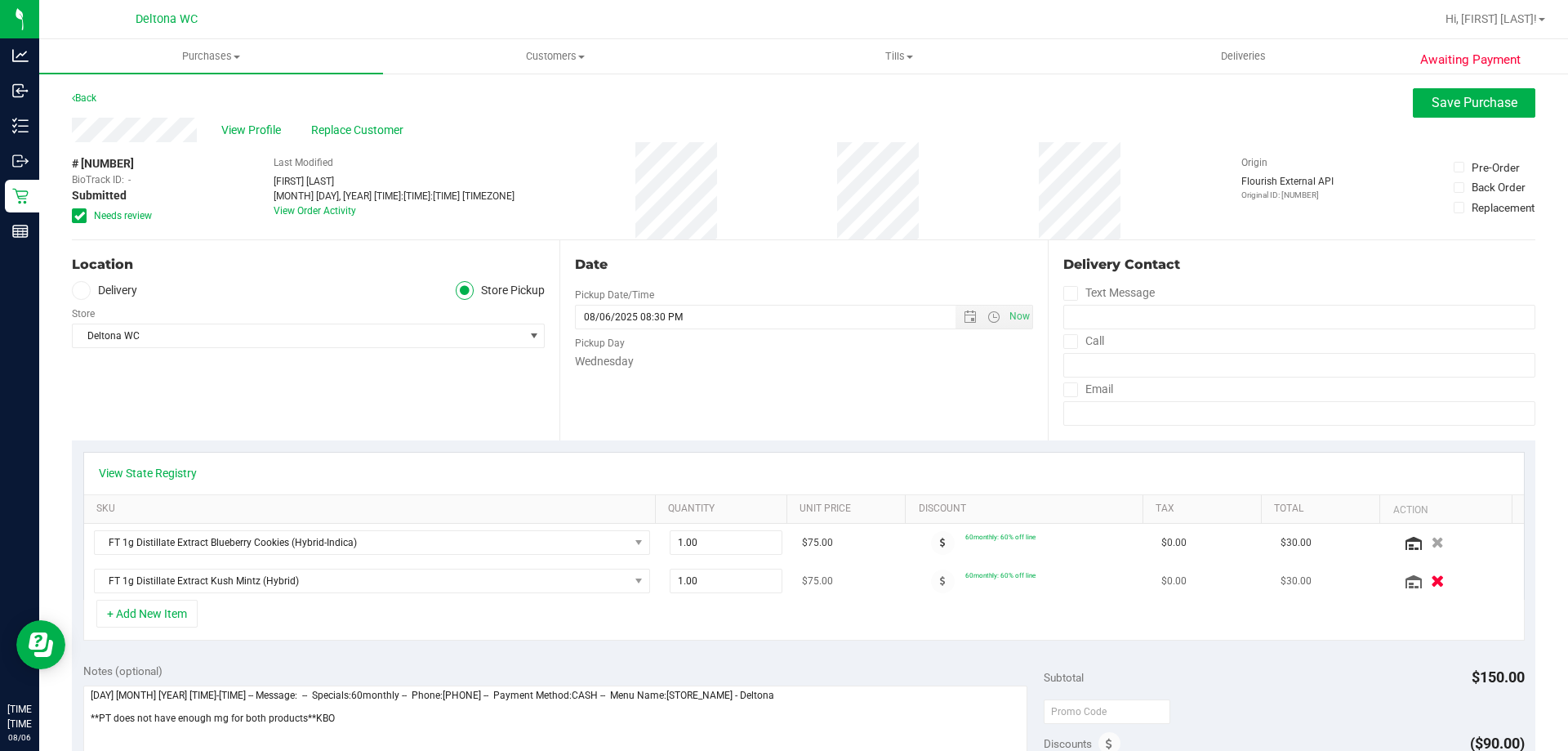 click at bounding box center [1437, 580] 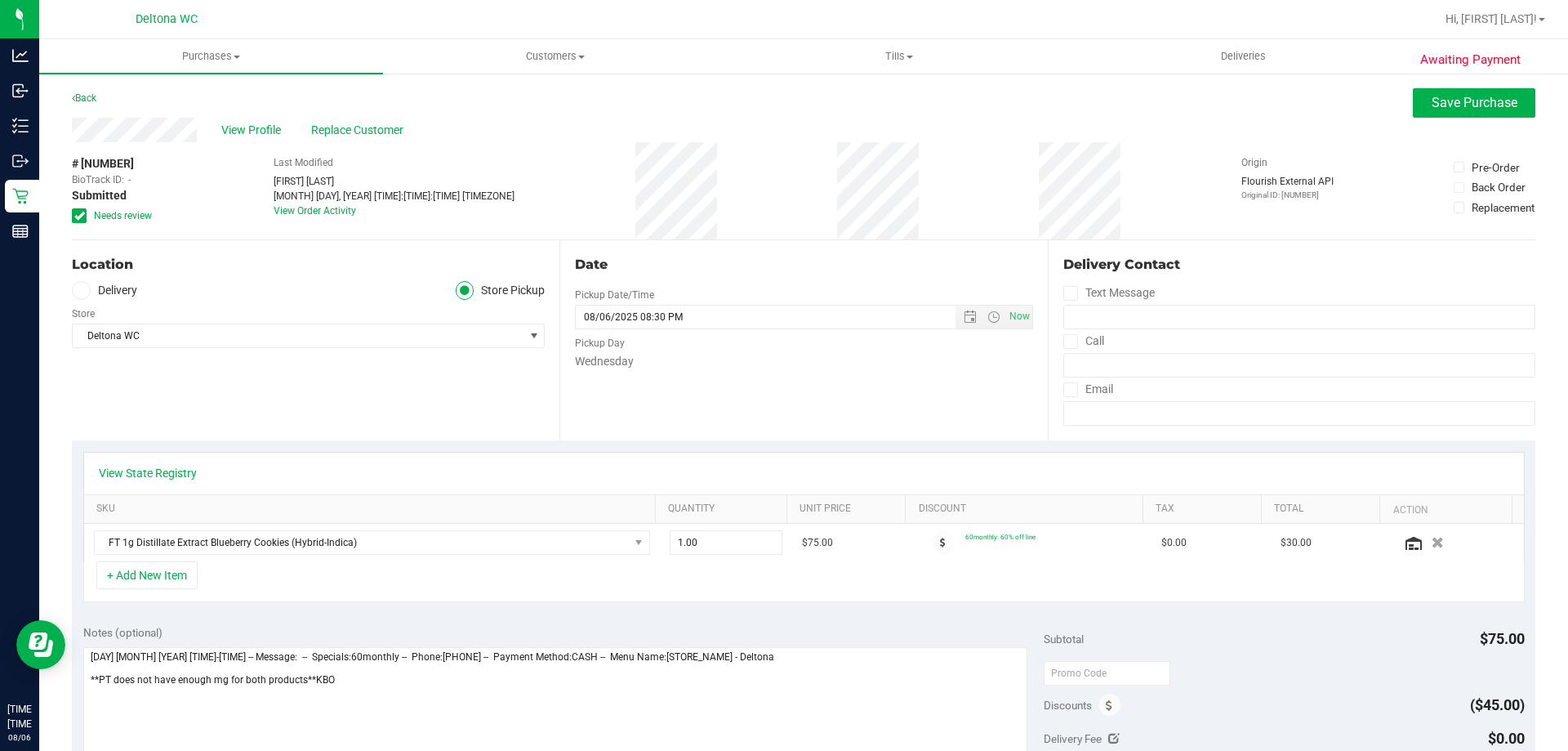 click on "View State Registry" at bounding box center (804, 473) 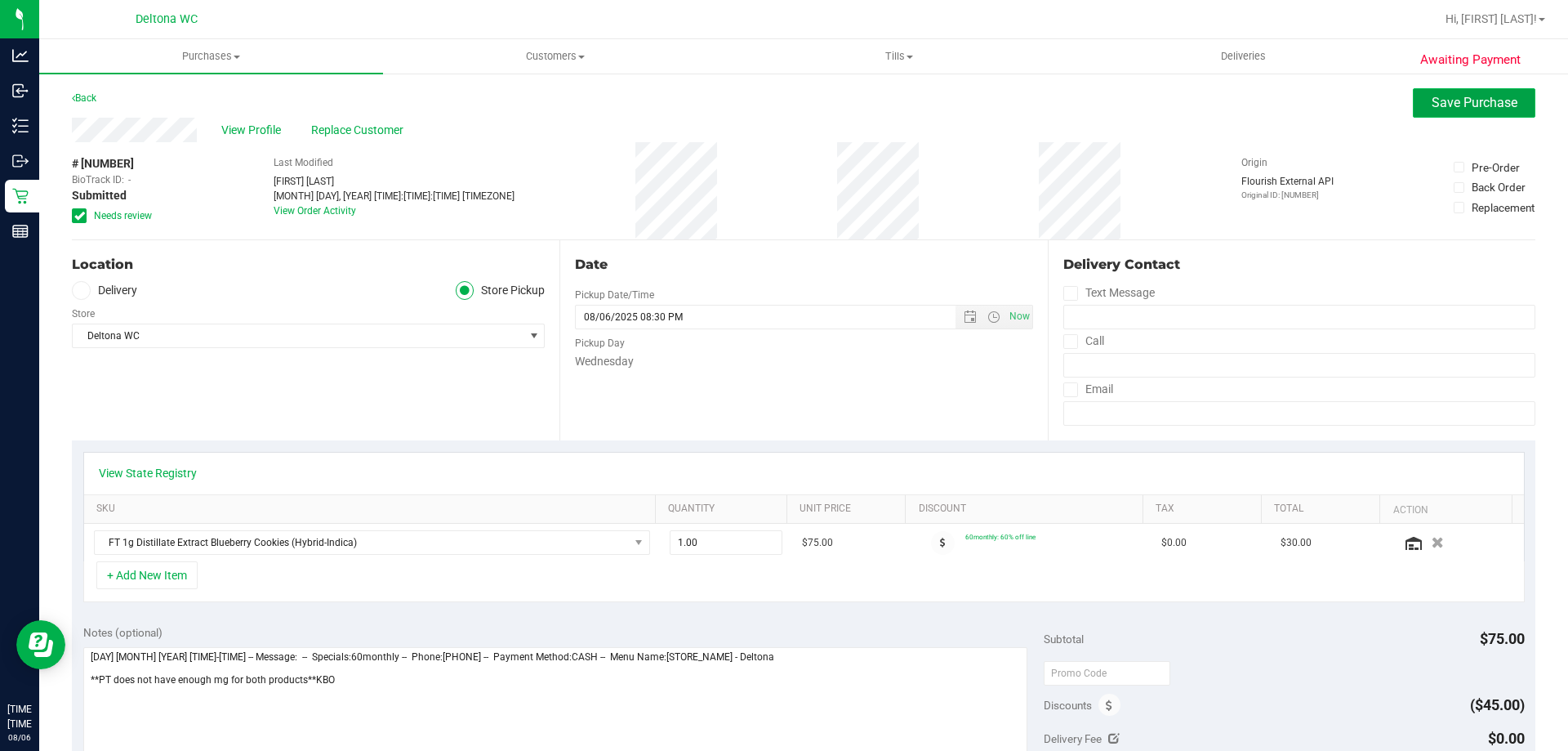 click on "Save Purchase" at bounding box center (1474, 102) 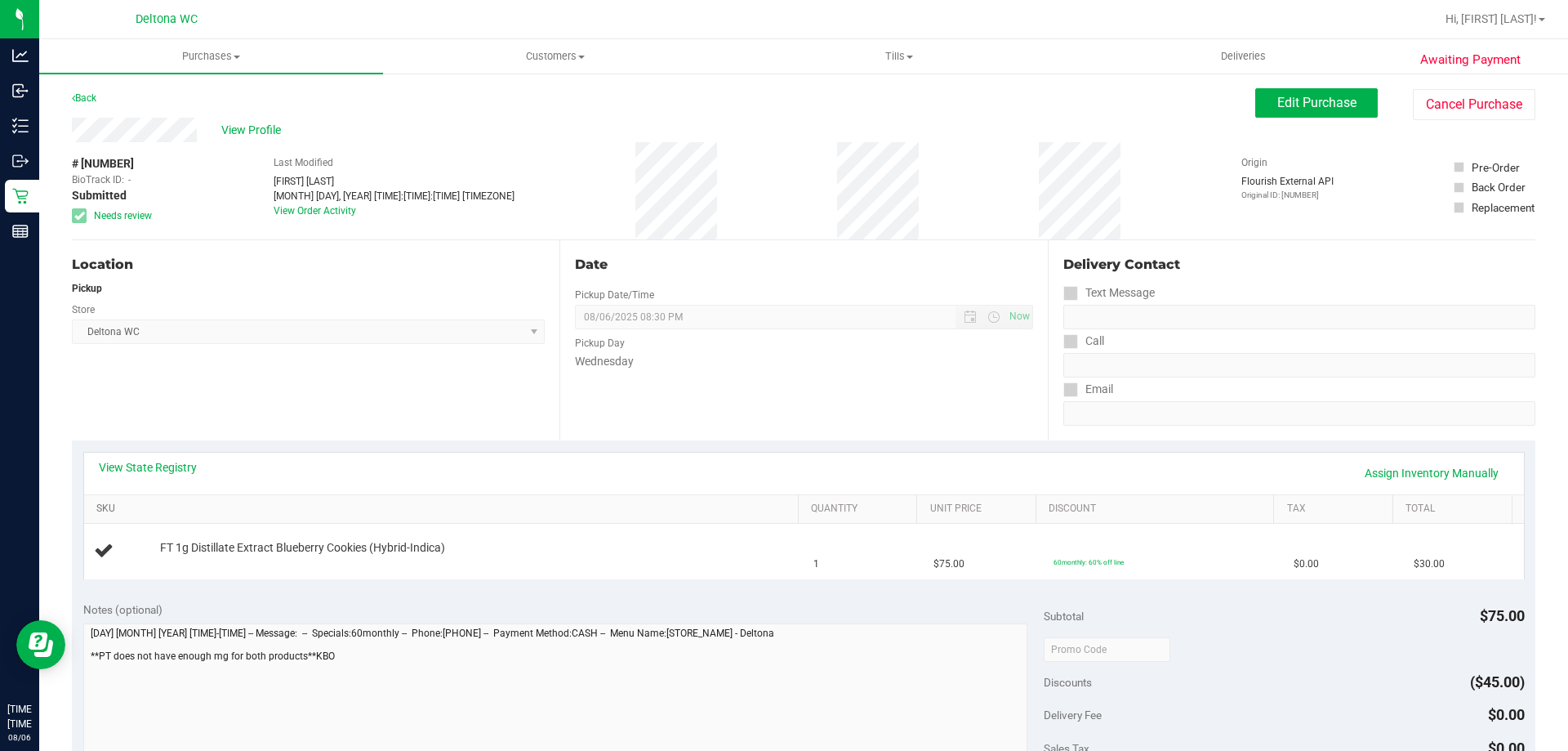 click on "SKU" at bounding box center [443, 509] 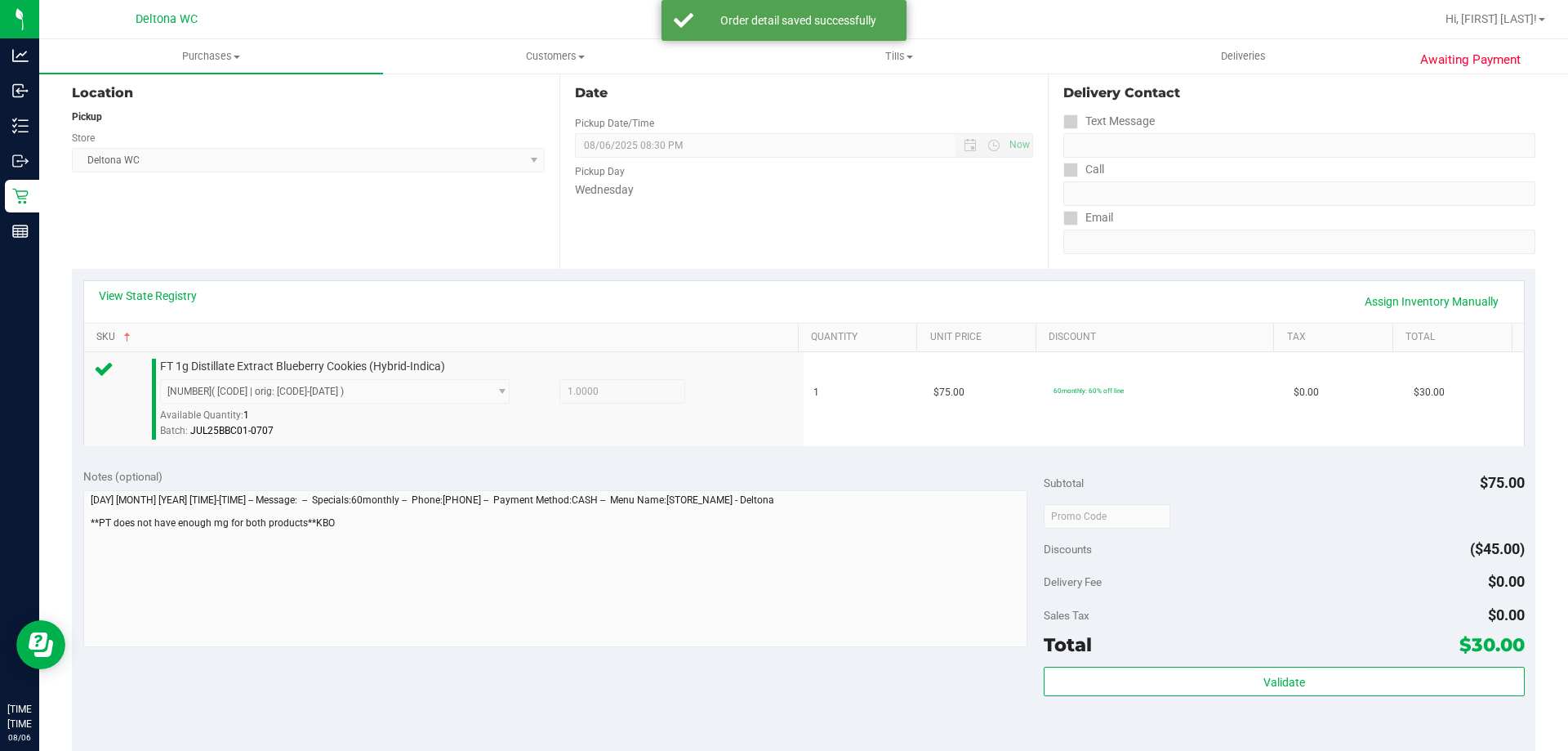 scroll, scrollTop: 585, scrollLeft: 0, axis: vertical 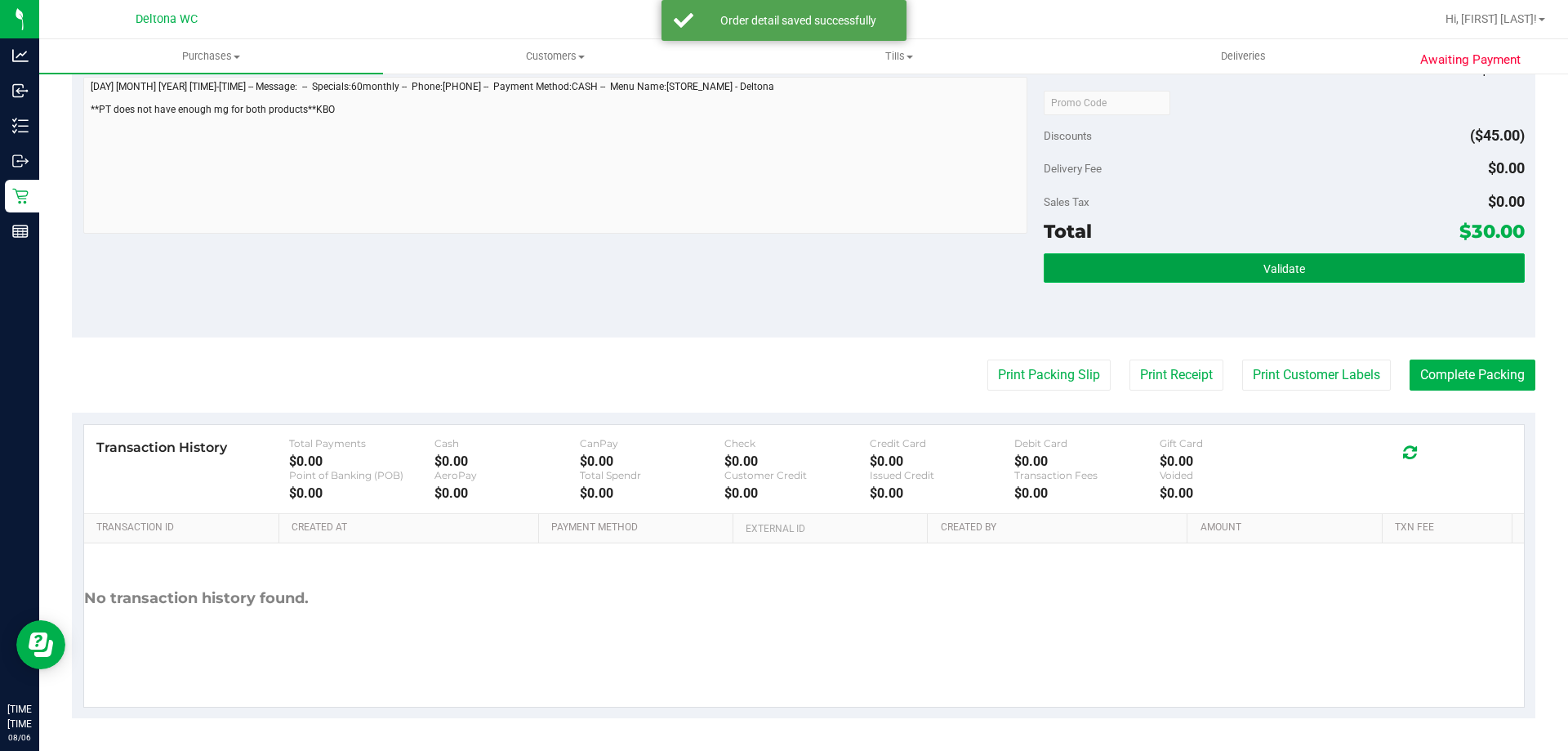 click on "Validate" at bounding box center (1284, 269) 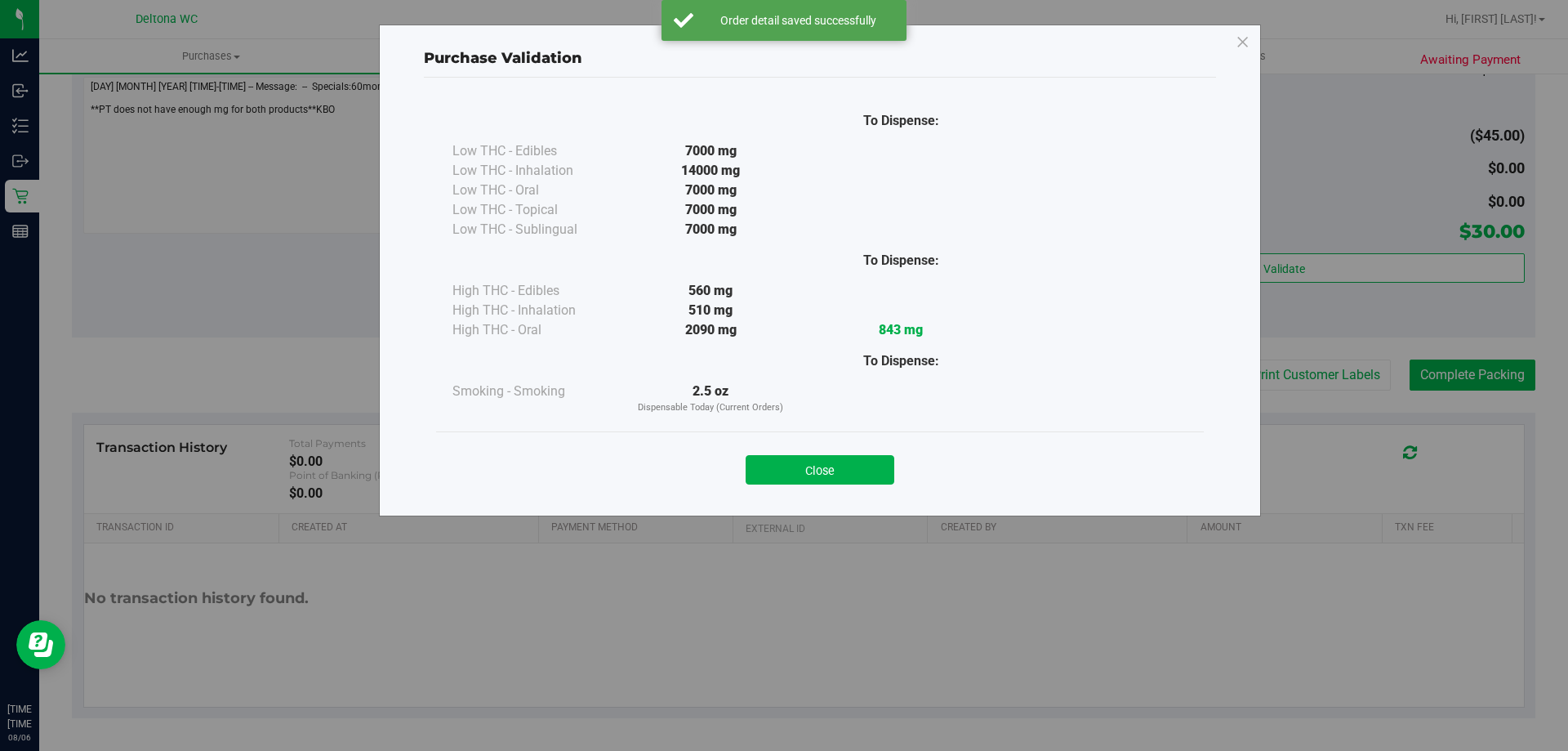 click at bounding box center [1091, 398] 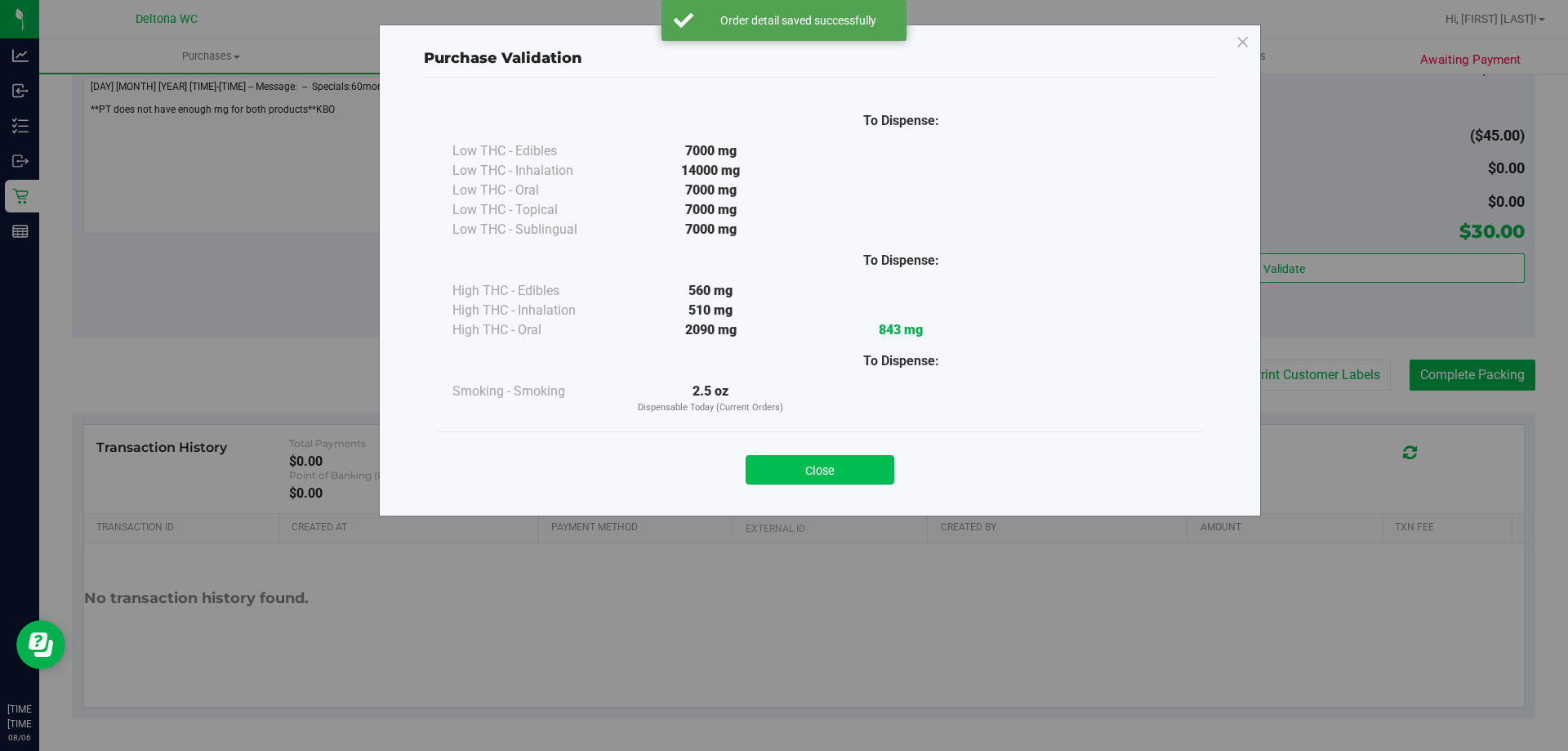 click on "Close" at bounding box center [820, 470] 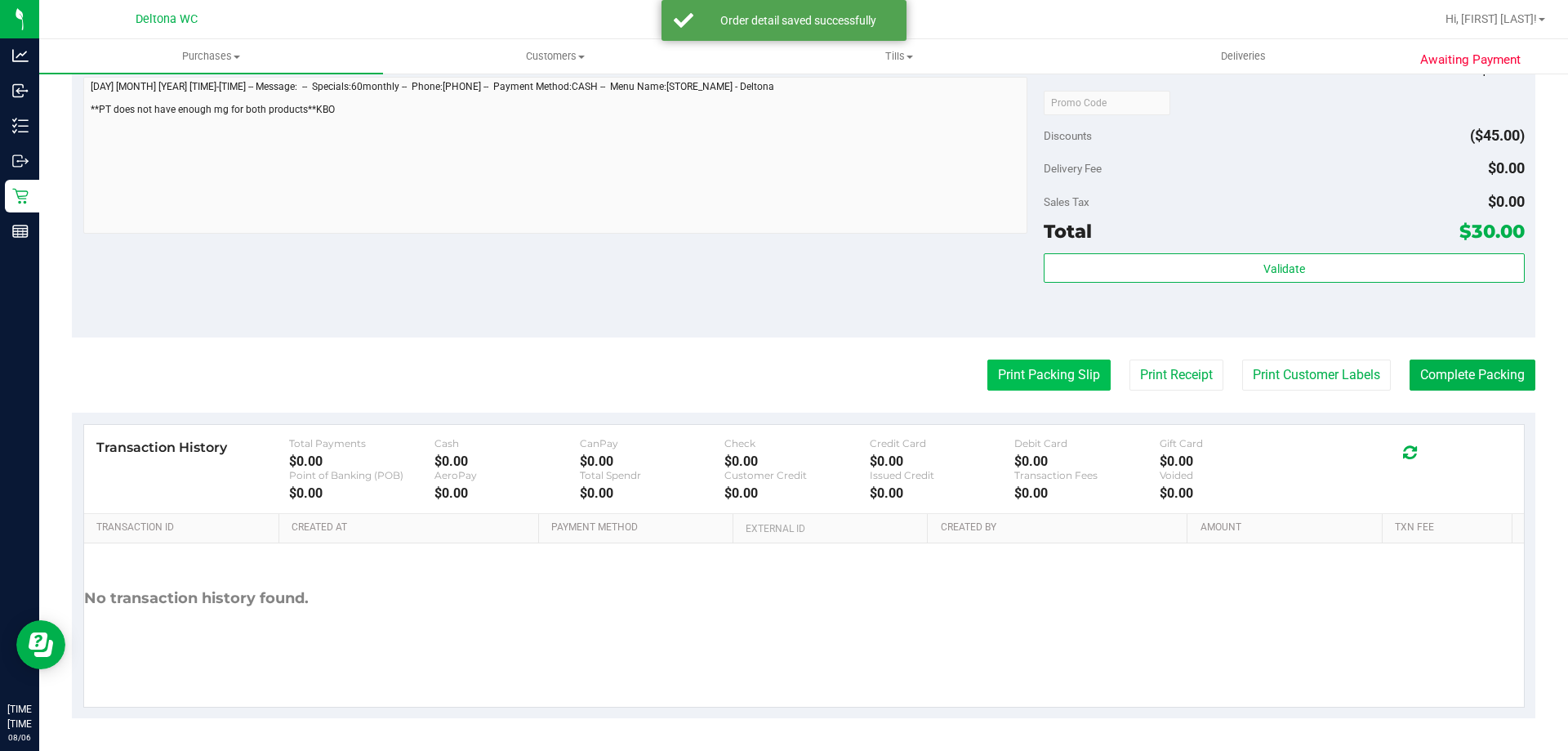 click on "Print Packing Slip" at bounding box center (1049, 375) 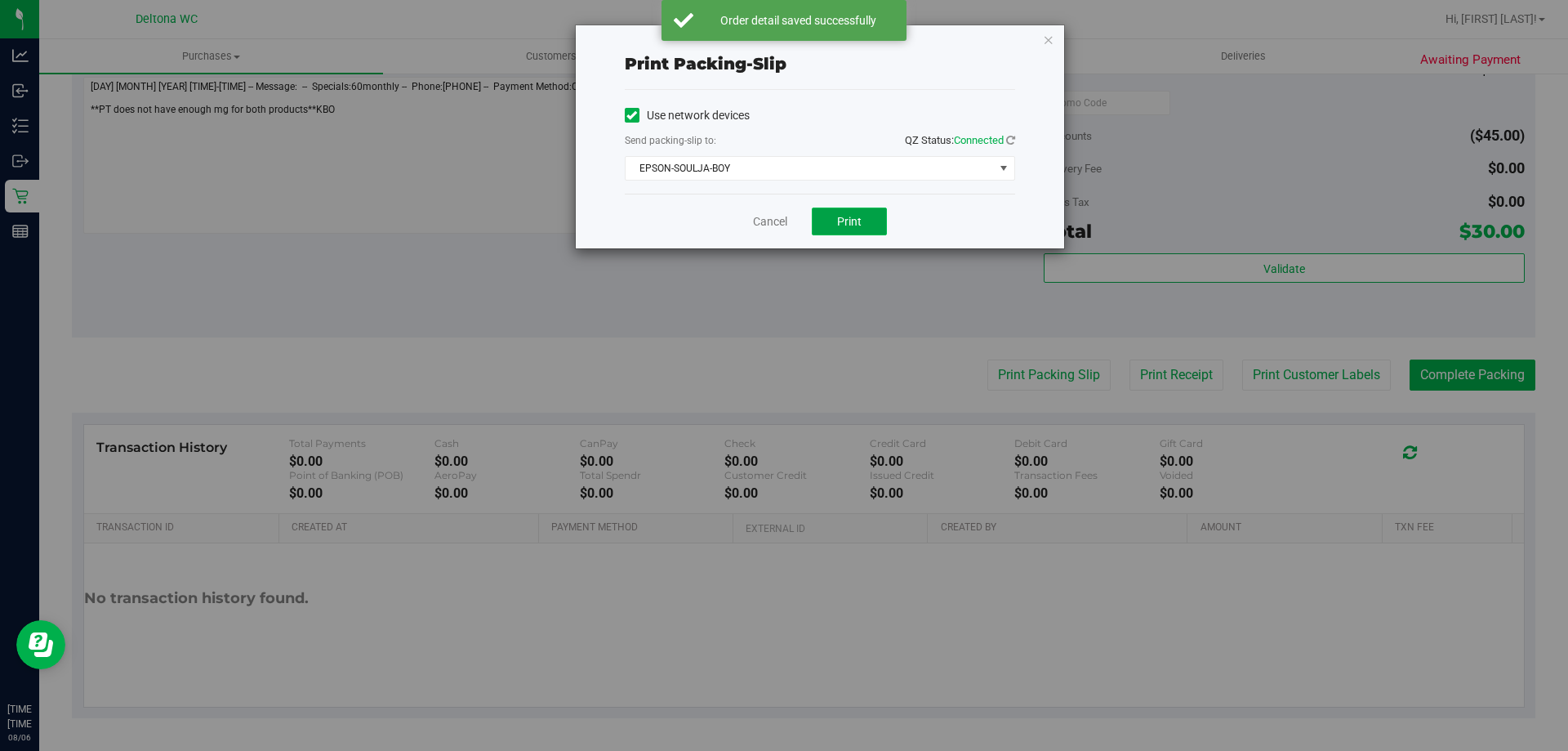 click on "Print" at bounding box center [849, 221] 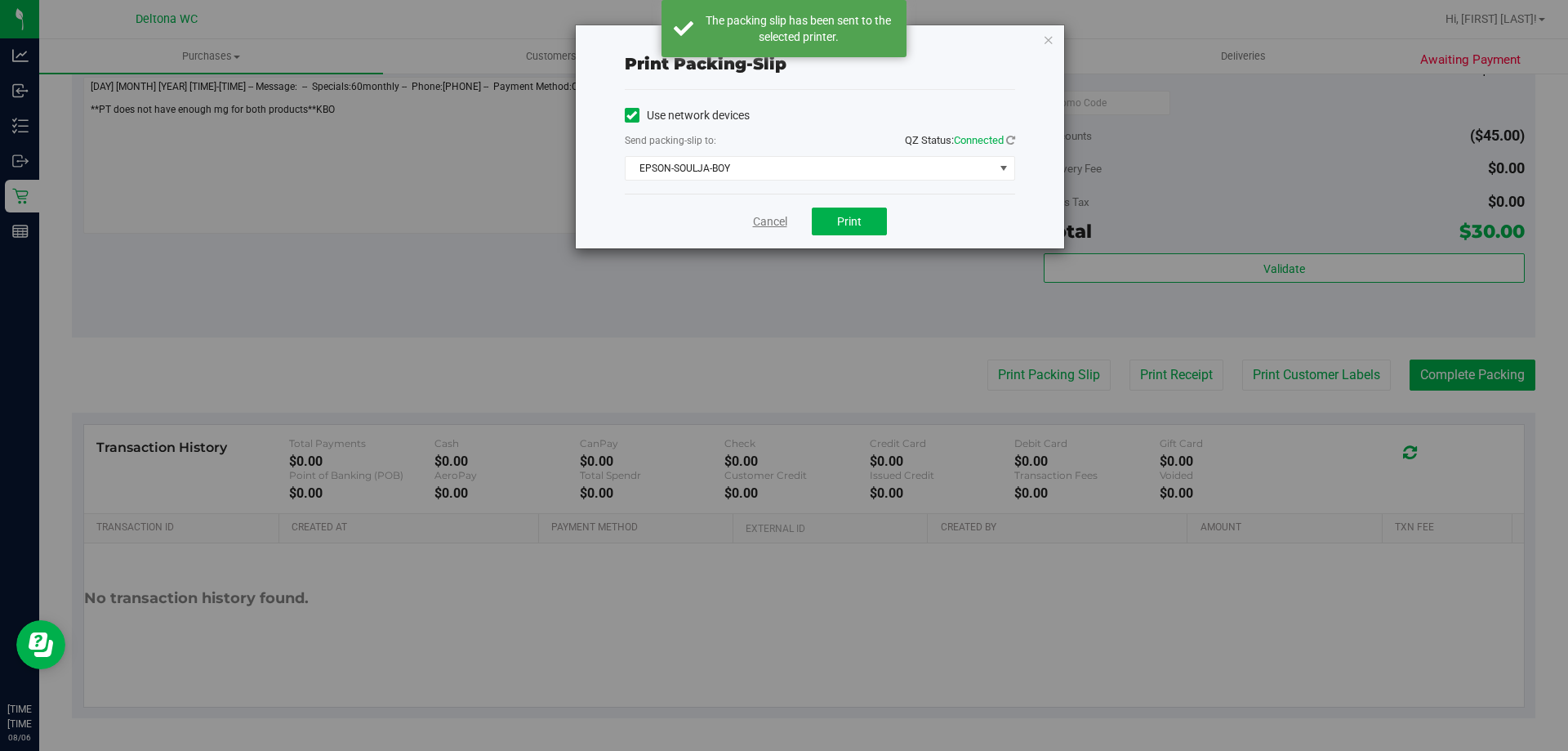 click on "Cancel" at bounding box center [770, 221] 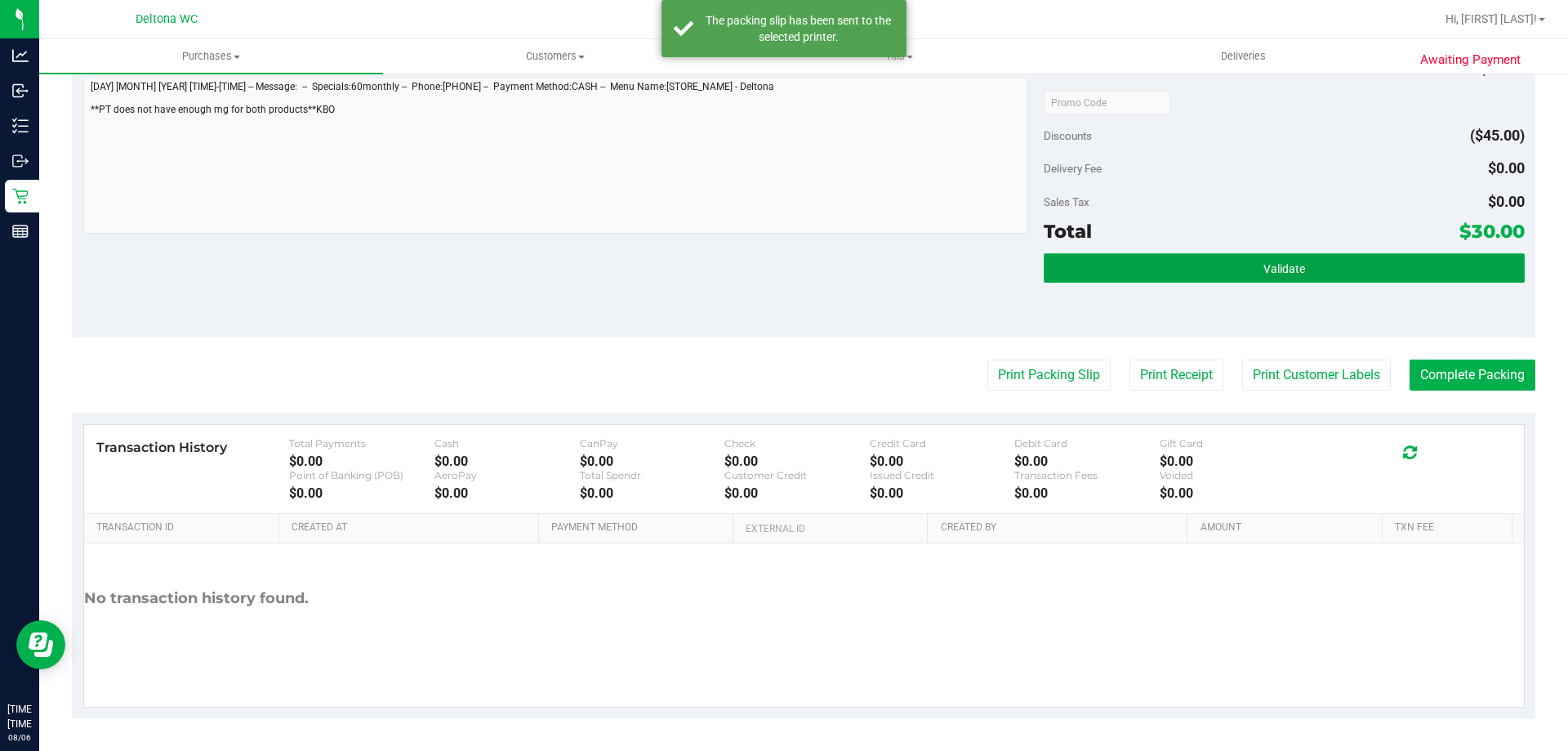click on "Validate" at bounding box center [1284, 268] 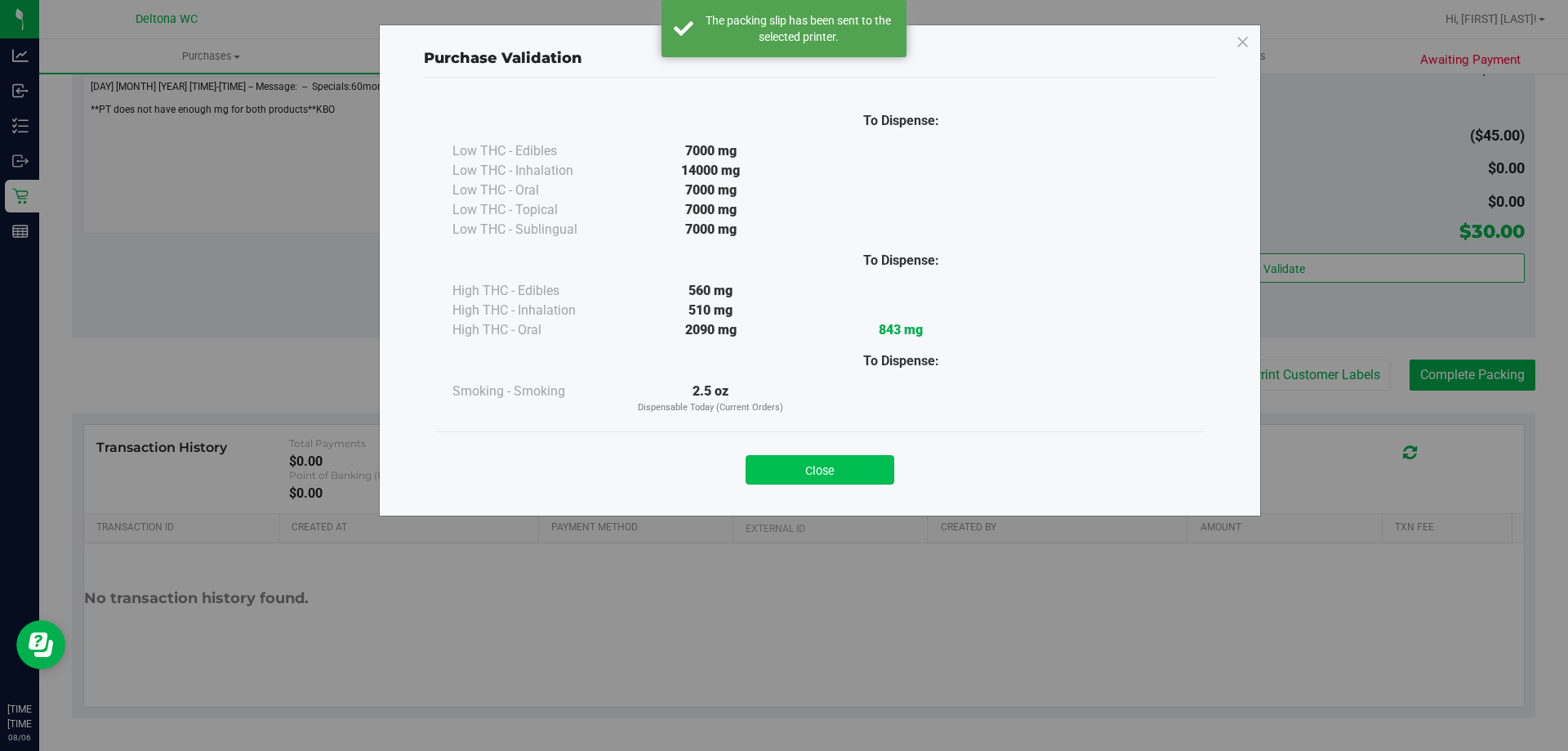 click on "Close" at bounding box center [820, 470] 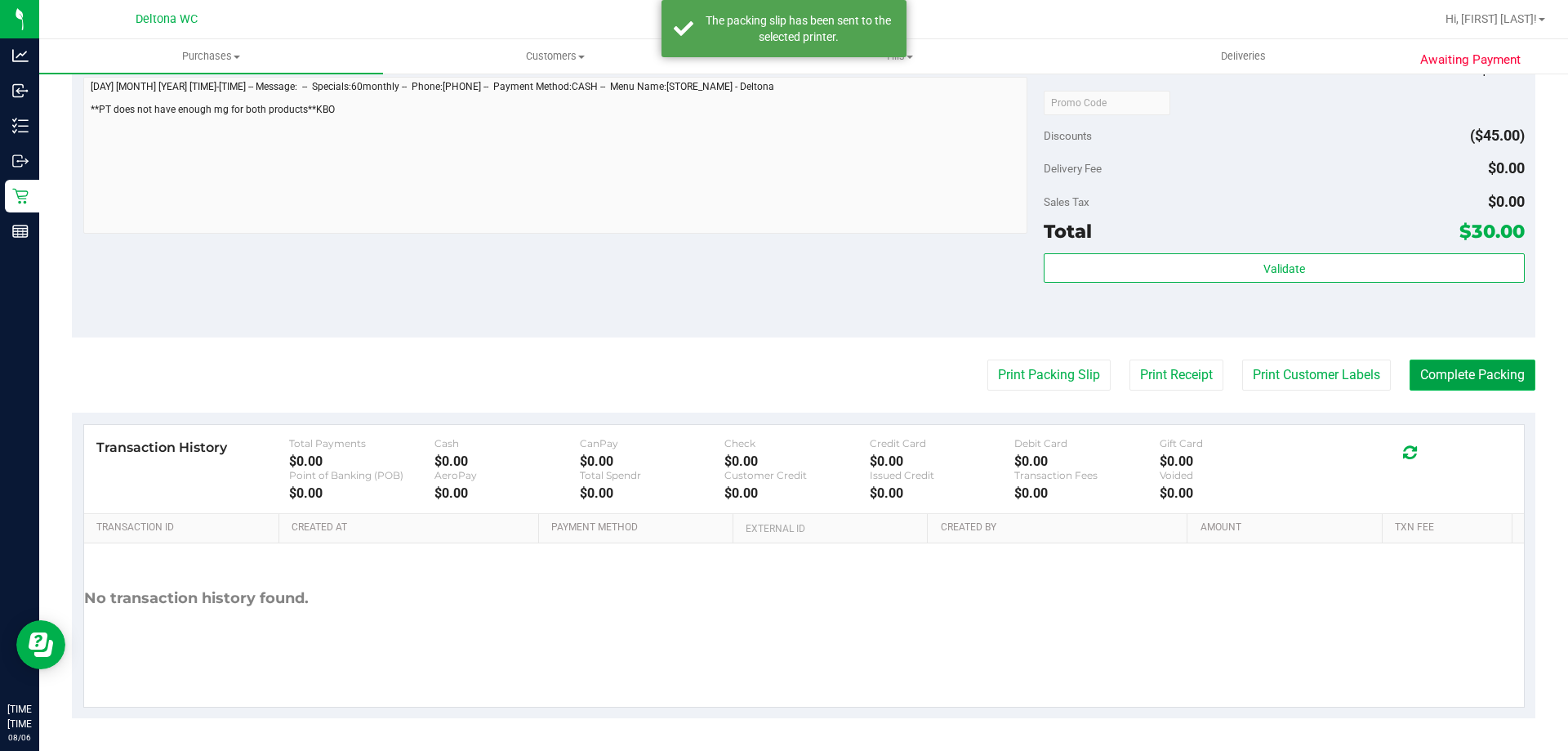 click on "Complete Packing" at bounding box center (1472, 375) 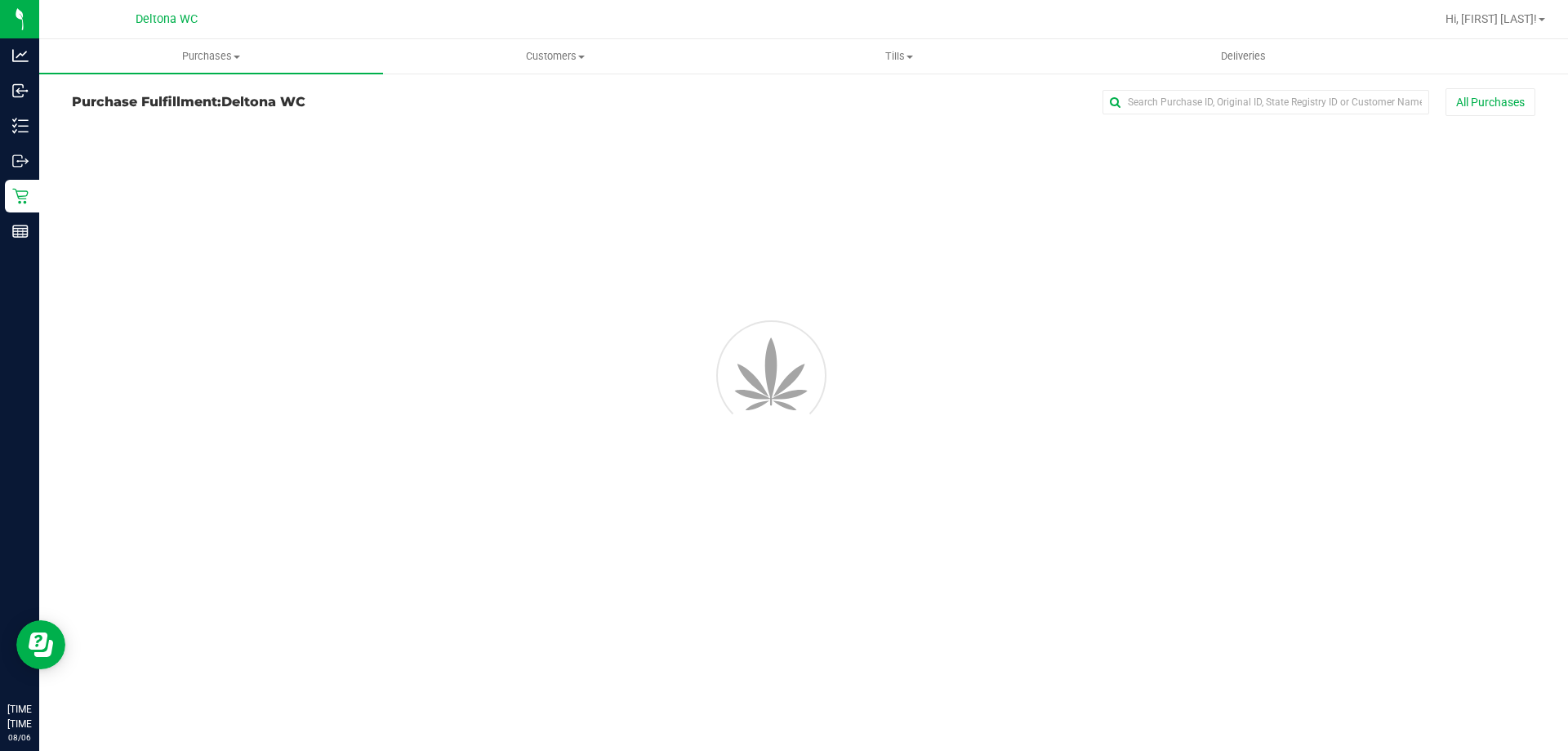 scroll, scrollTop: 0, scrollLeft: 0, axis: both 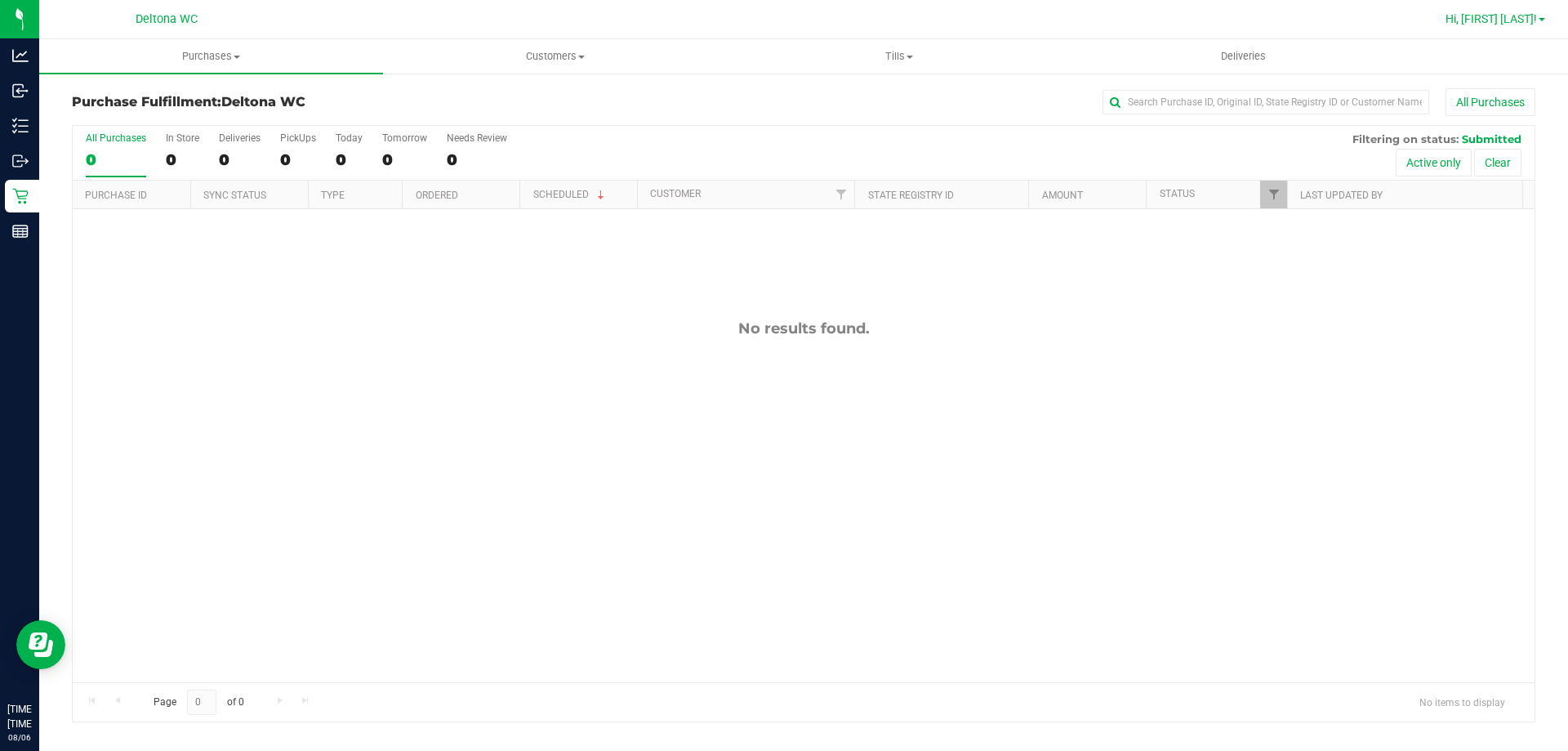 click on "Hi, [FIRST] [LAST]!" at bounding box center [1491, 19] 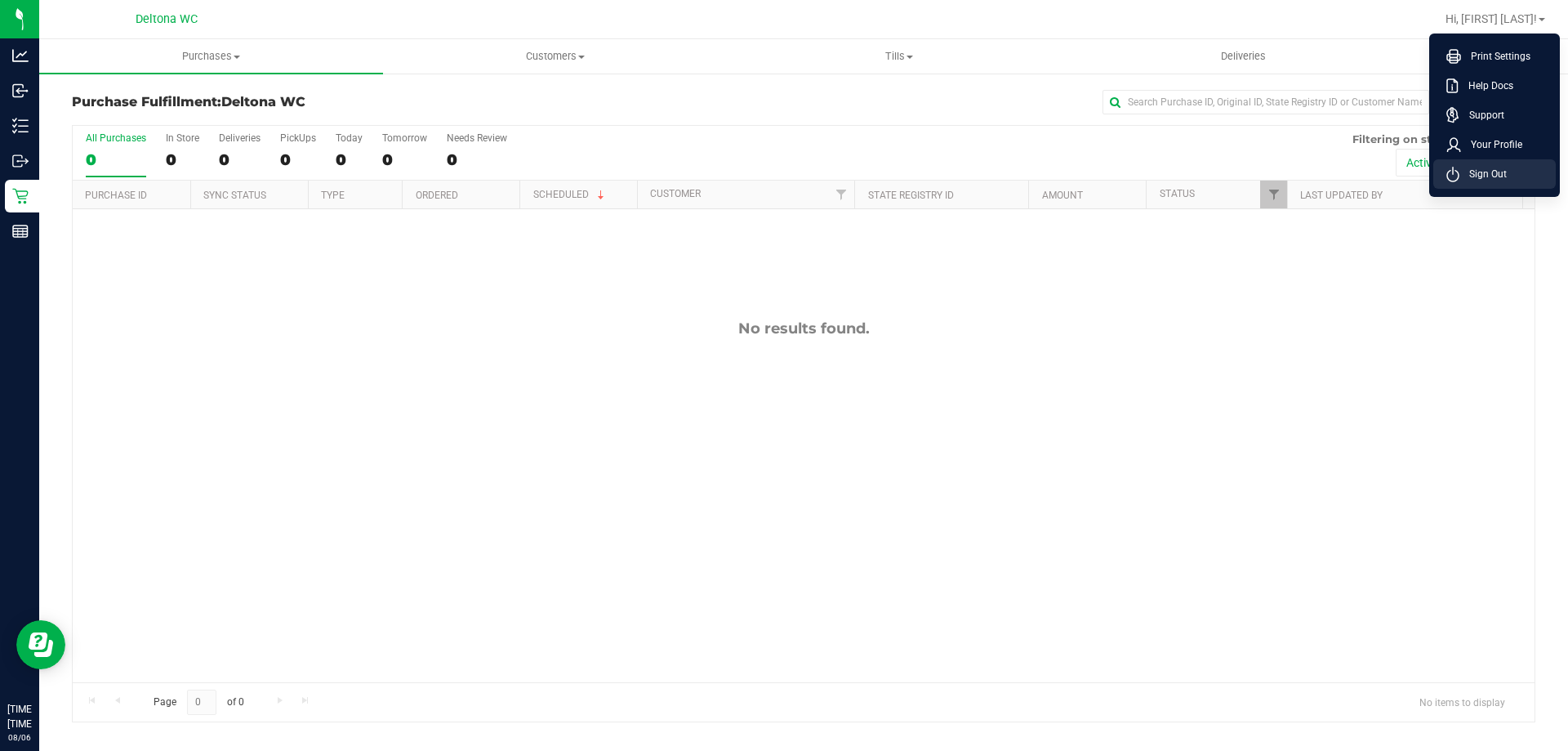 click 